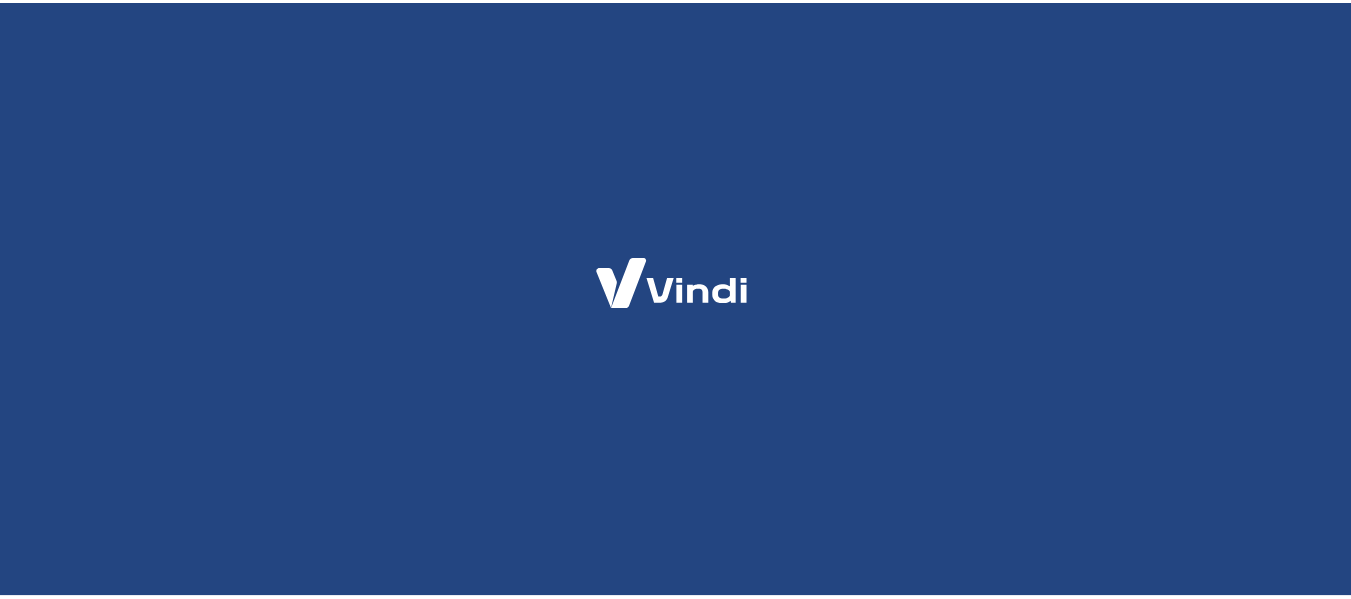 scroll, scrollTop: 0, scrollLeft: 0, axis: both 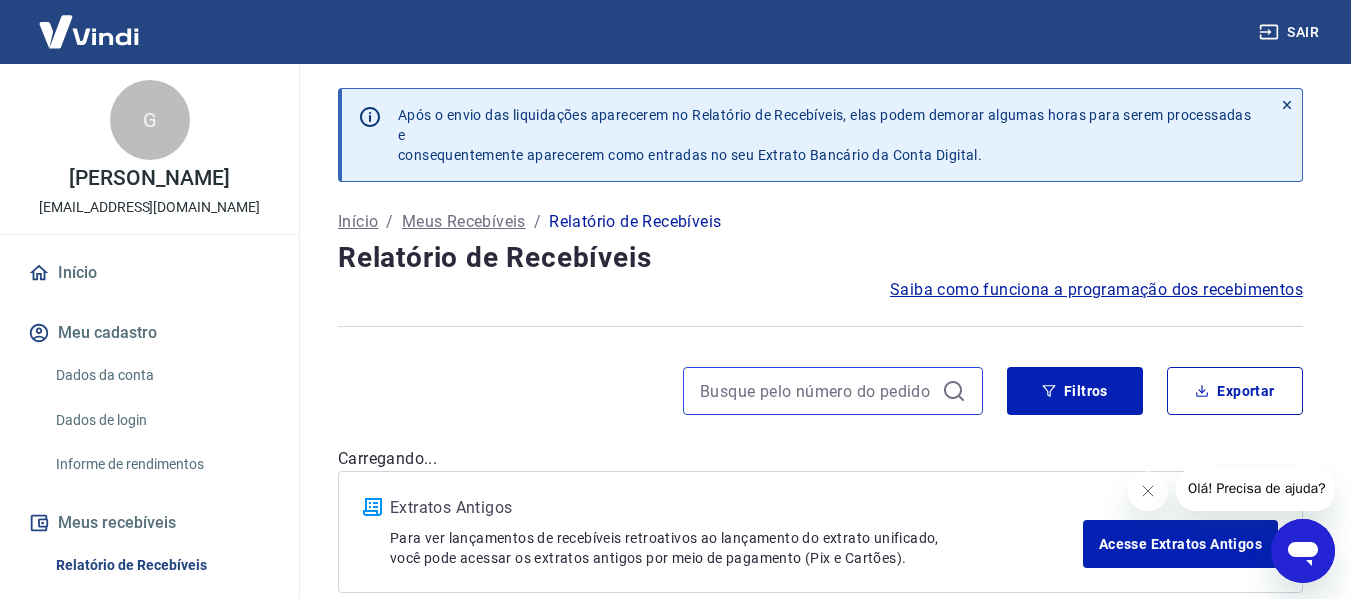click at bounding box center [817, 391] 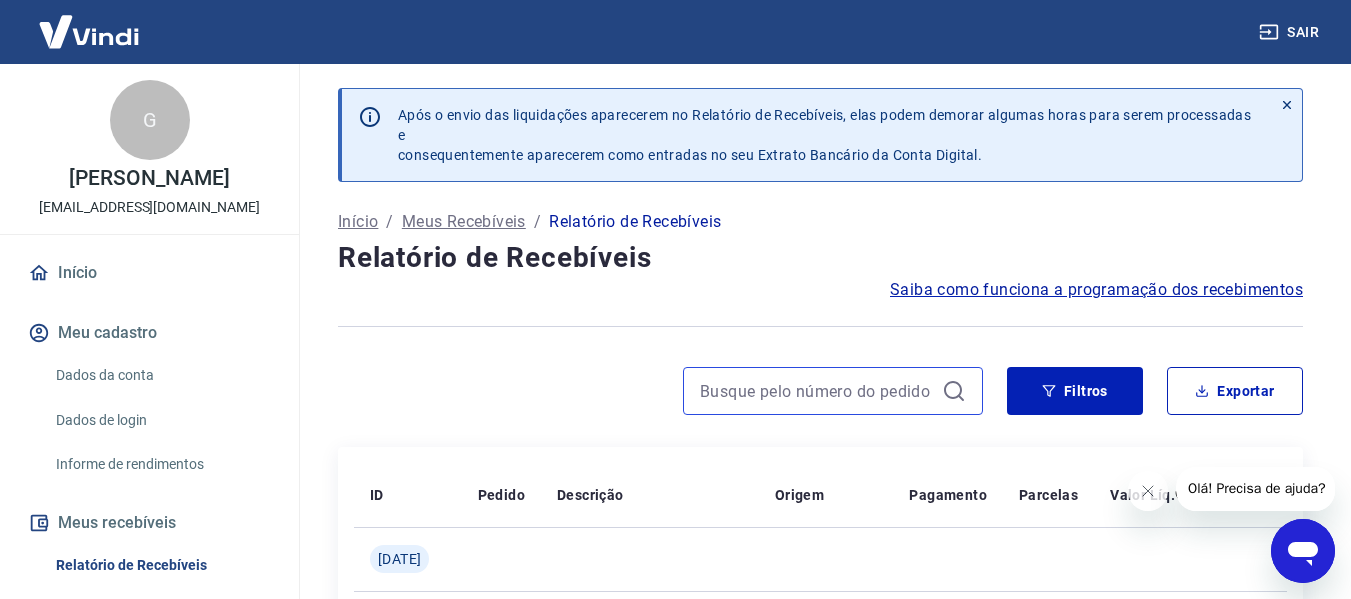paste on "15202" 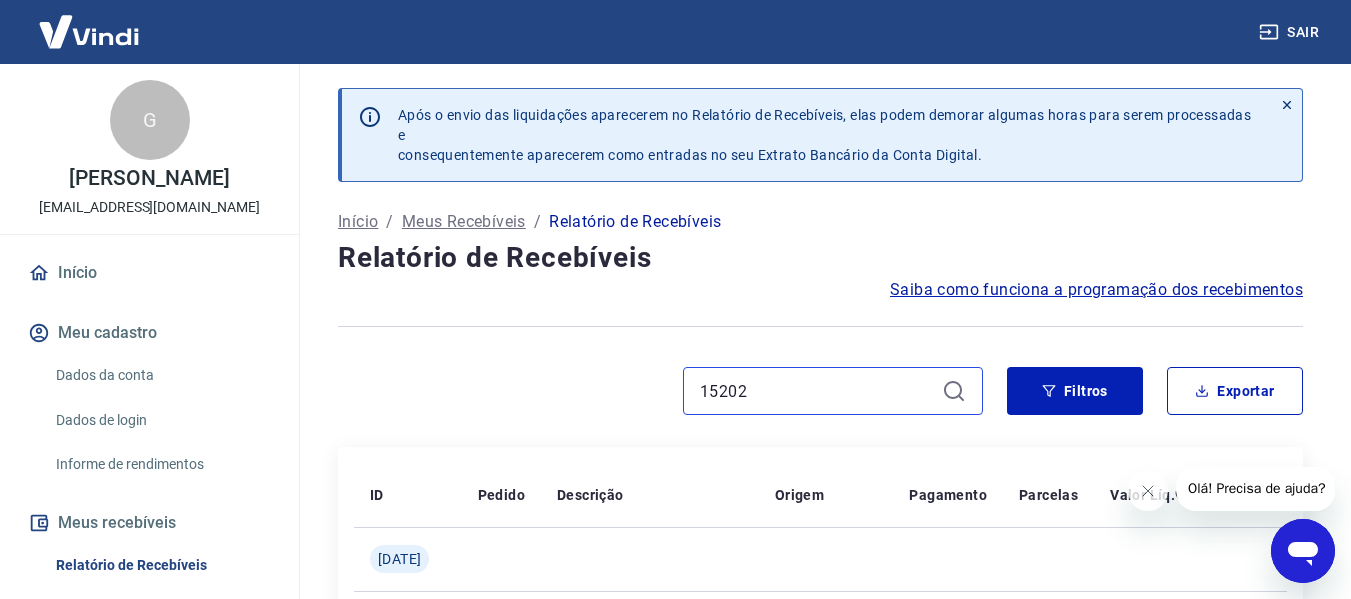 click on "15202" at bounding box center (817, 391) 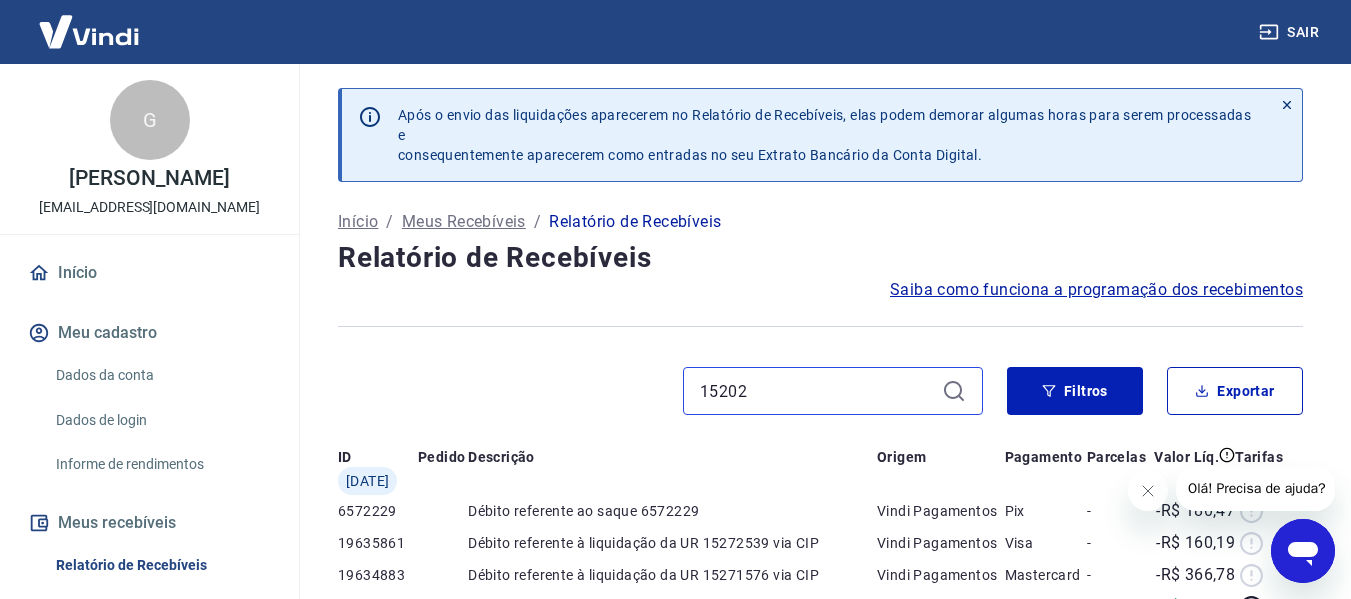 type on "15202" 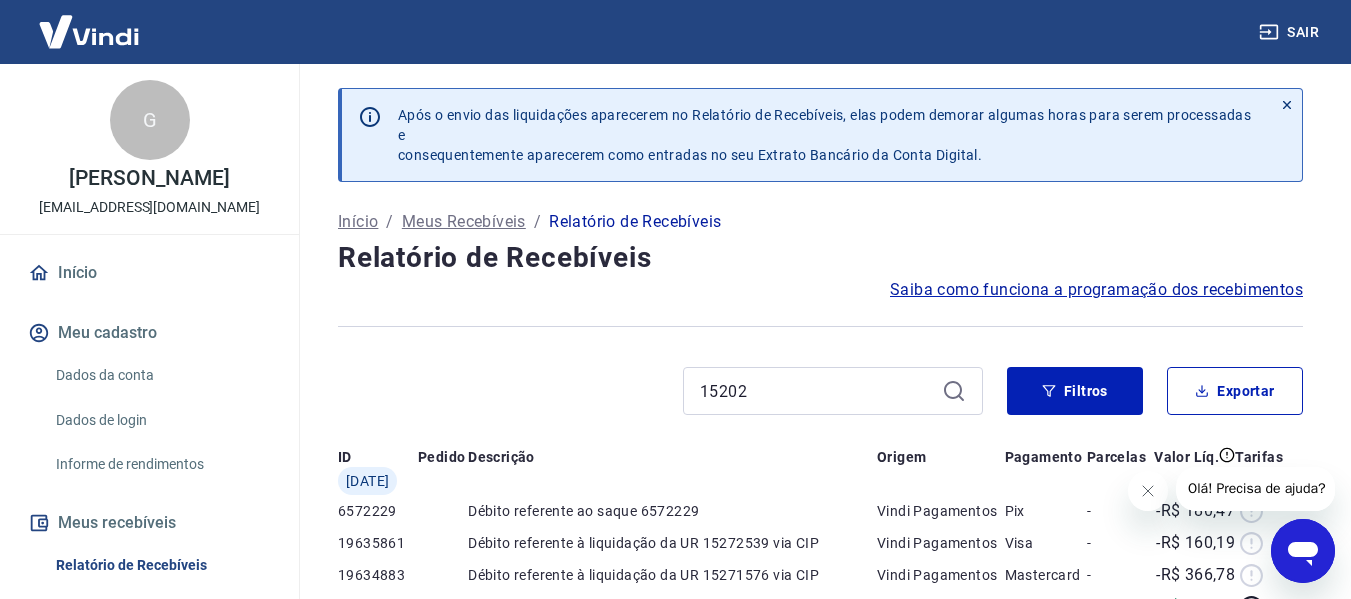 click 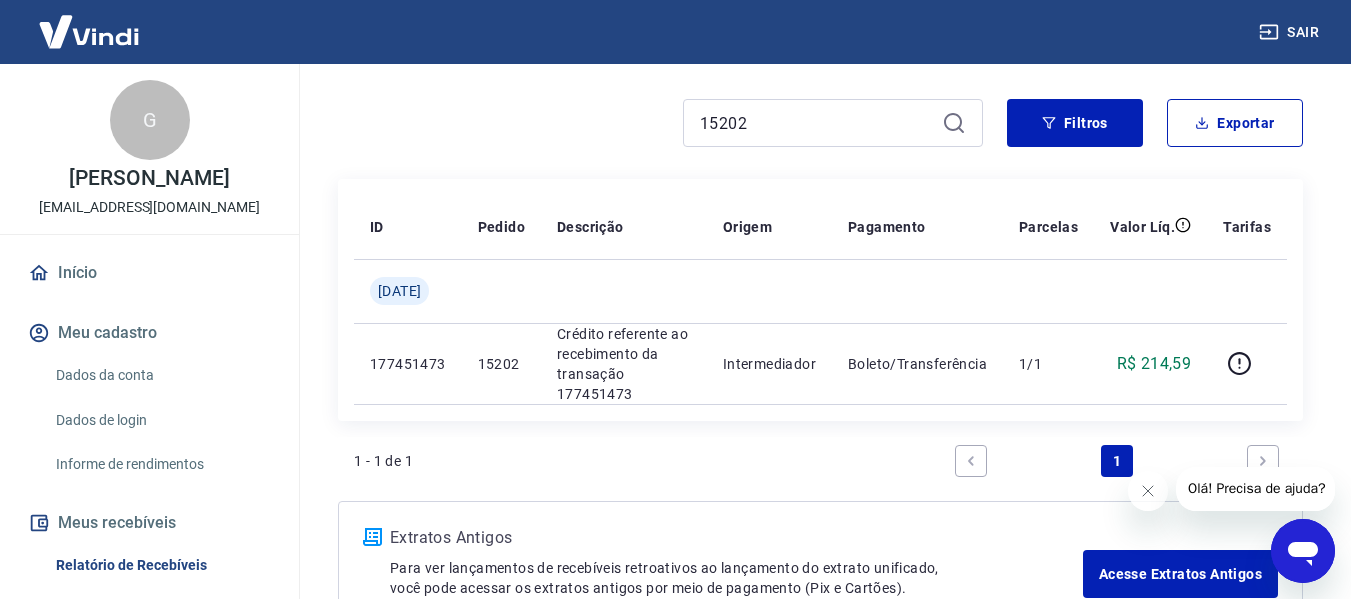 scroll, scrollTop: 304, scrollLeft: 0, axis: vertical 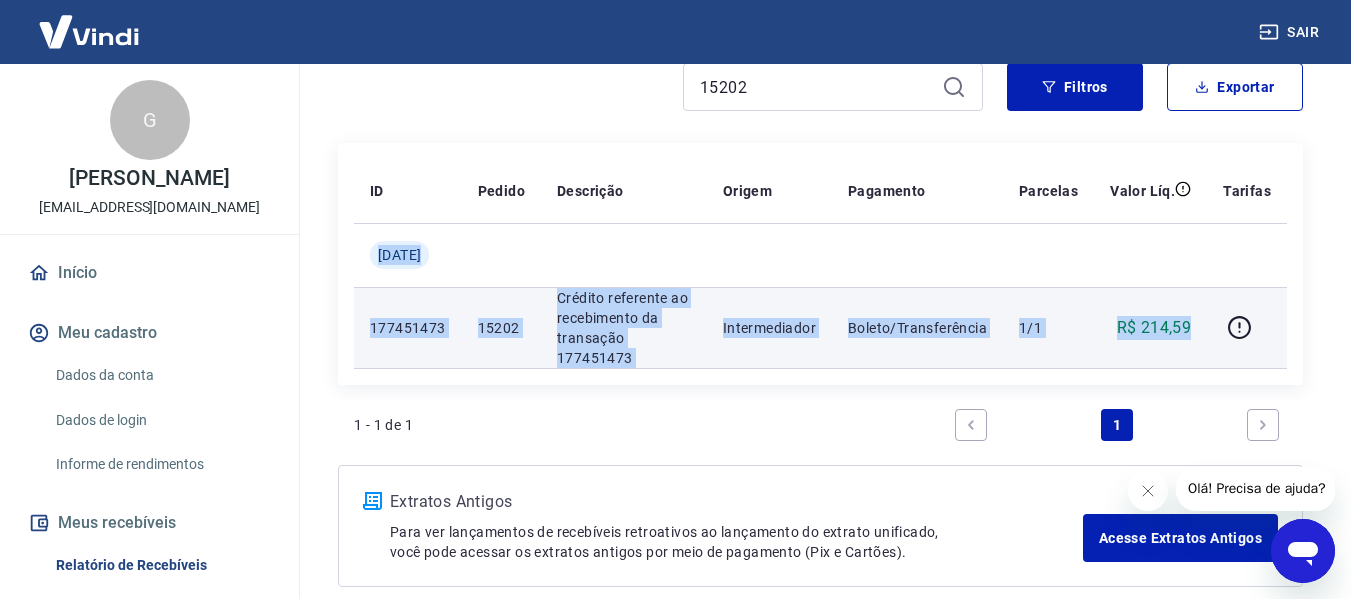 drag, startPoint x: 364, startPoint y: 245, endPoint x: 1192, endPoint y: 320, distance: 831.3898 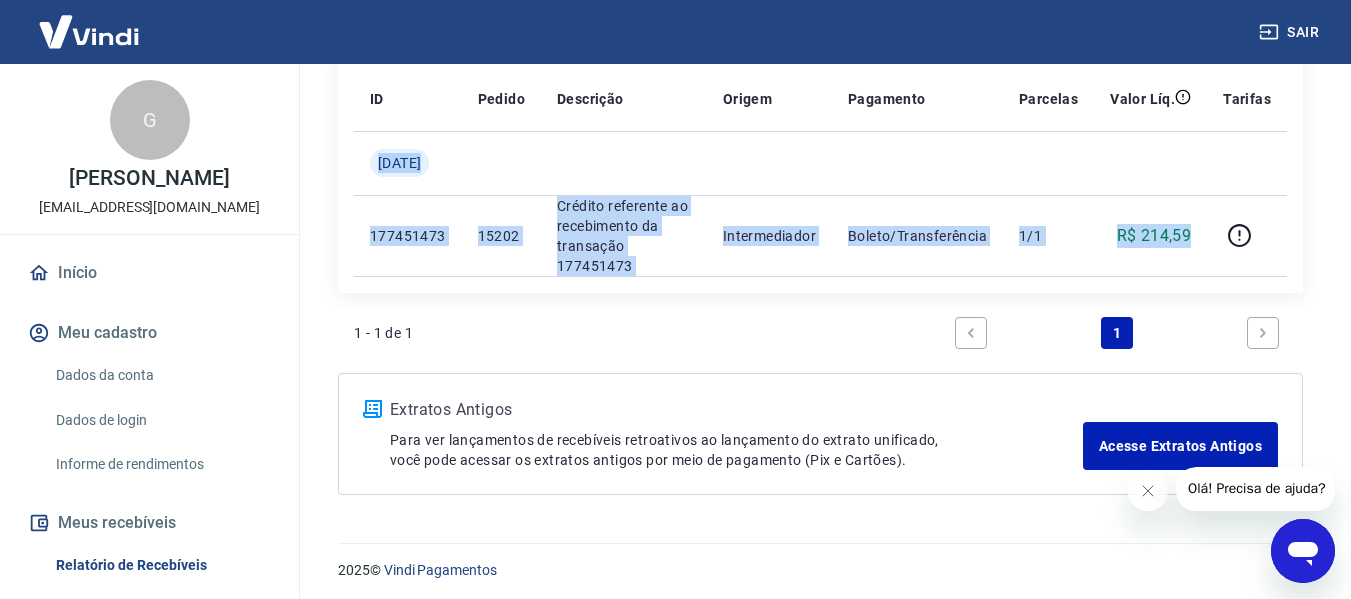 scroll, scrollTop: 402, scrollLeft: 0, axis: vertical 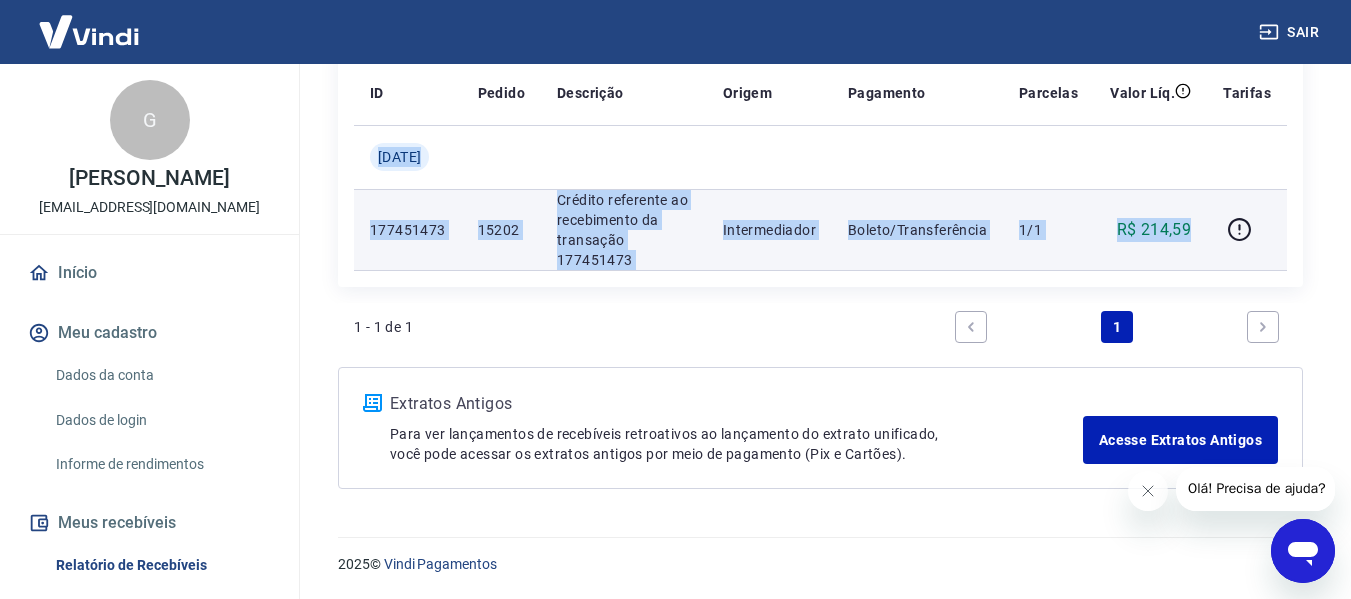 click on "Crédito referente ao recebimento da transação 177451473" at bounding box center [624, 230] 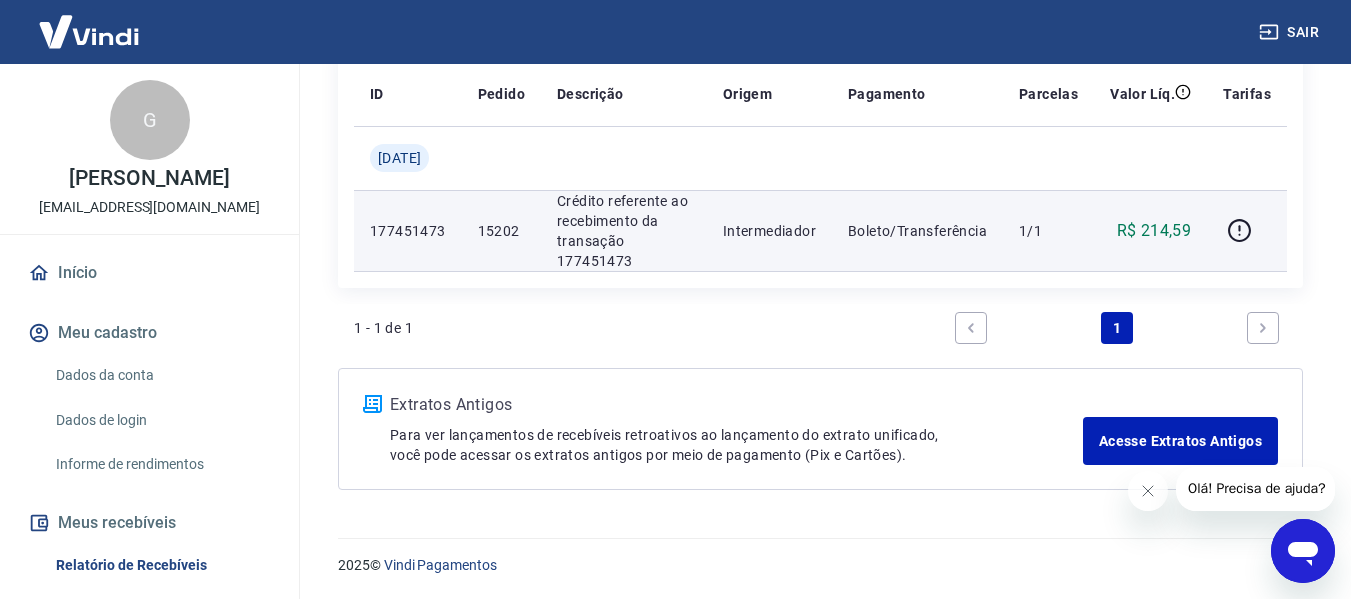 scroll, scrollTop: 302, scrollLeft: 0, axis: vertical 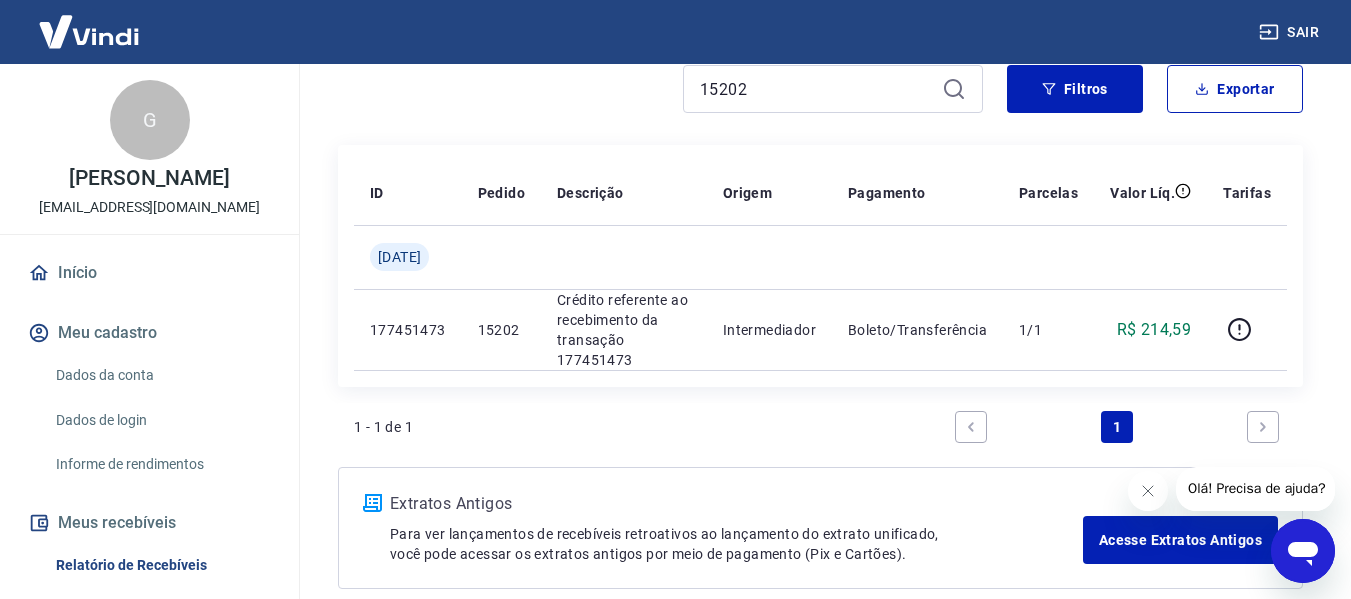 drag, startPoint x: 988, startPoint y: 549, endPoint x: 955, endPoint y: 584, distance: 48.104053 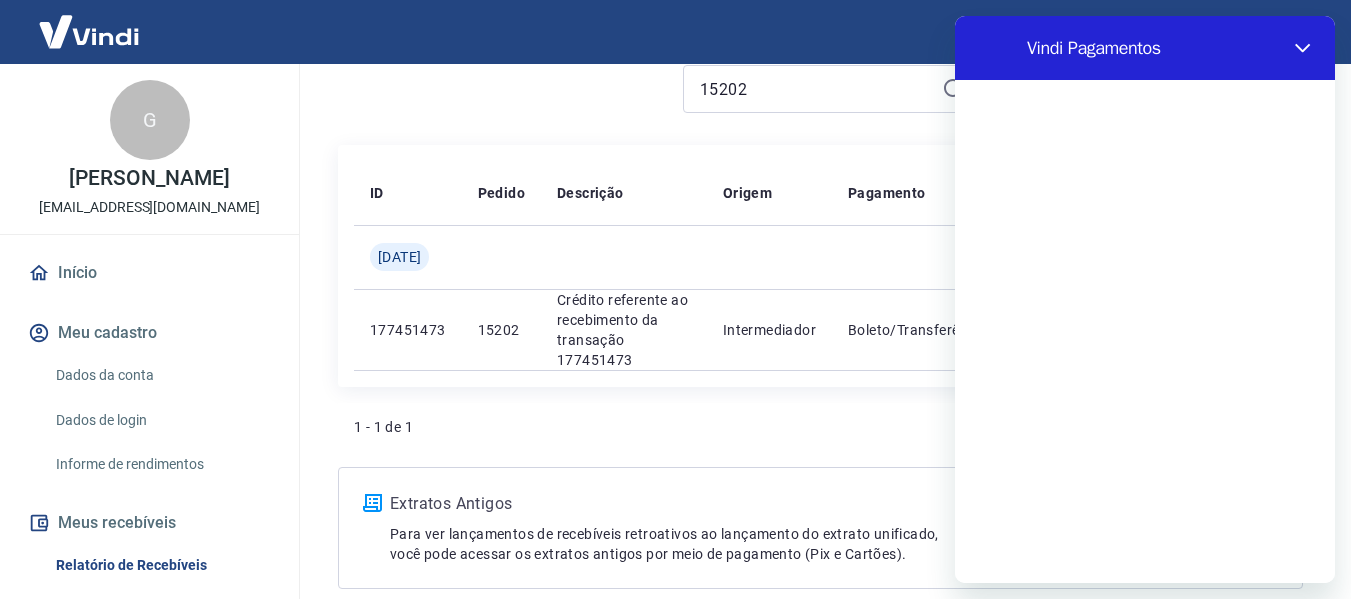 scroll, scrollTop: 0, scrollLeft: 0, axis: both 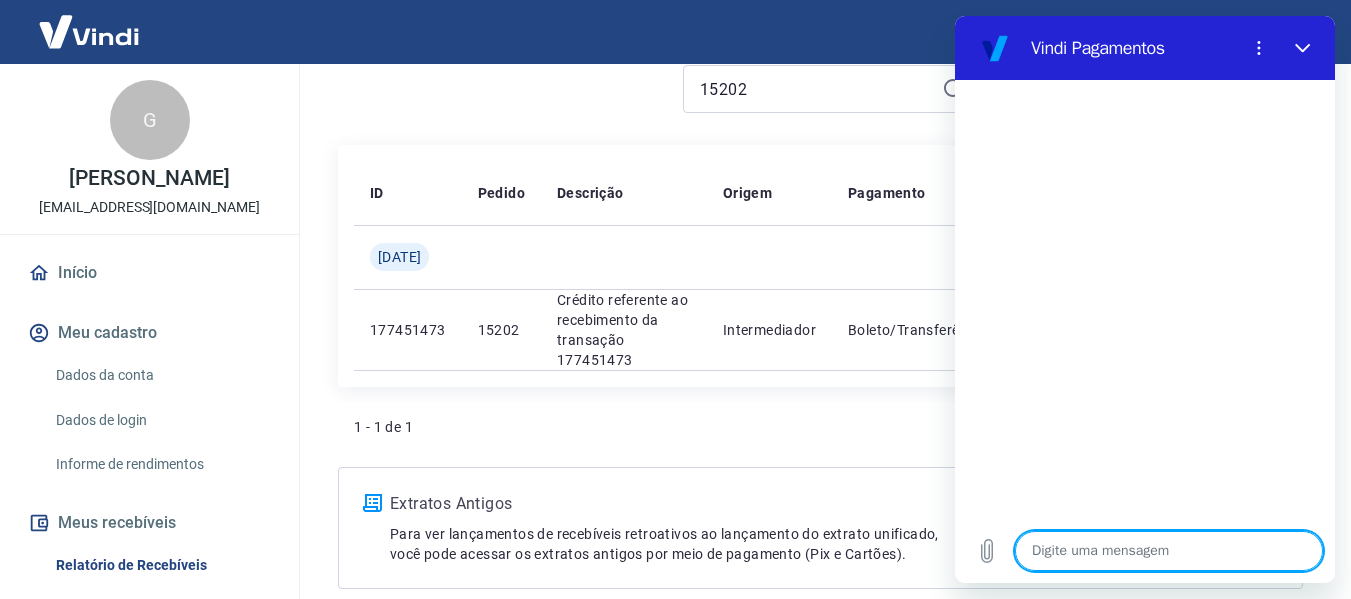 click at bounding box center [1169, 551] 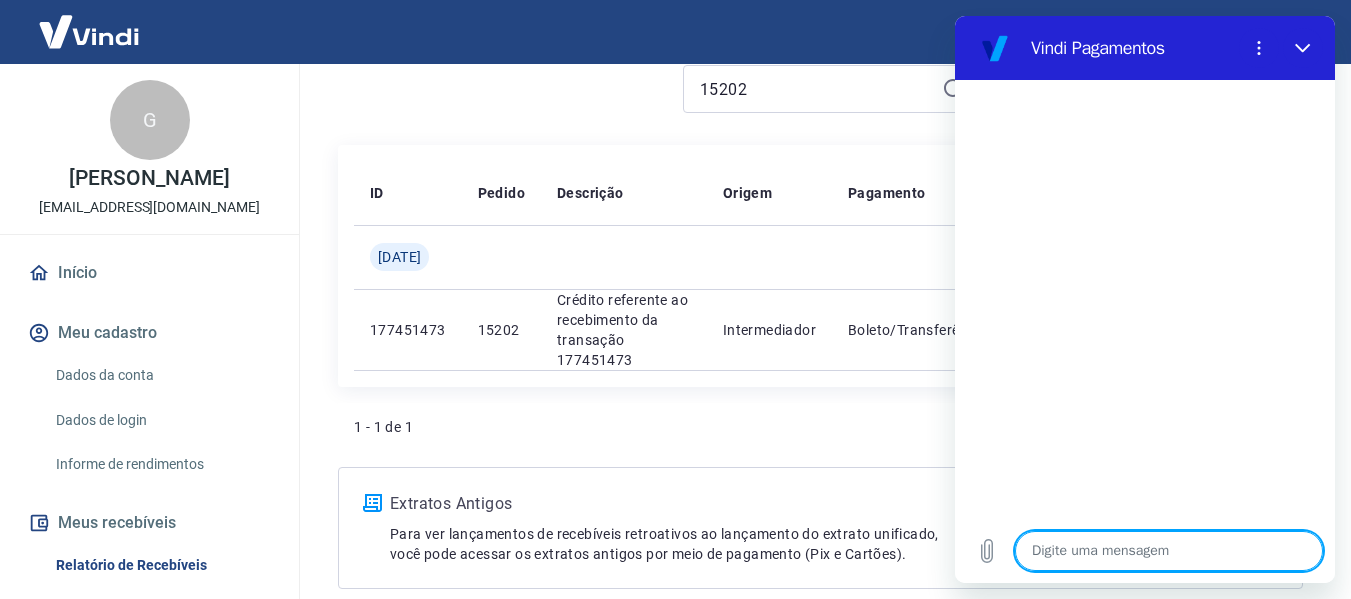 type on "o" 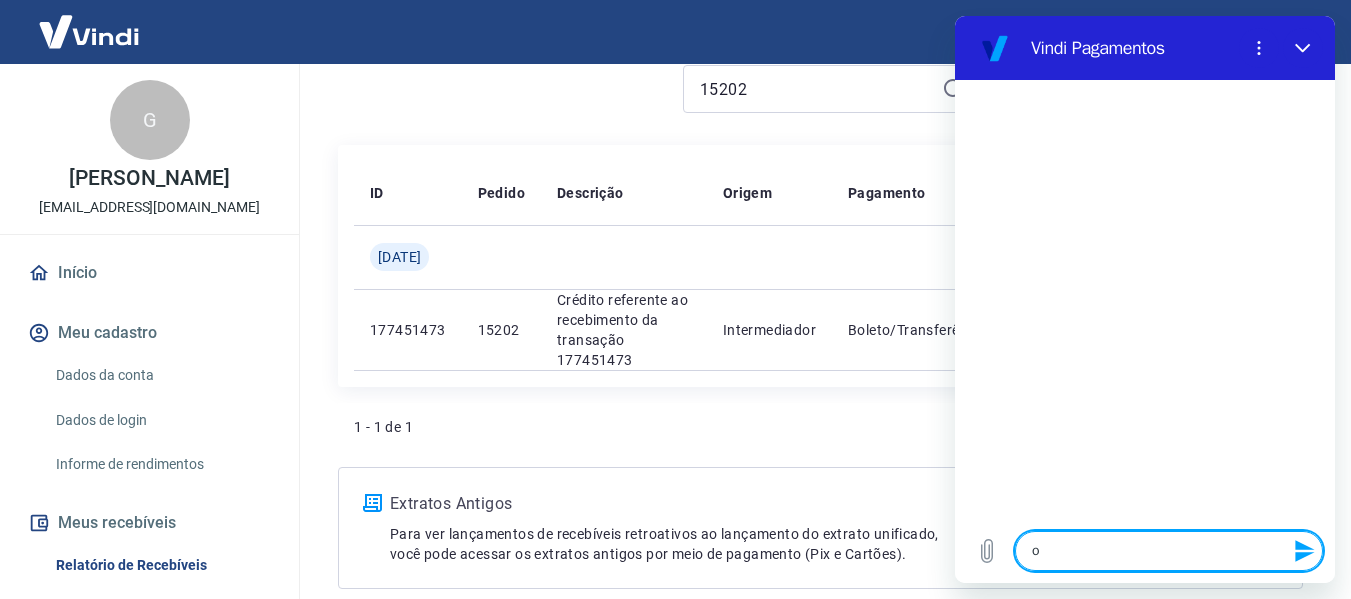 type on "oi" 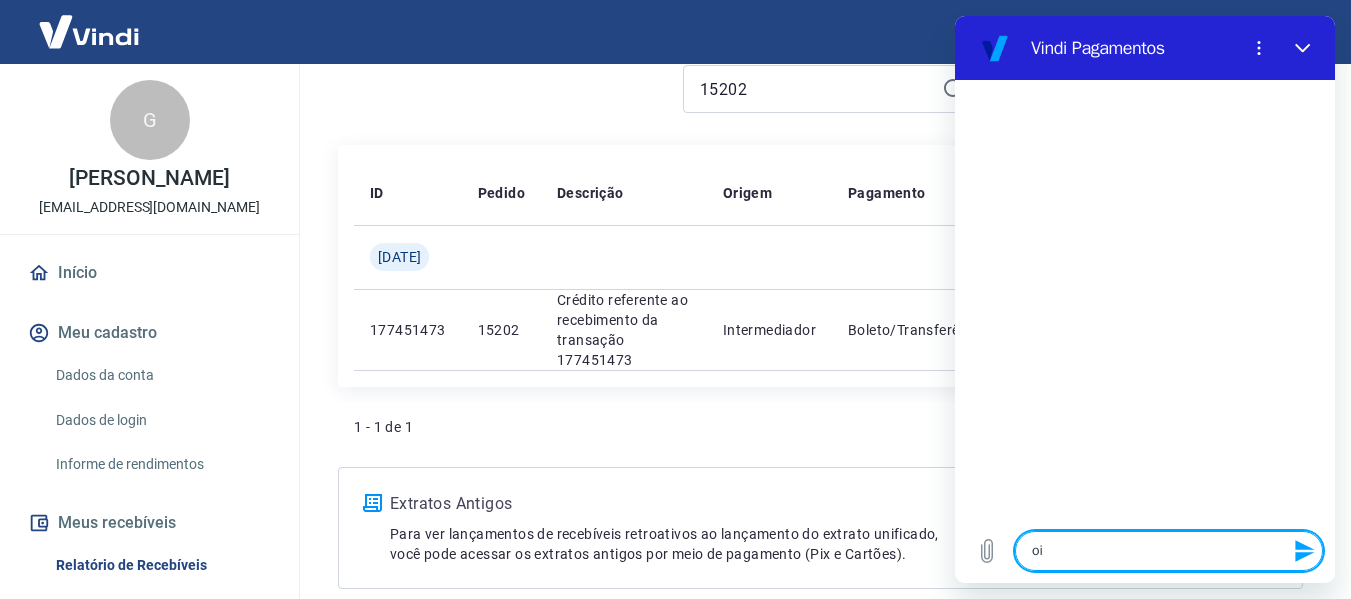 type 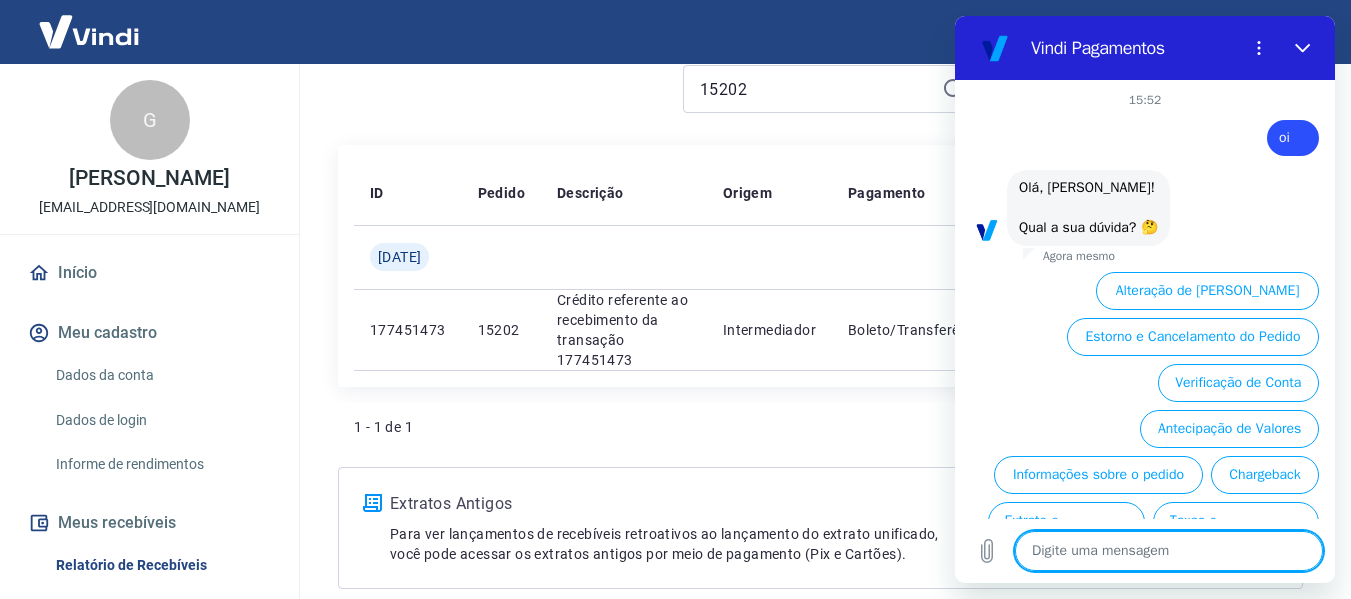 scroll, scrollTop: 118, scrollLeft: 0, axis: vertical 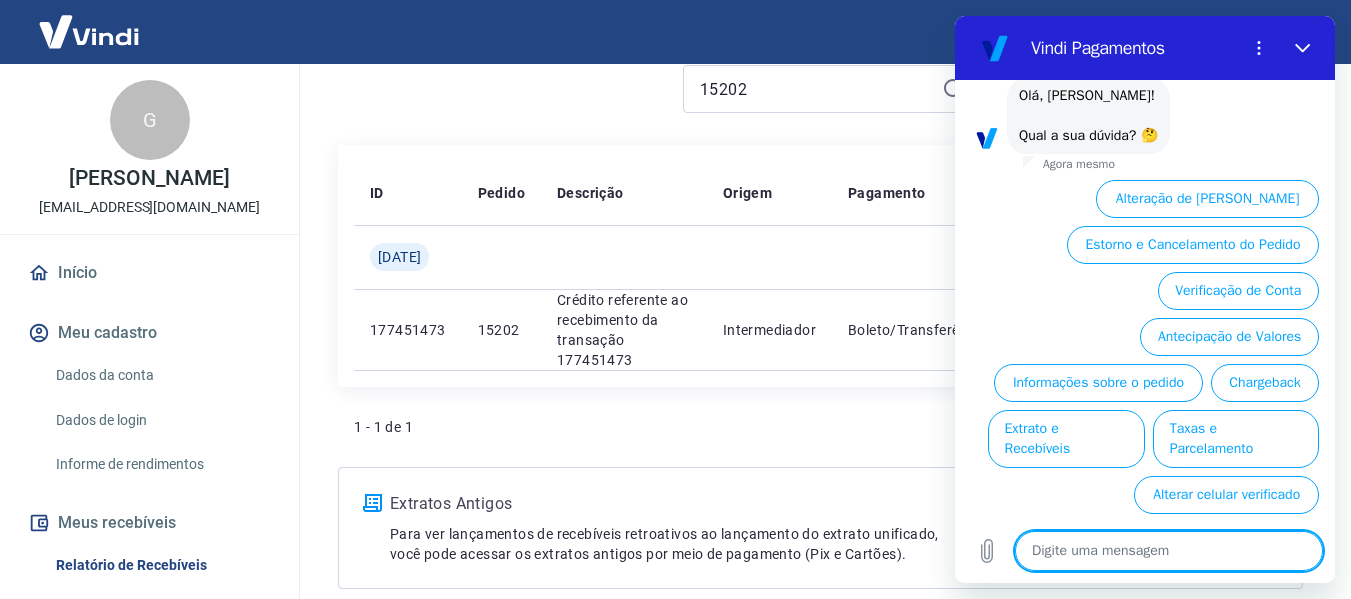 click on "Extrato e Recebíveis" at bounding box center (1066, 439) 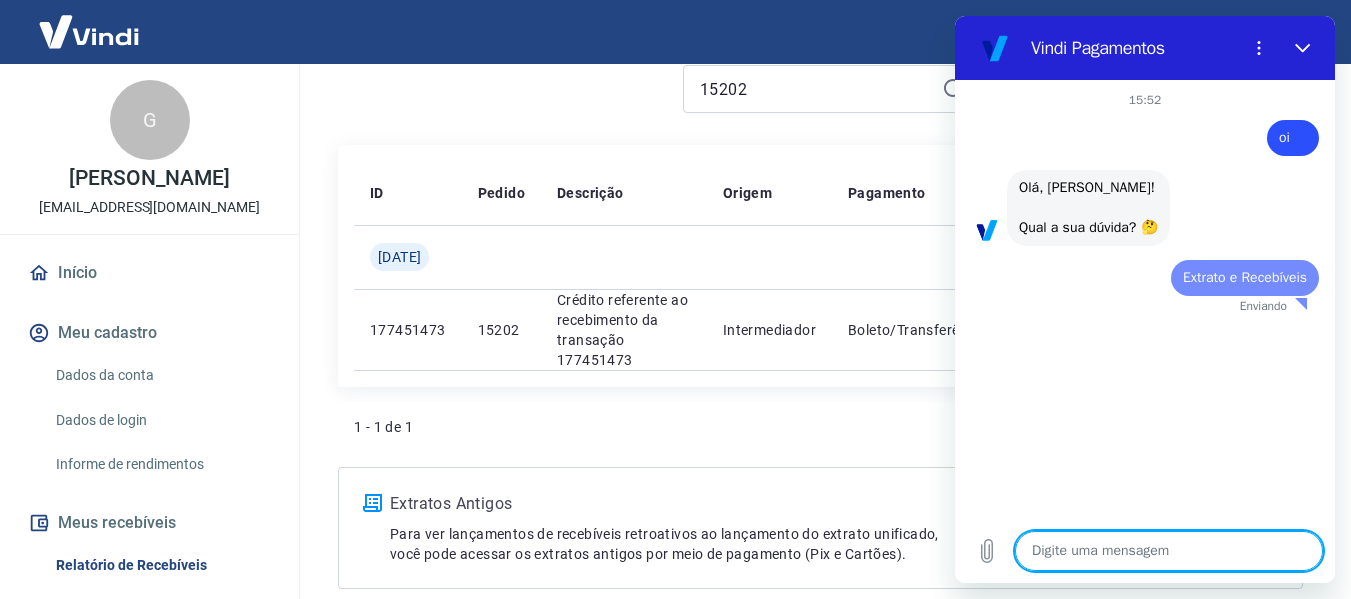 scroll, scrollTop: 0, scrollLeft: 0, axis: both 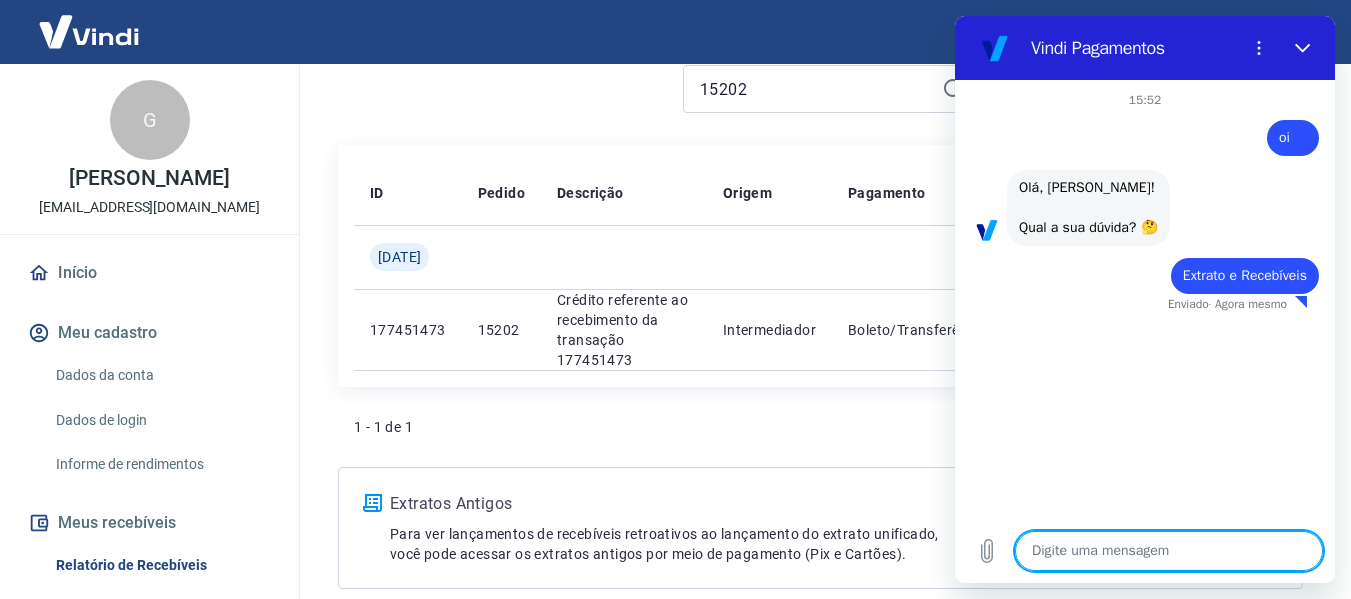 click at bounding box center [1169, 551] 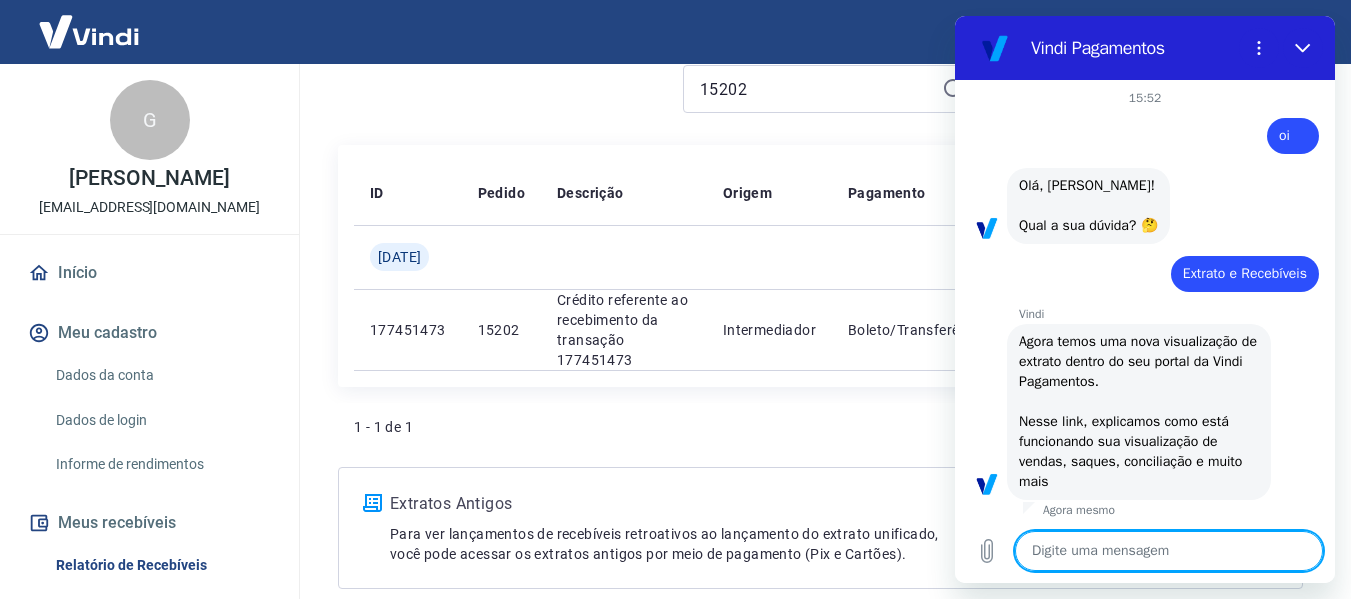 scroll, scrollTop: 0, scrollLeft: 0, axis: both 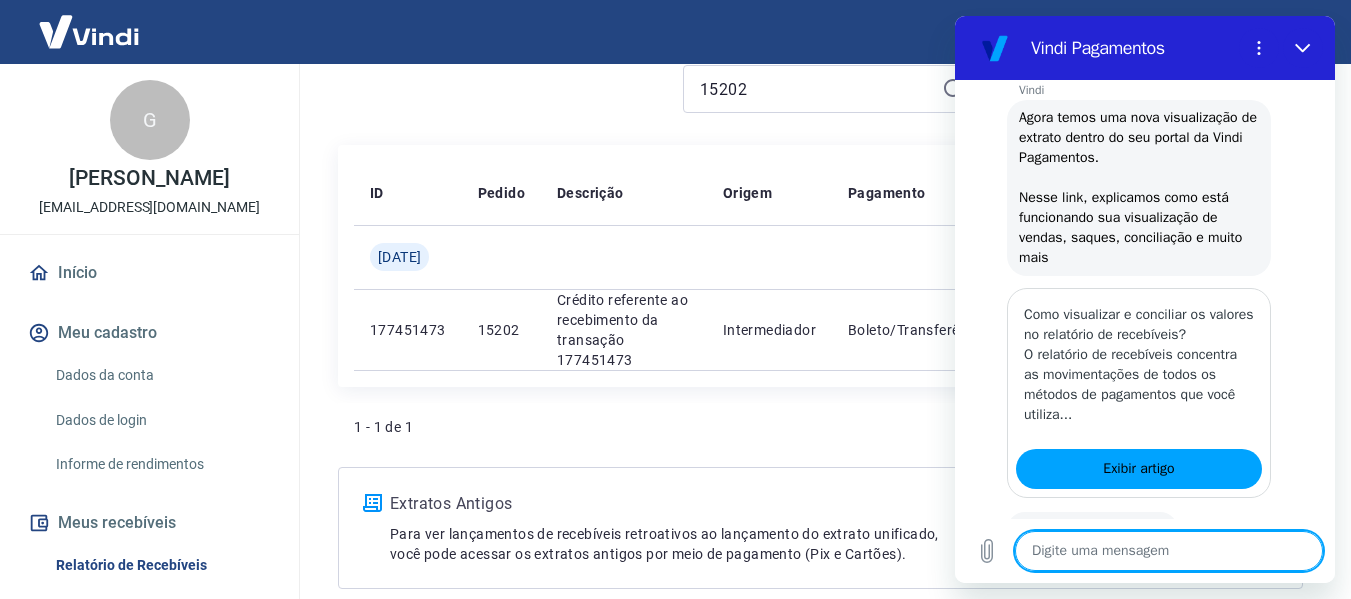 type on "x" 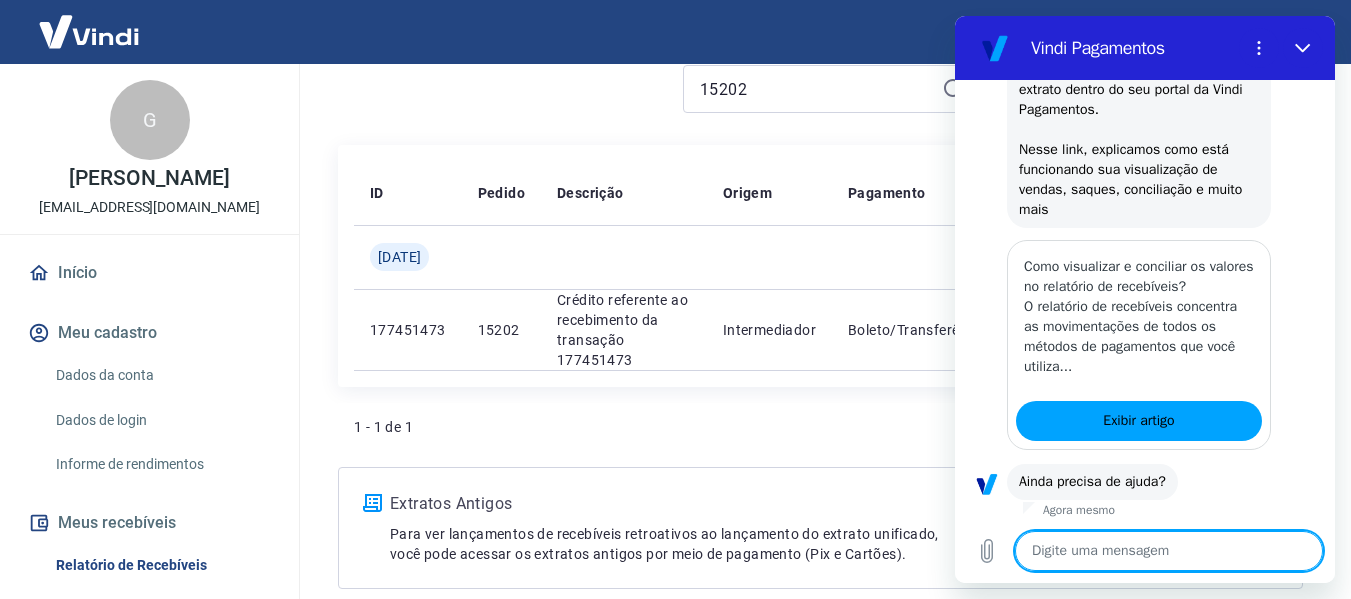 type on "q" 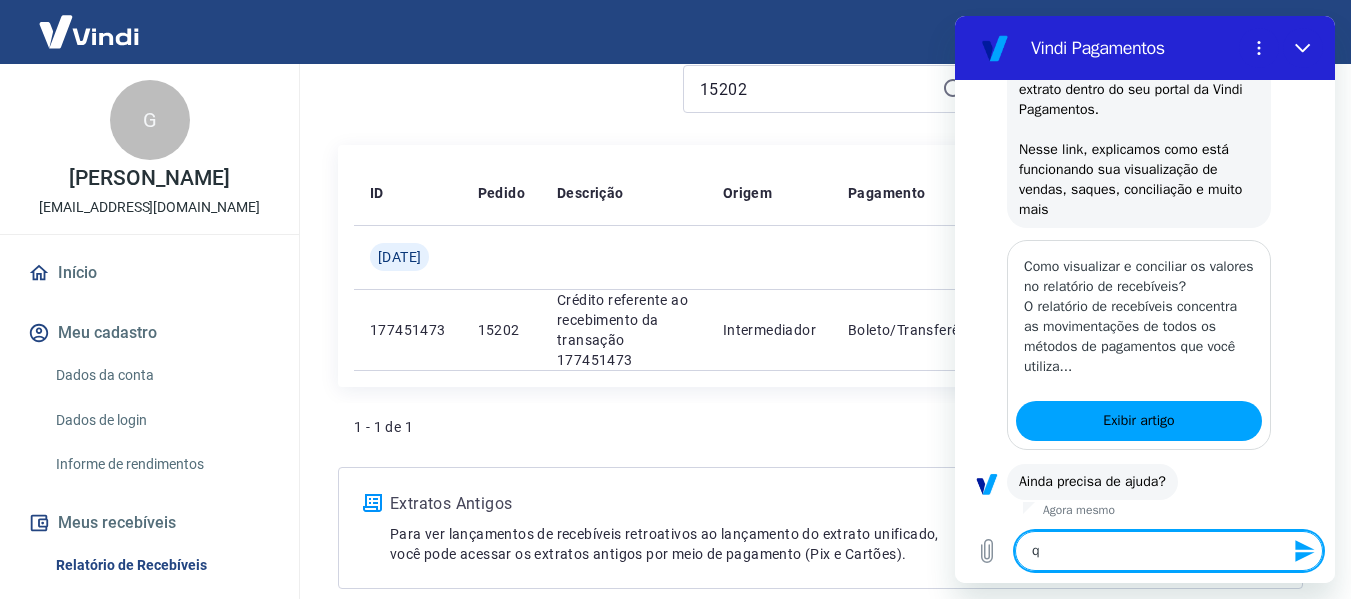 type on "qu" 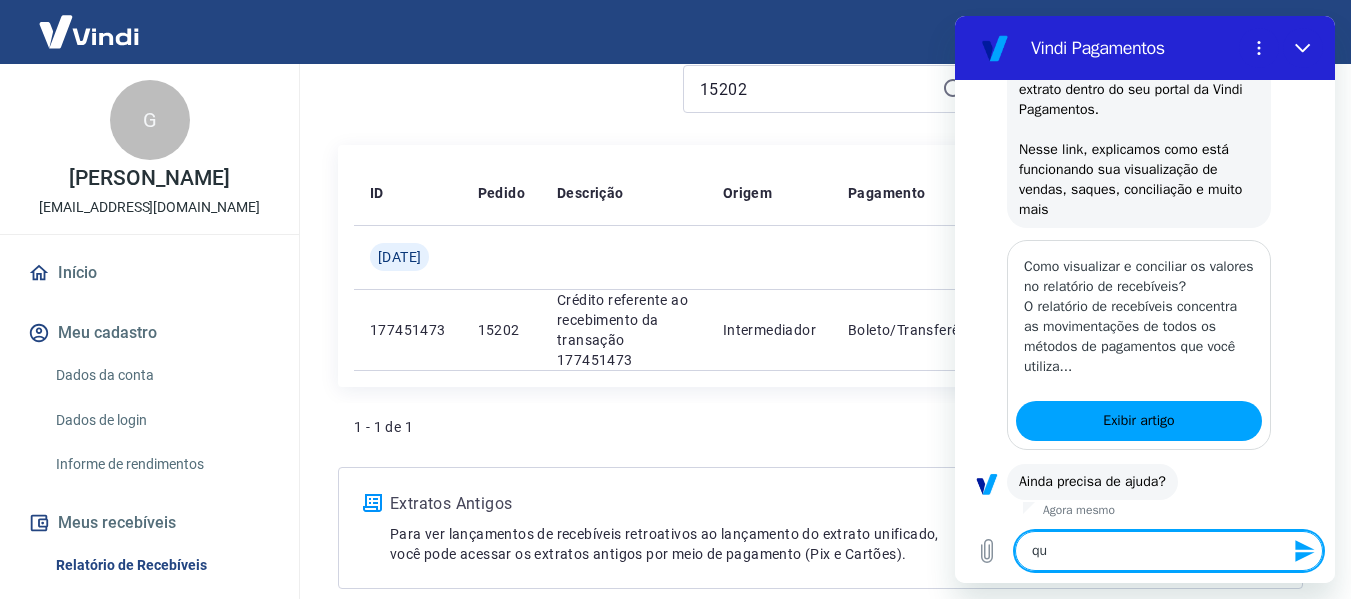 type on "que" 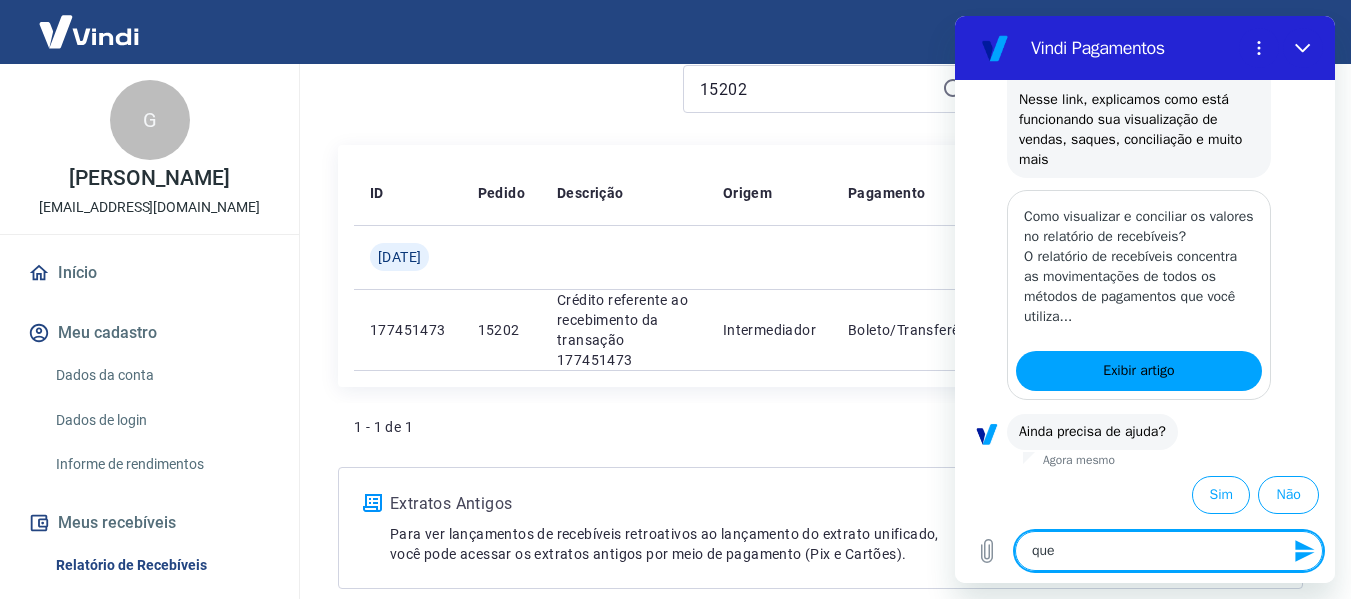 type on "quer" 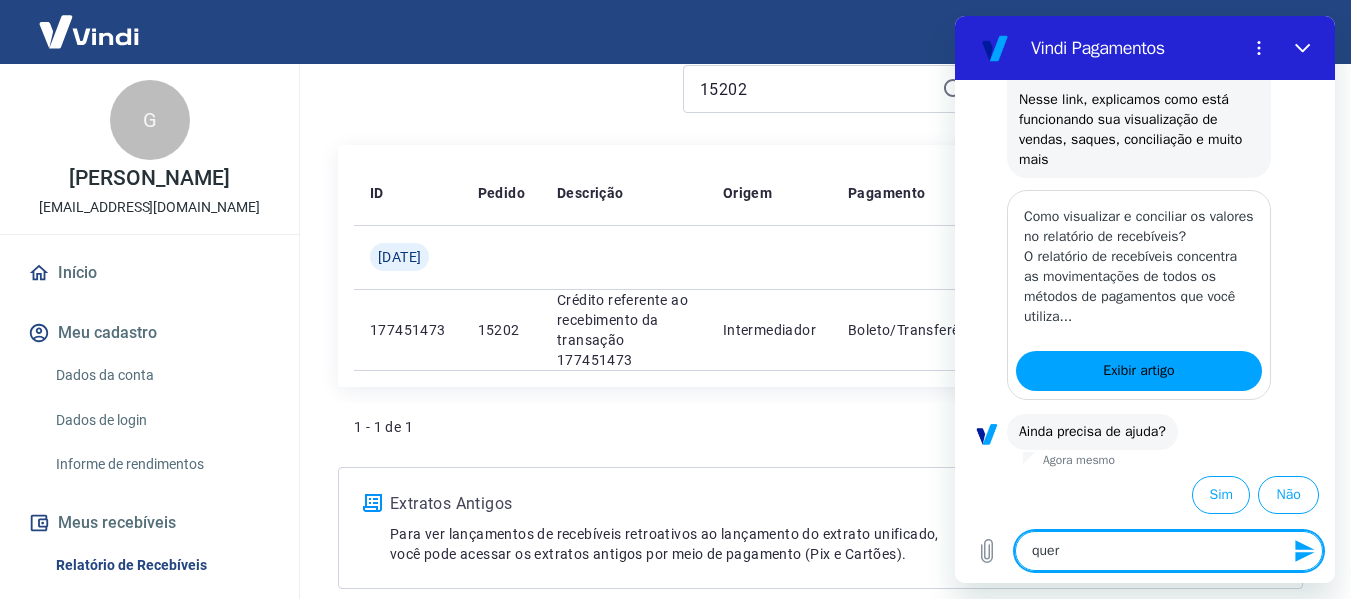 type on "quero" 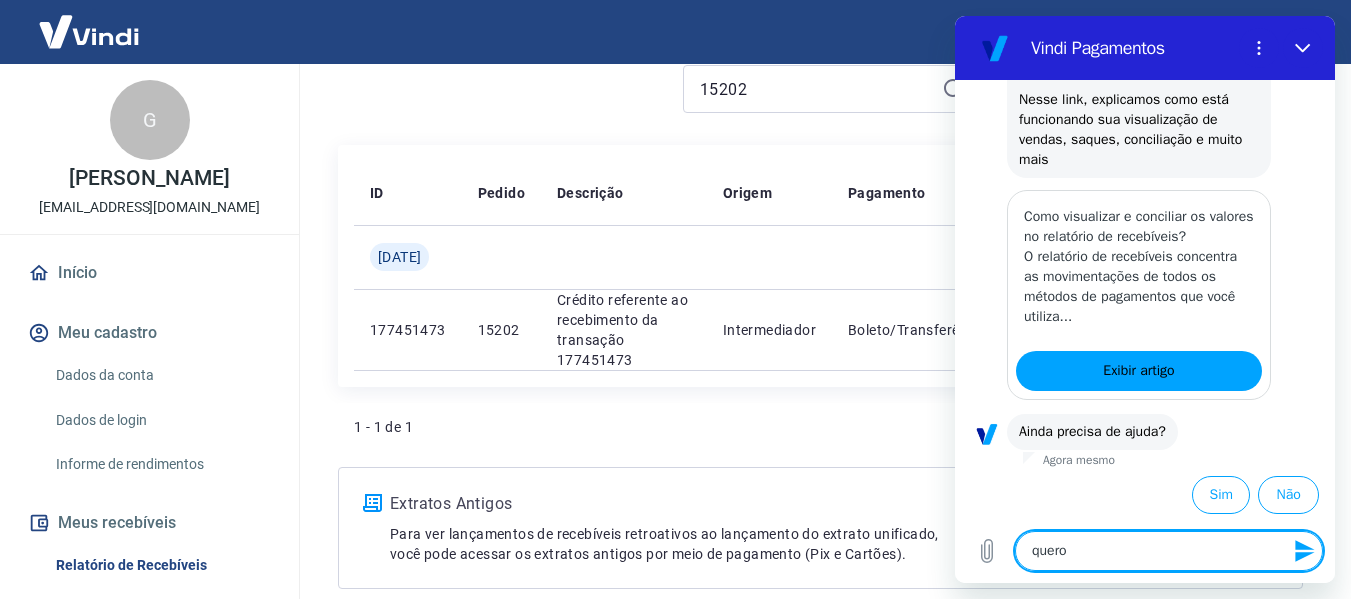 type on "x" 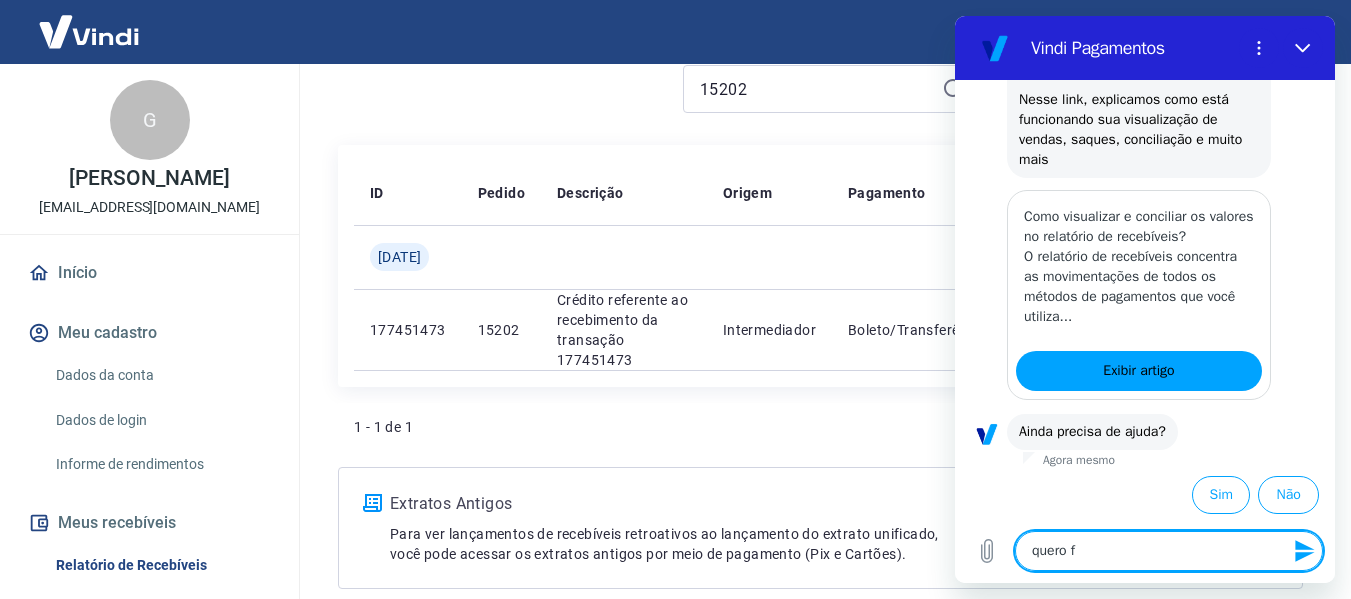 type on "x" 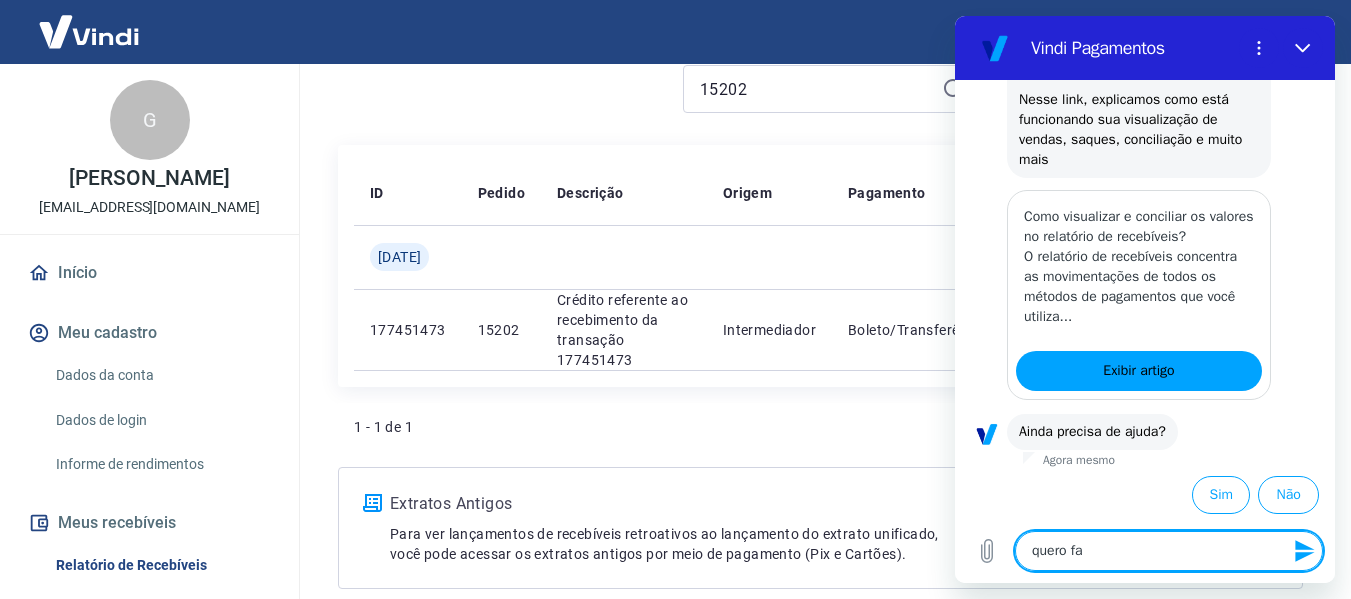 type on "x" 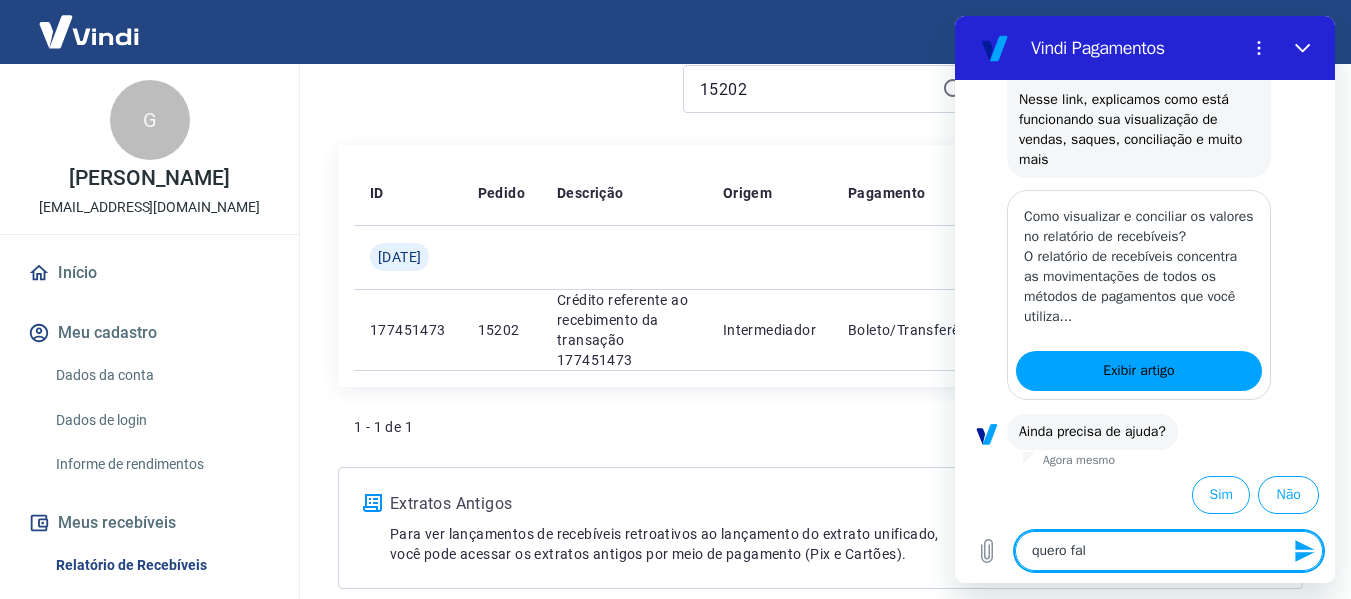 type on "quero fala" 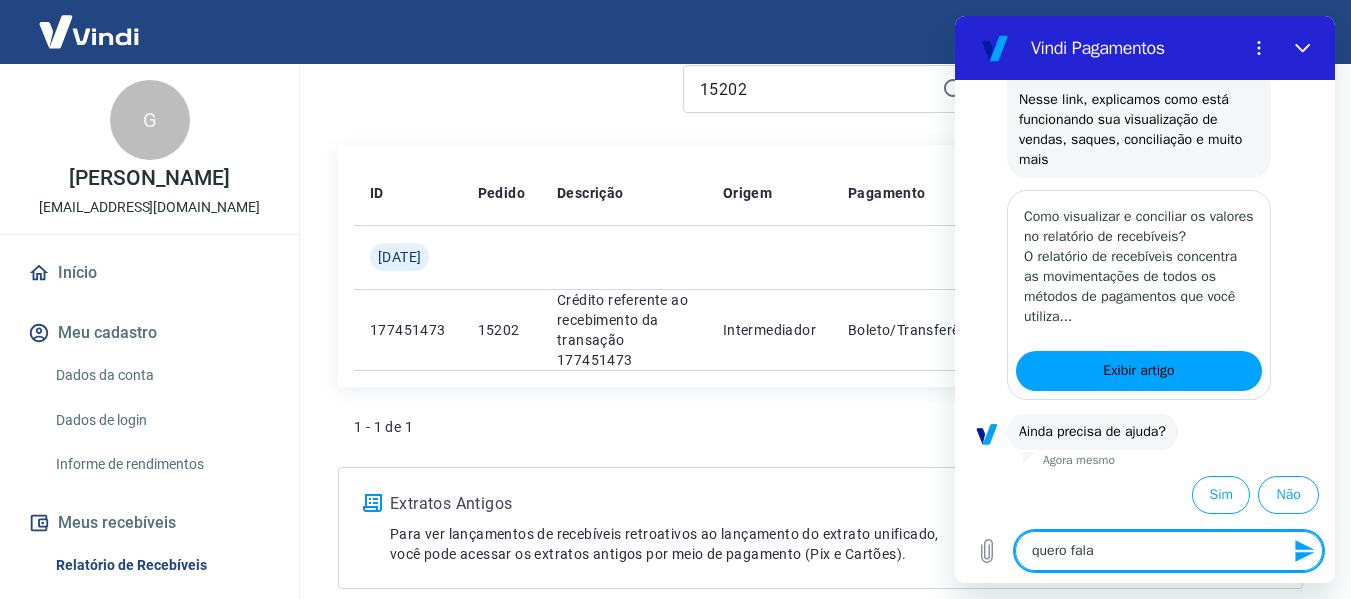 type on "quero falar" 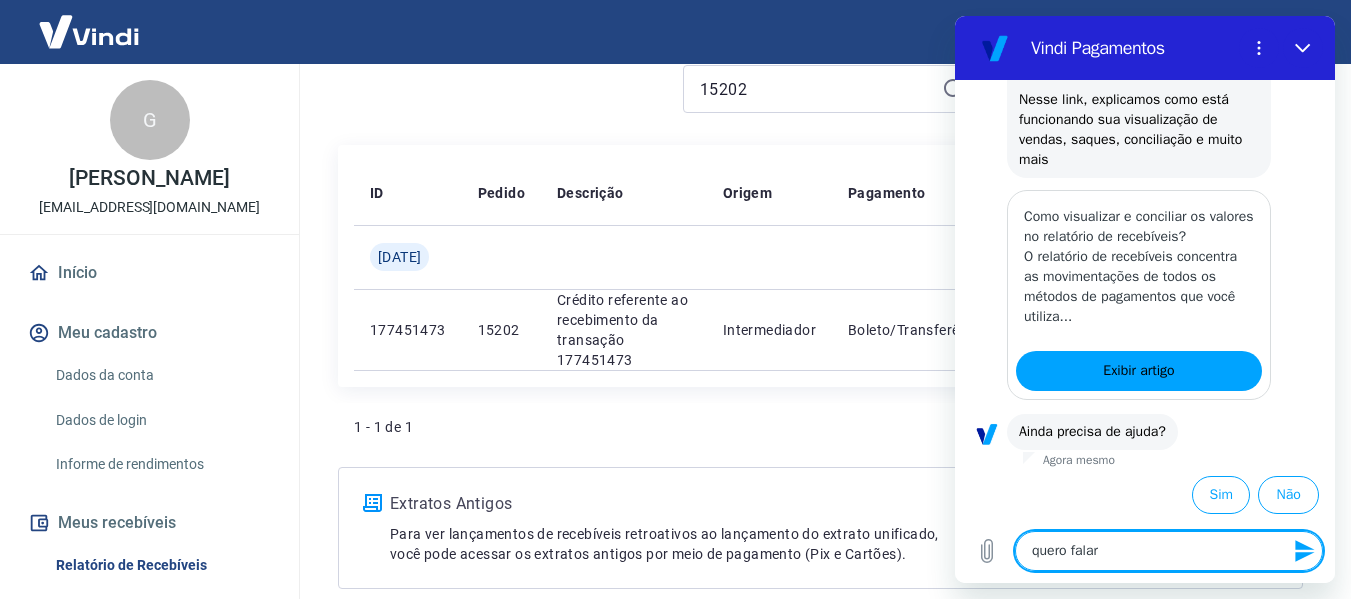 type on "x" 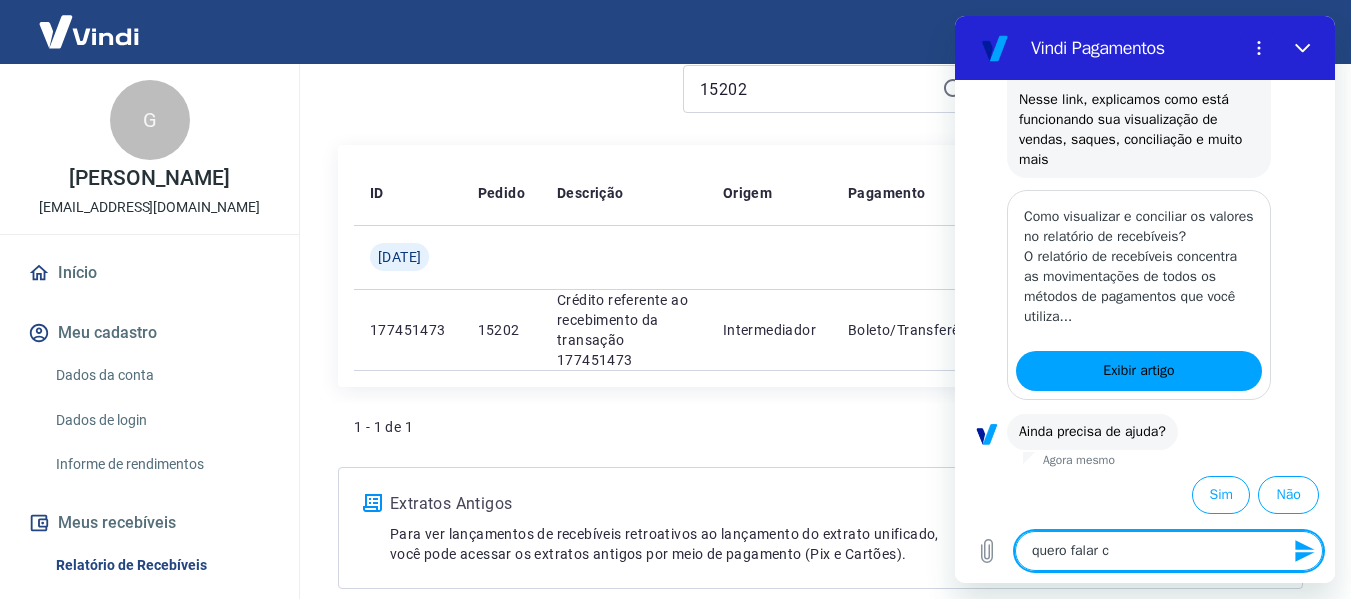 type on "quero falar co" 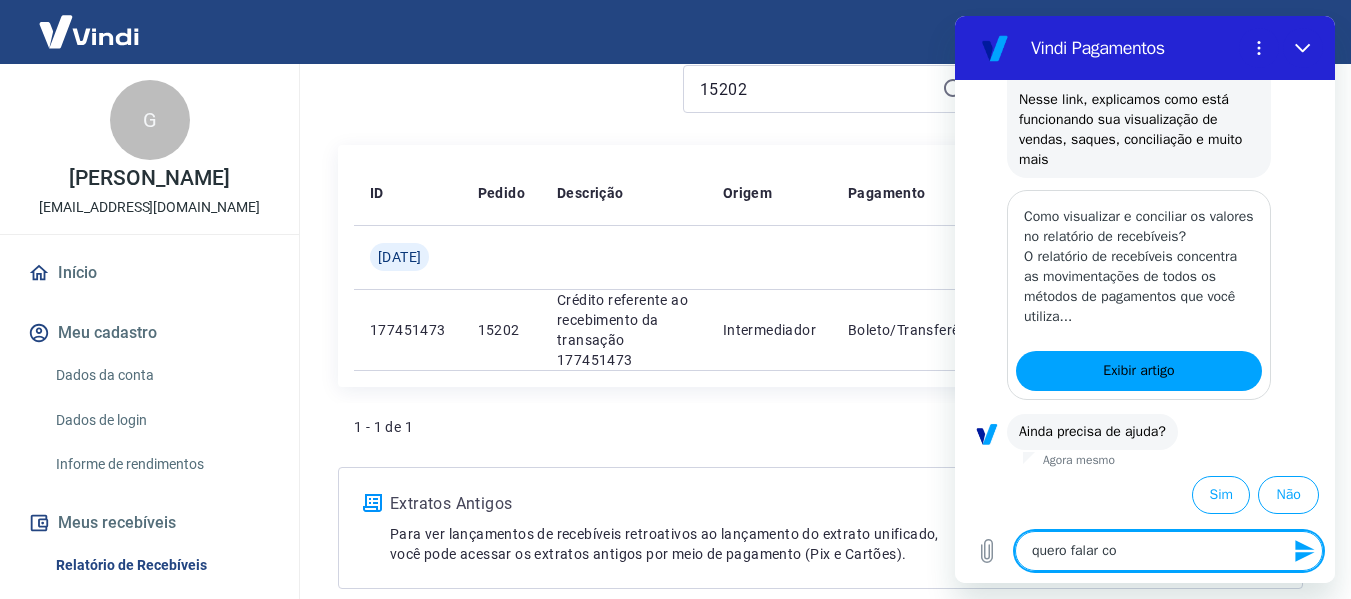 type on "quero falar com" 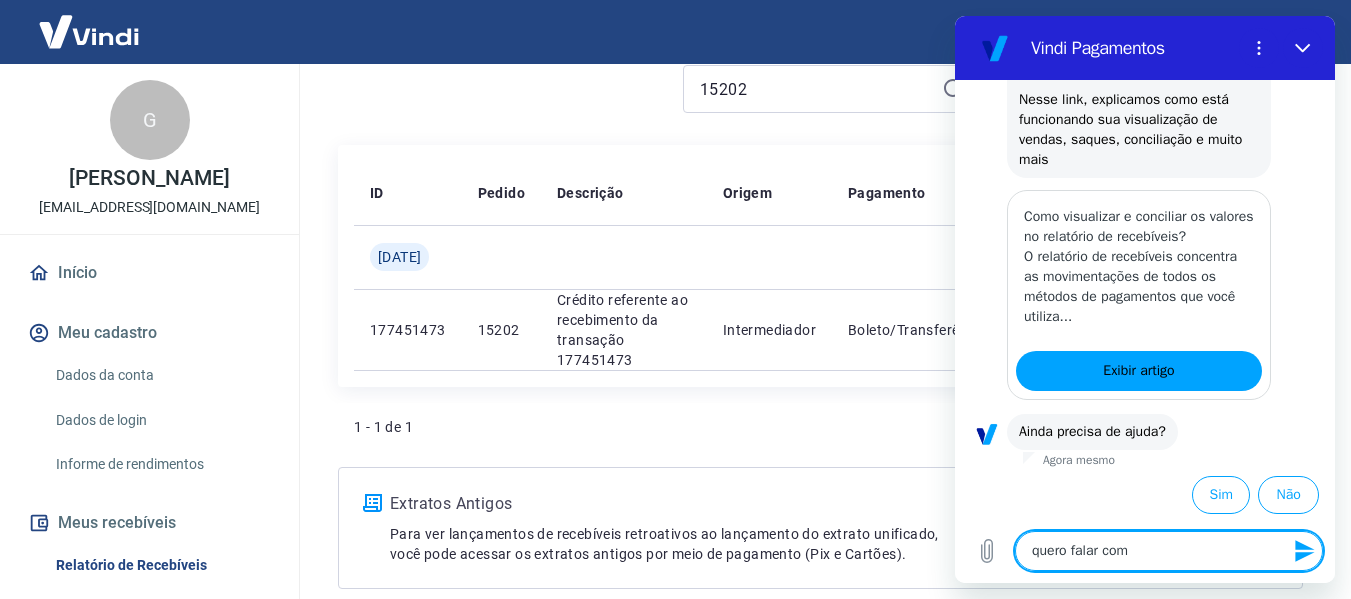 type on "quero falar com" 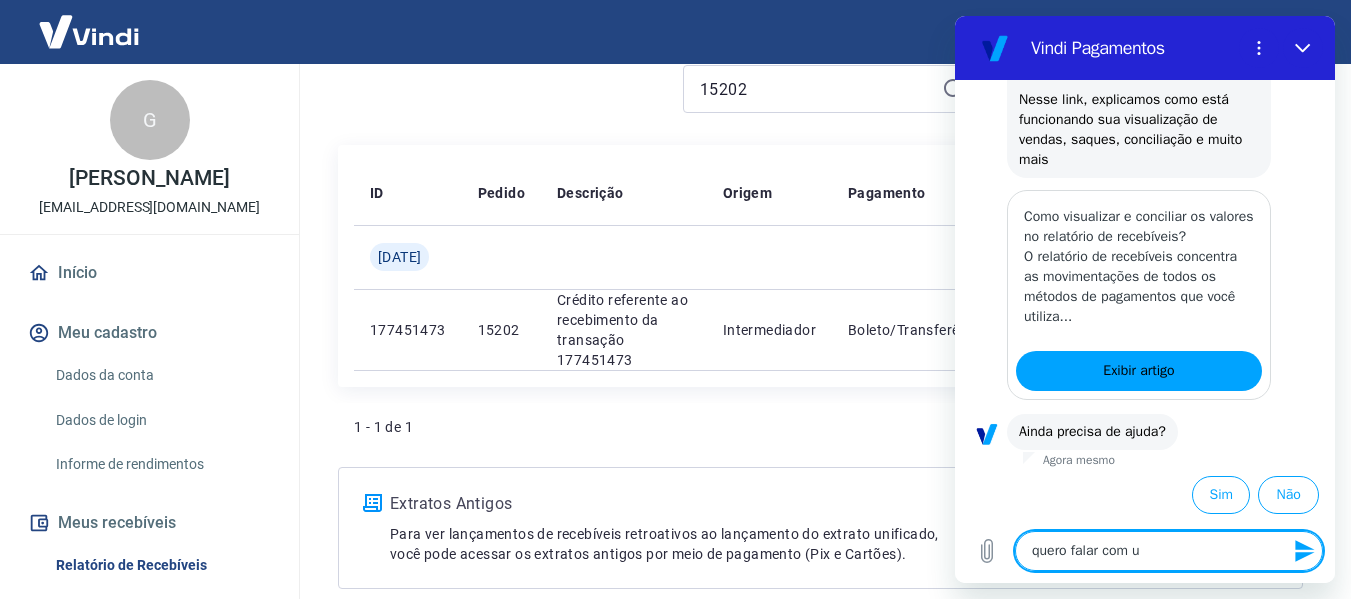 type on "x" 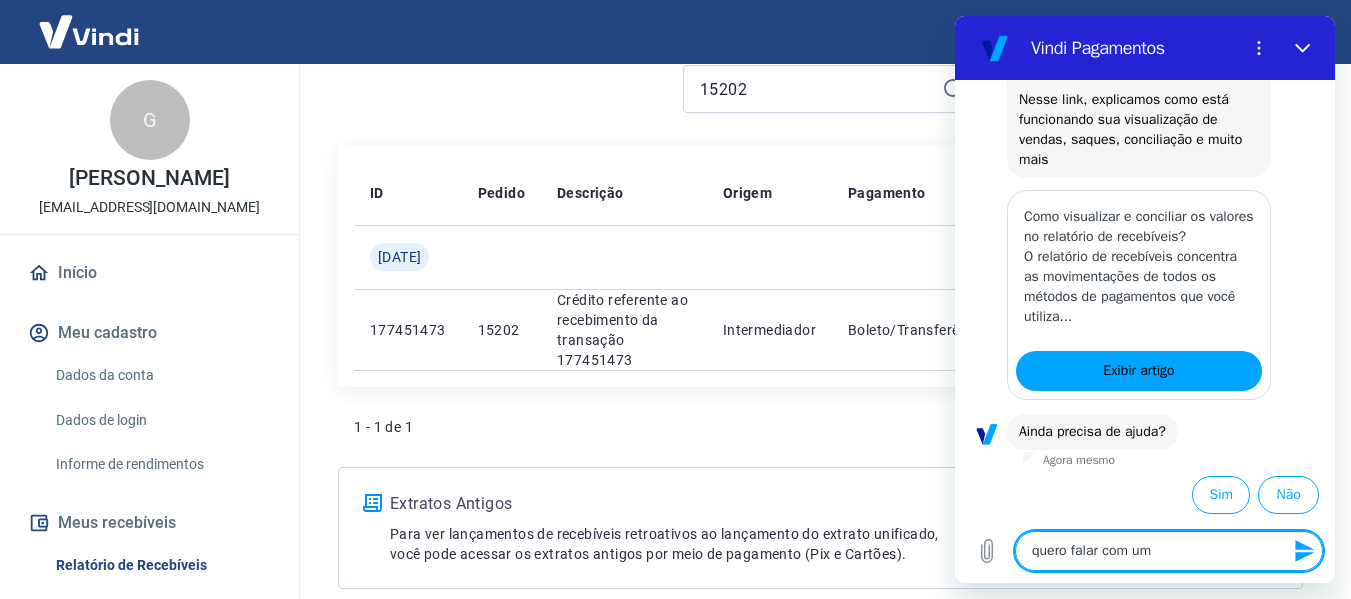 type on "quero falar com um" 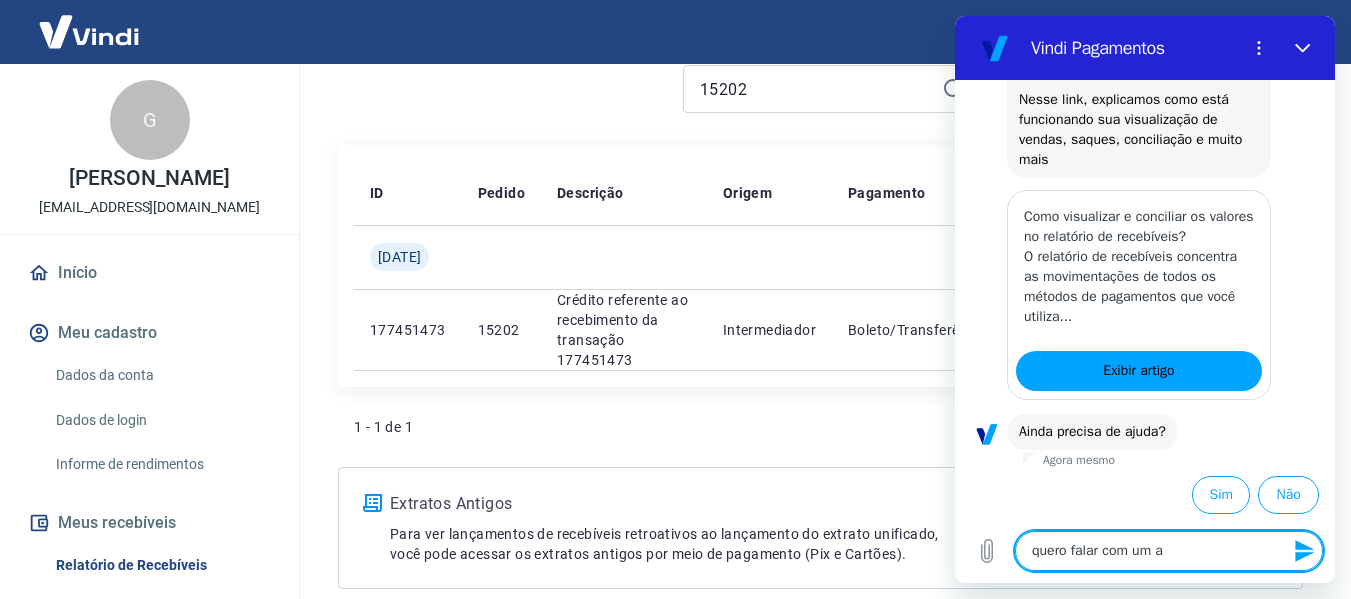 type on "quero falar com um at" 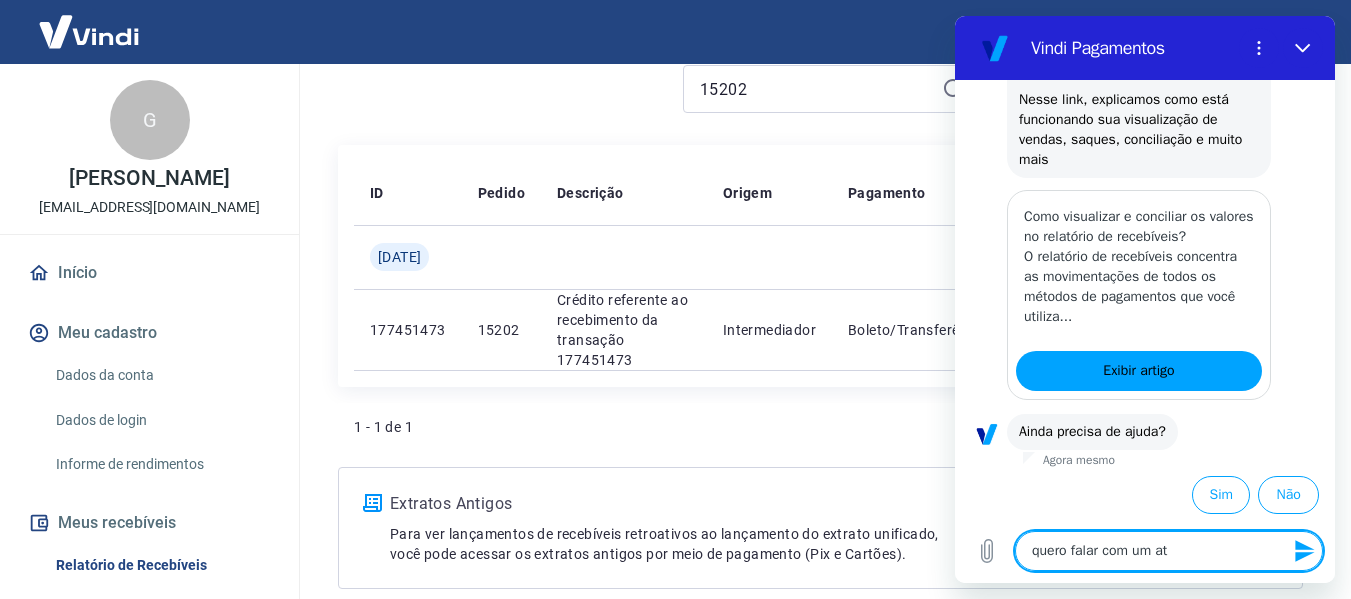 type on "quero falar com um ate" 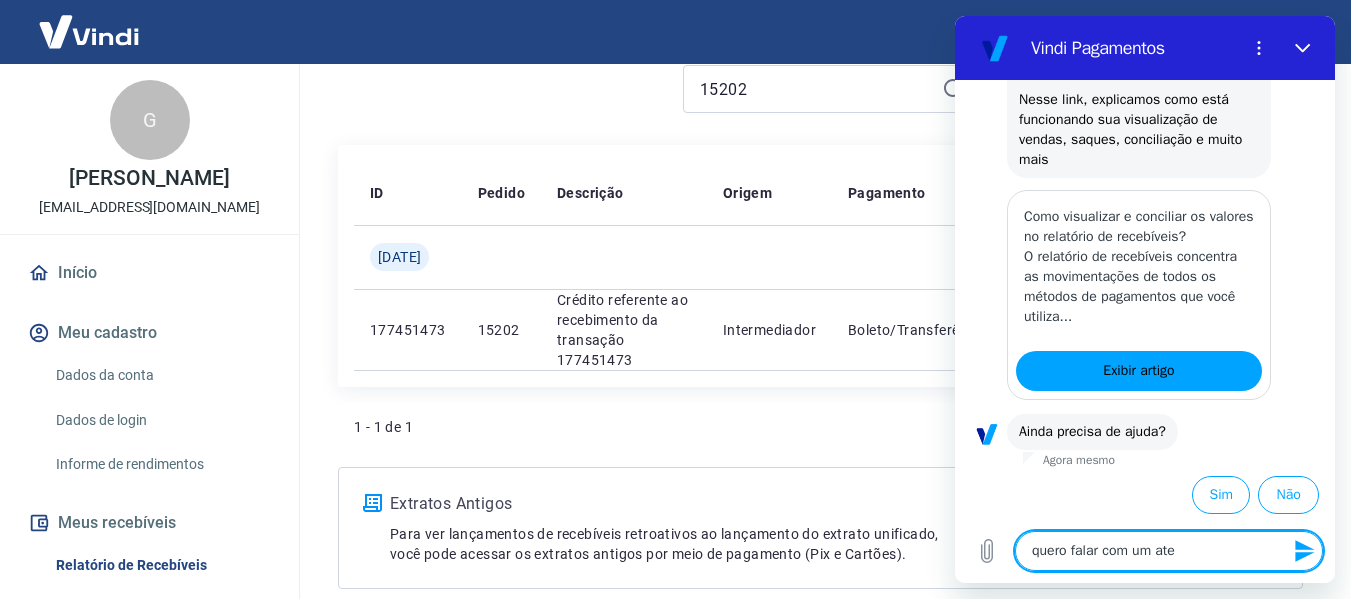 type on "quero falar com um [GEOGRAPHIC_DATA]" 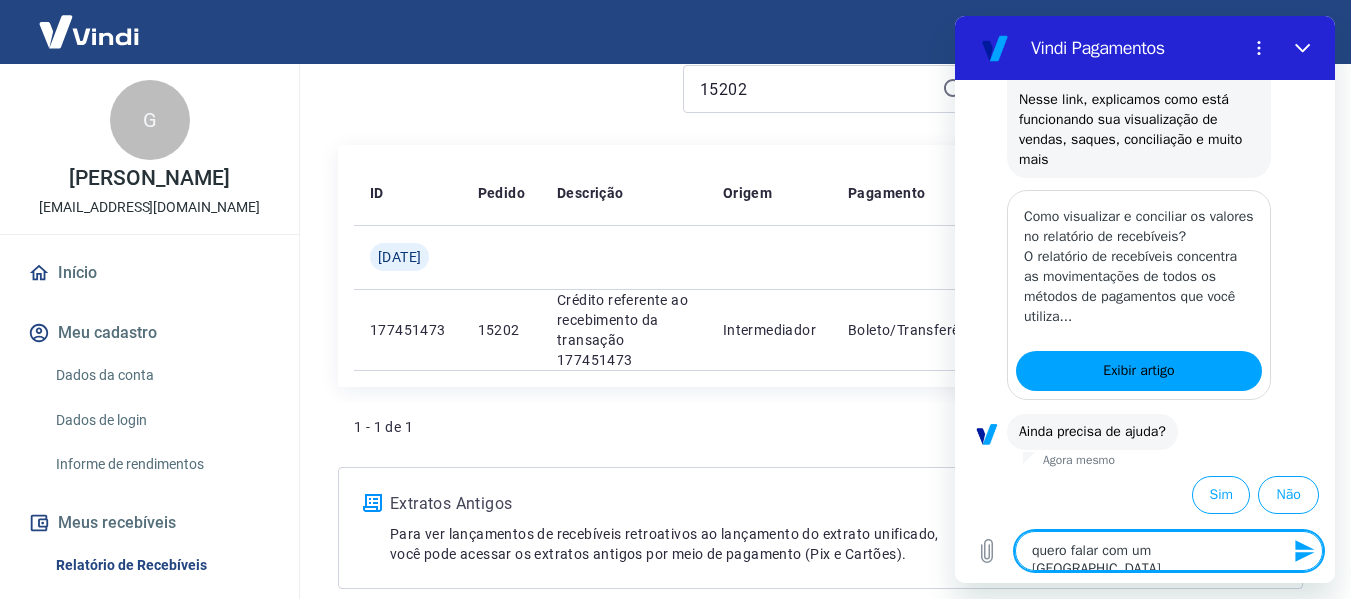 type on "quero falar com um atend" 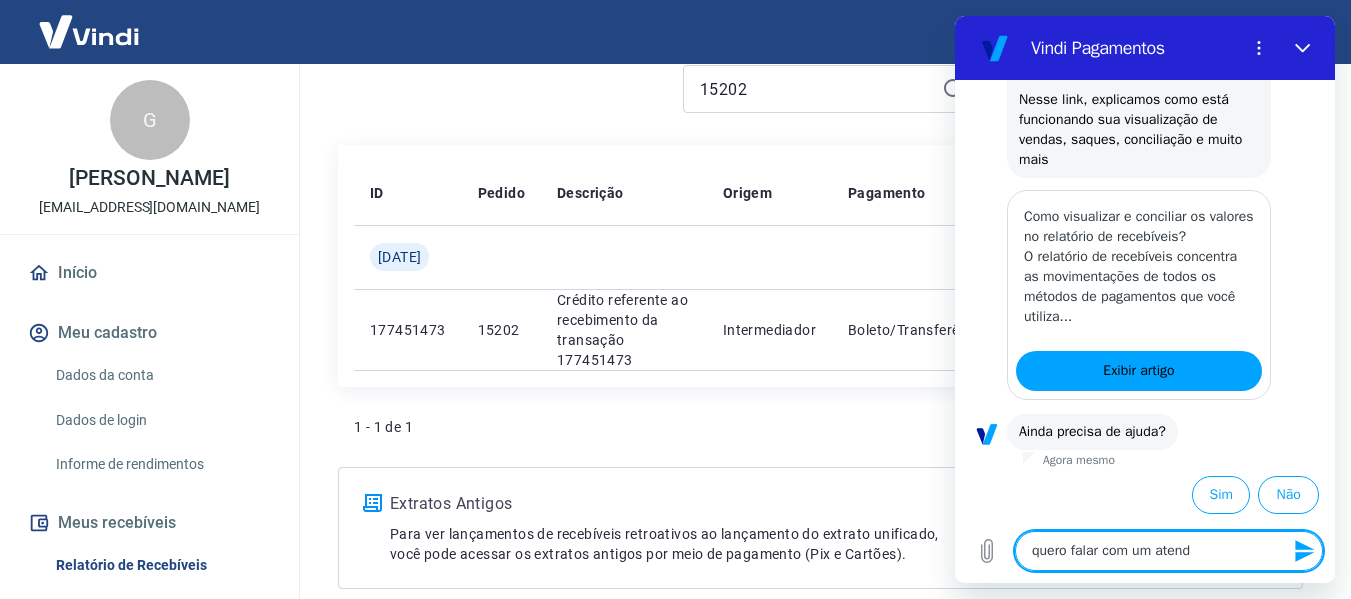 type on "x" 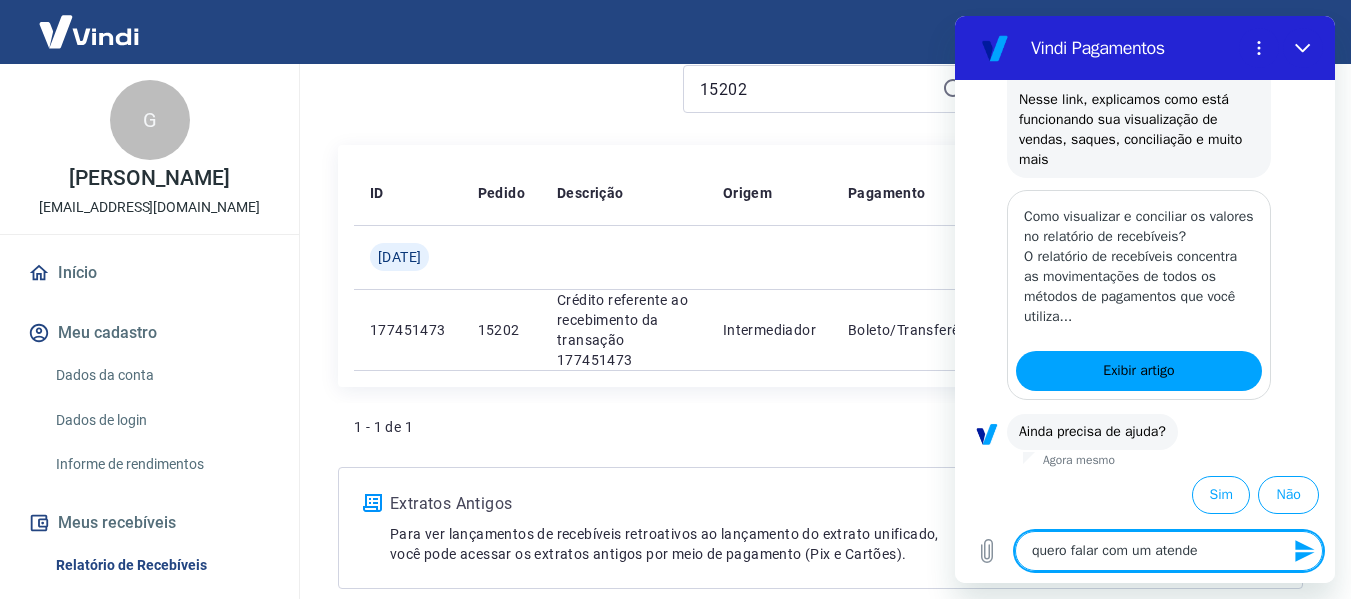 type on "quero falar com um atenden" 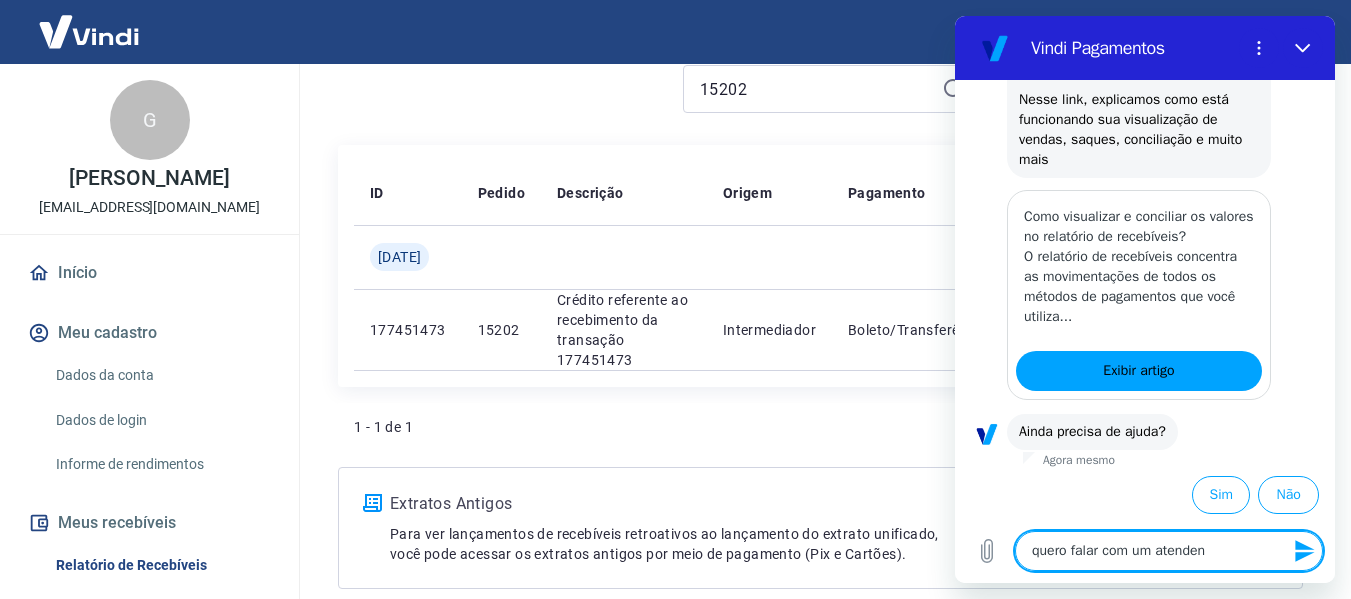 type on "x" 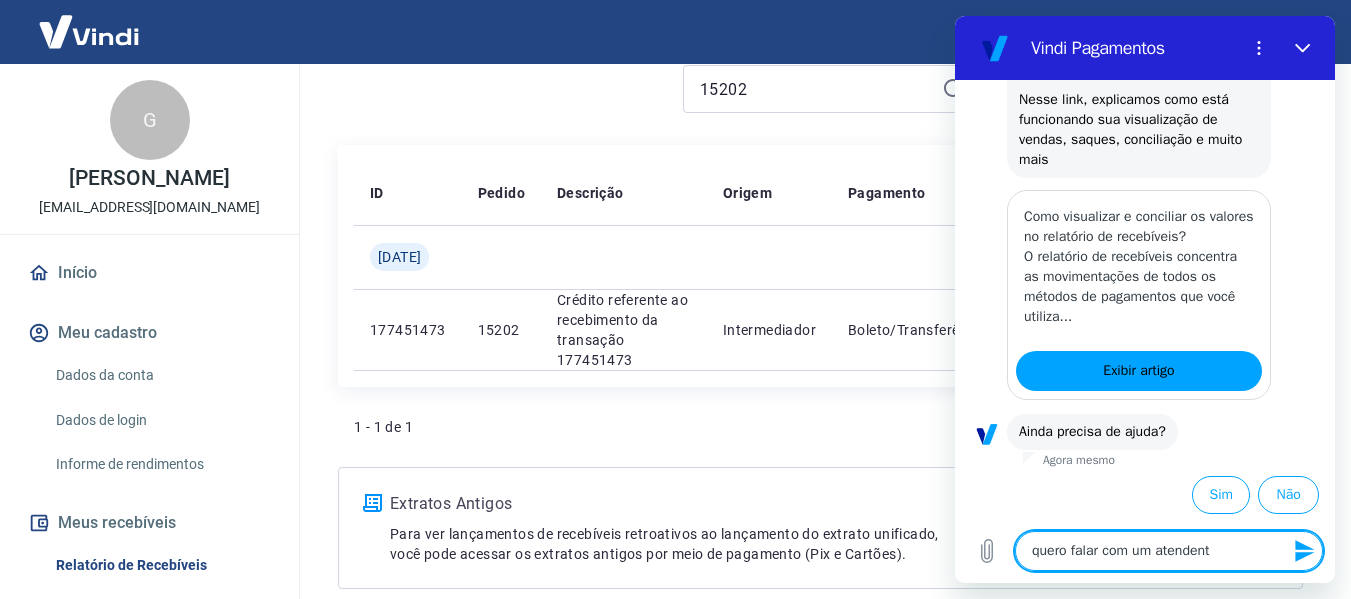 type on "x" 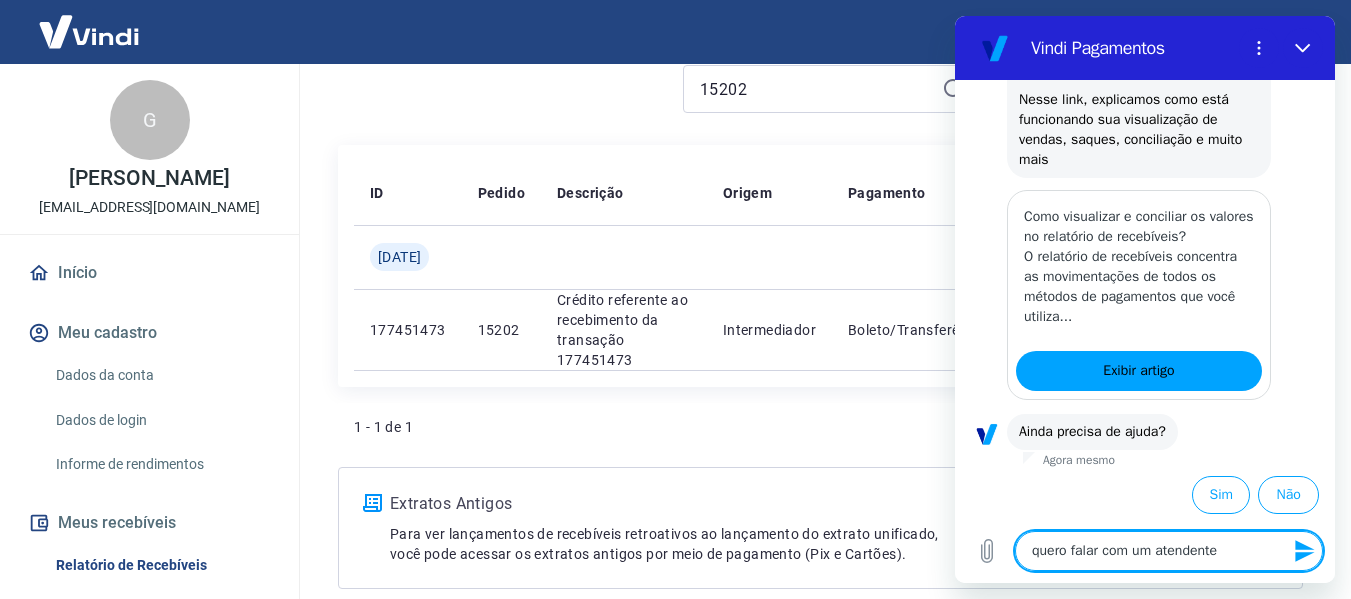 type 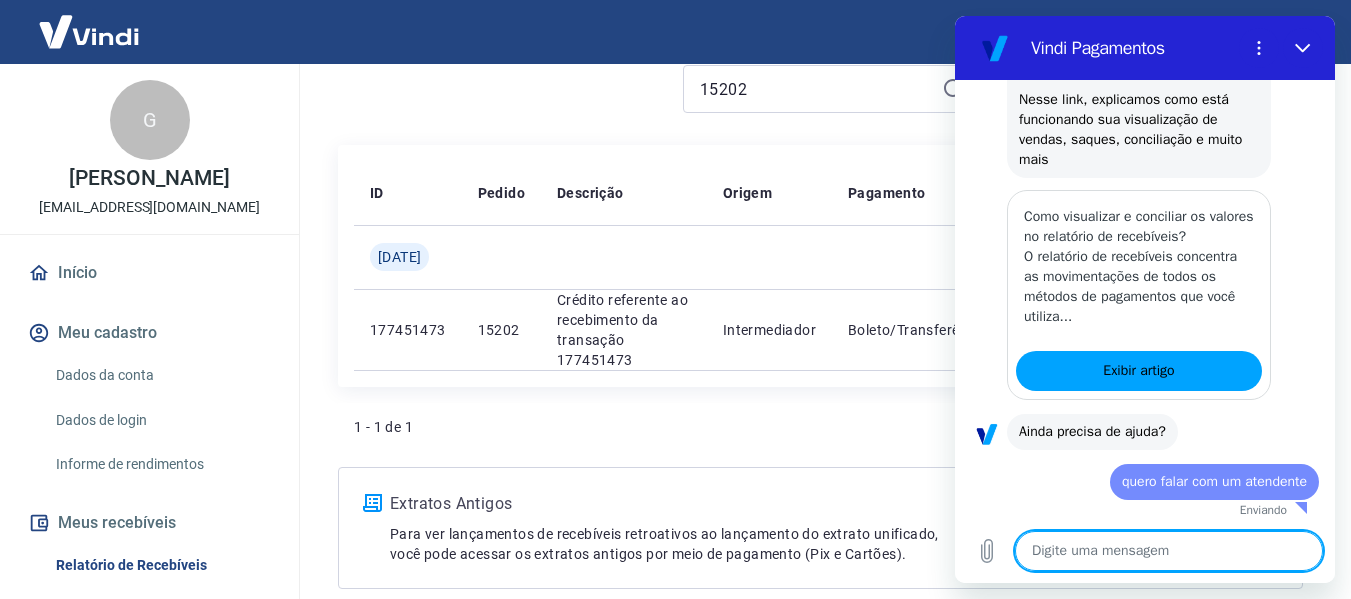 type on "x" 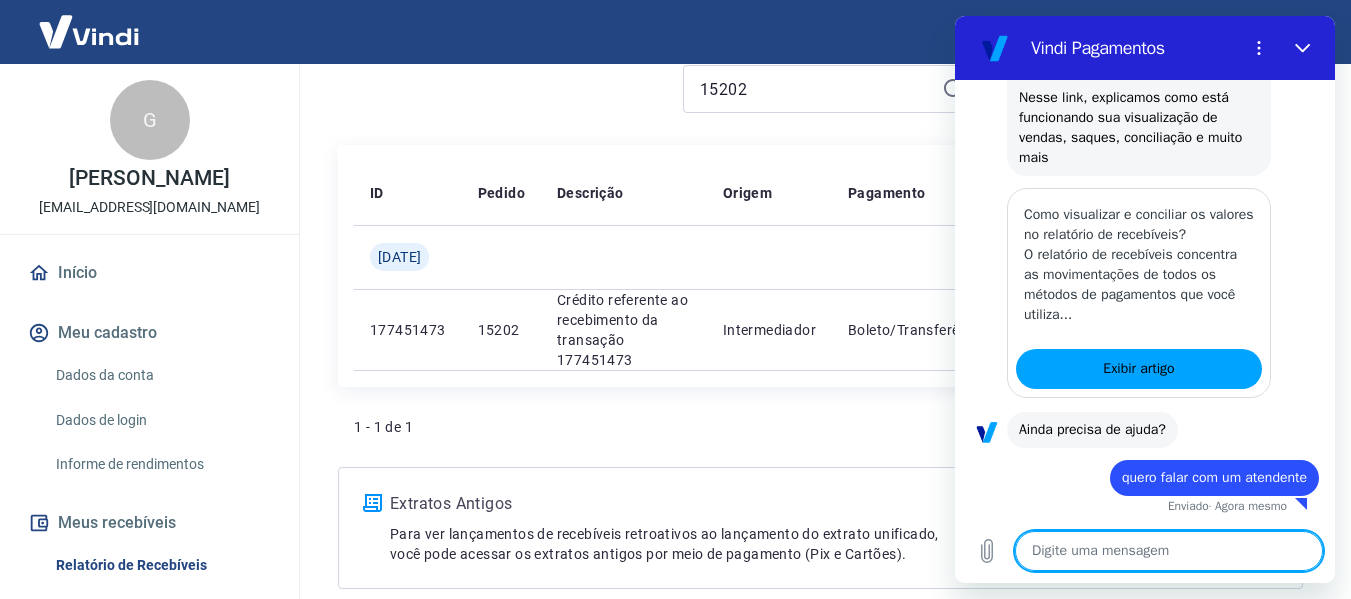 type on "b" 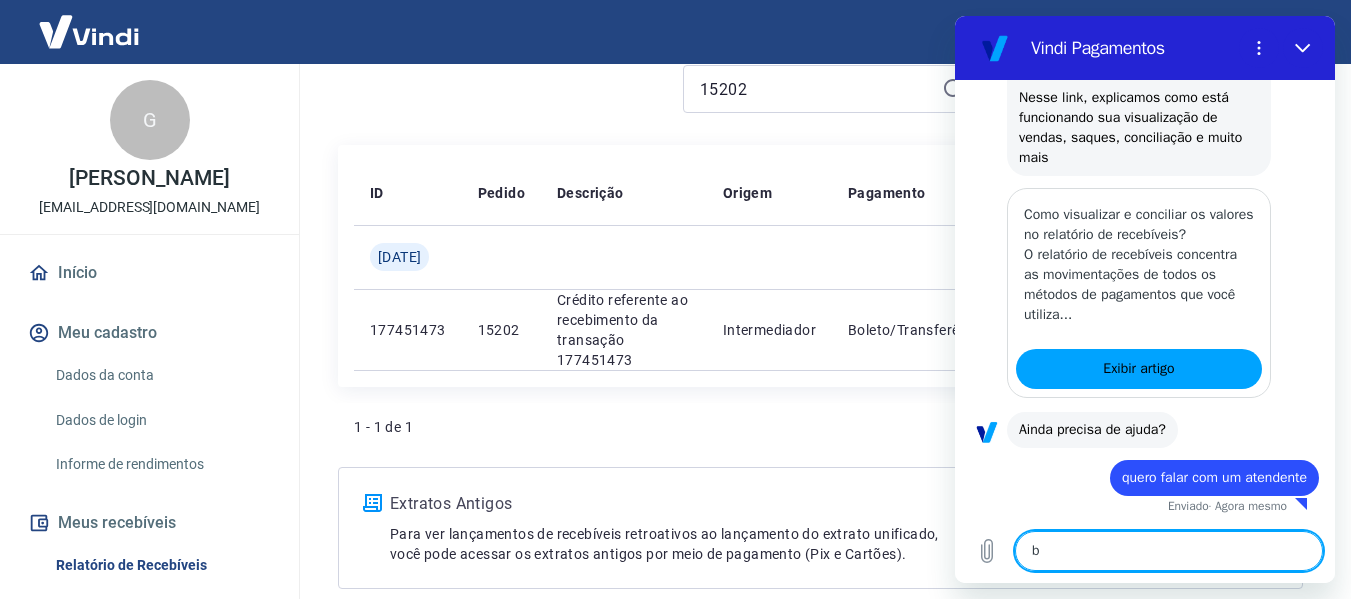 type on "bo" 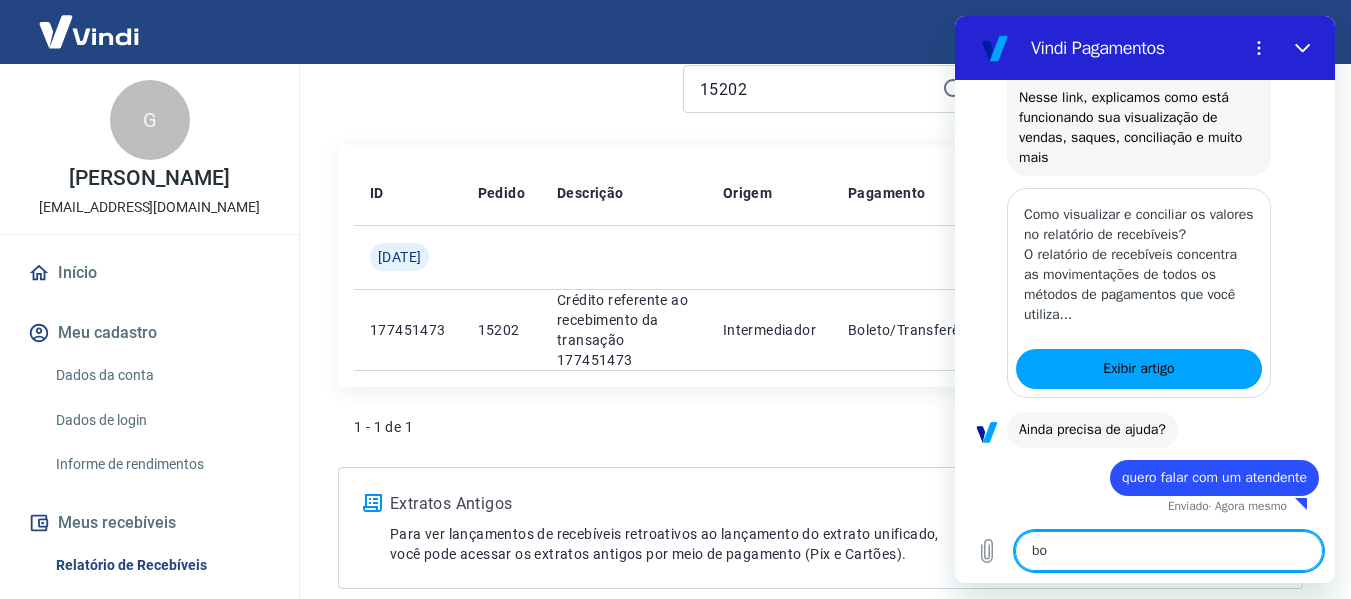 type on "x" 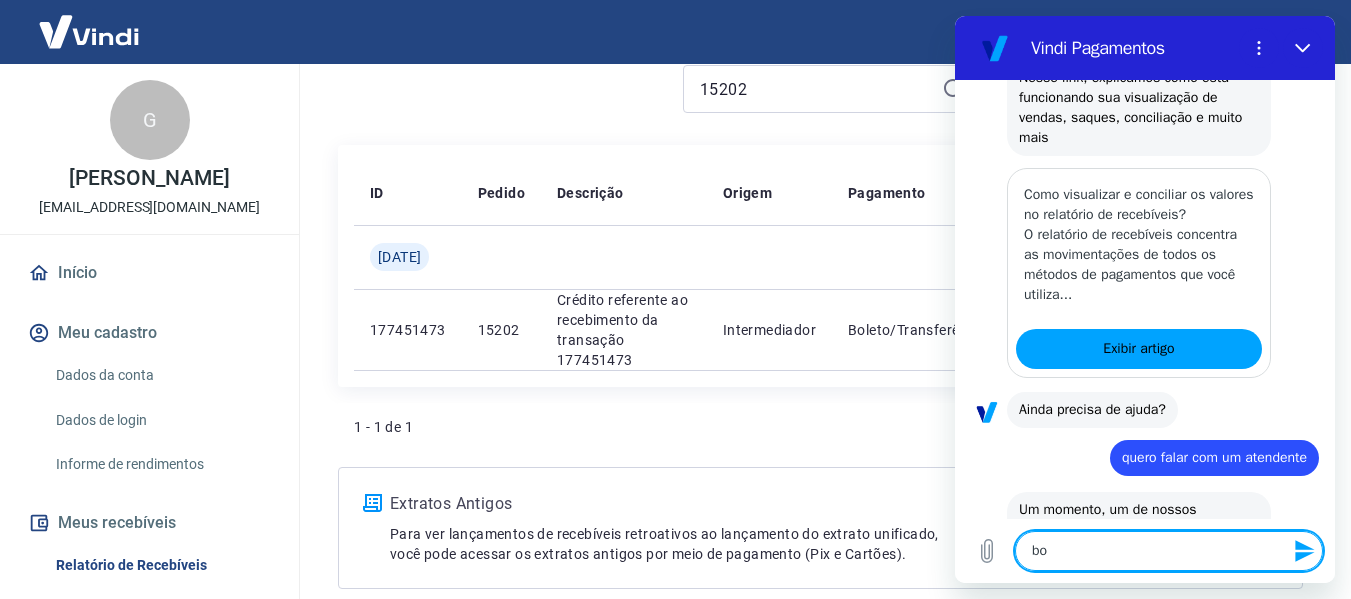 type on "boa" 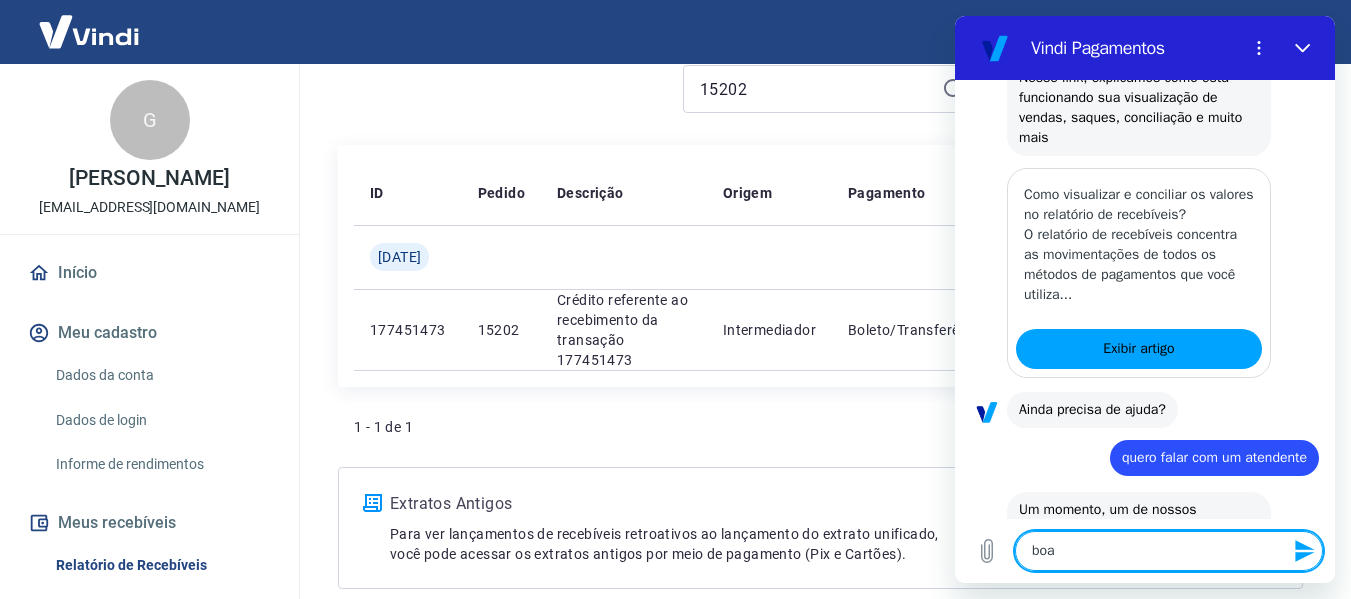 type on "boa" 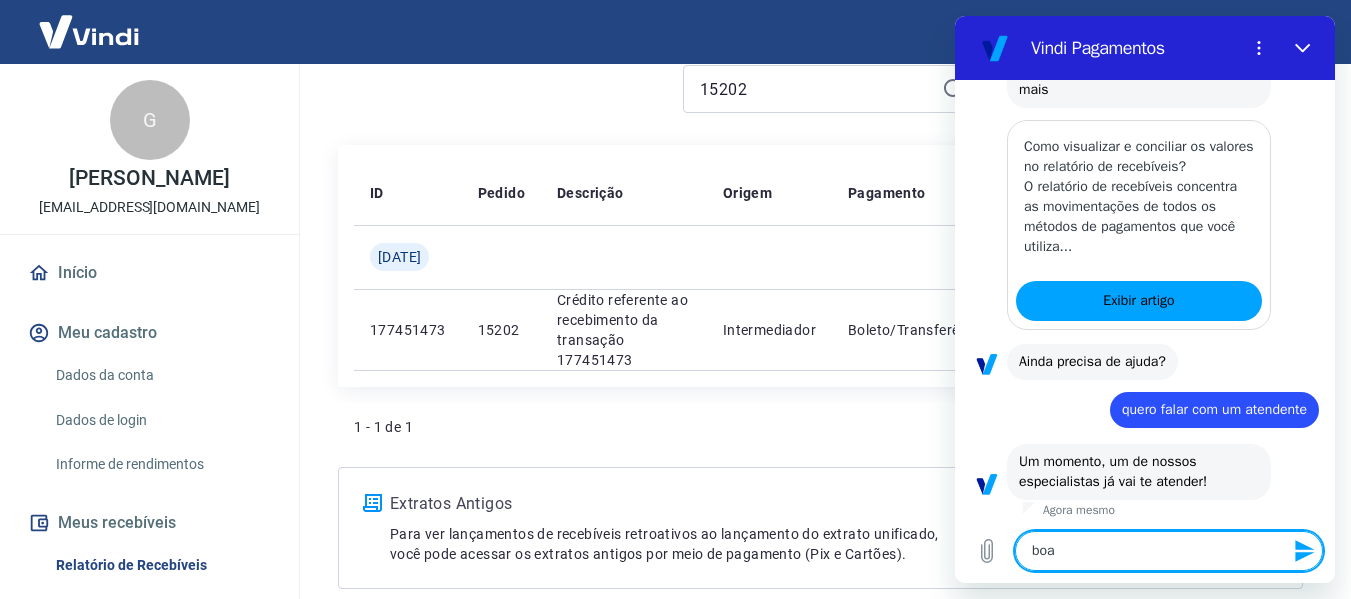 type on "boa t" 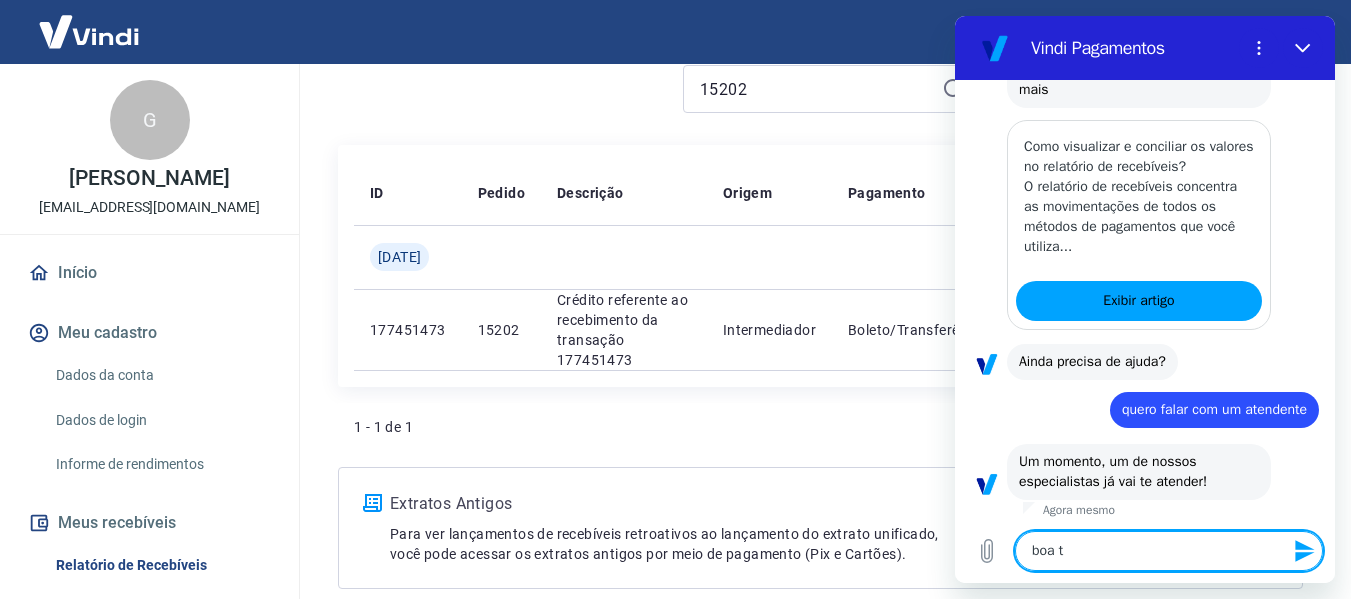 type on "x" 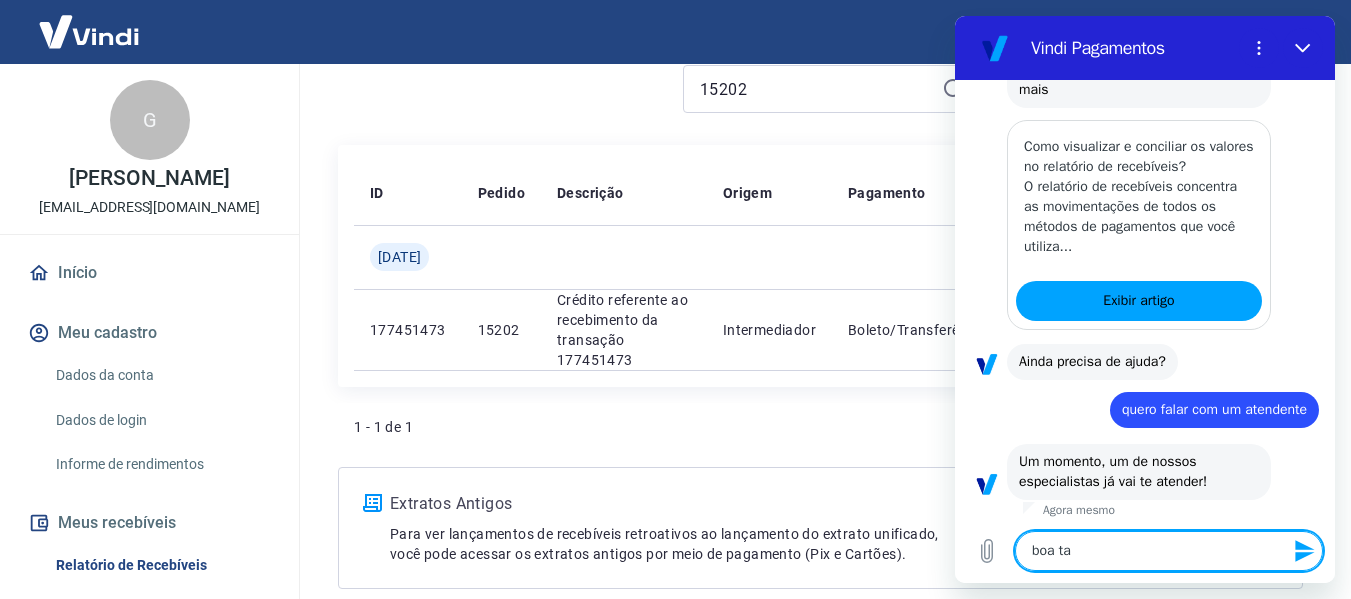 type on "boa tar" 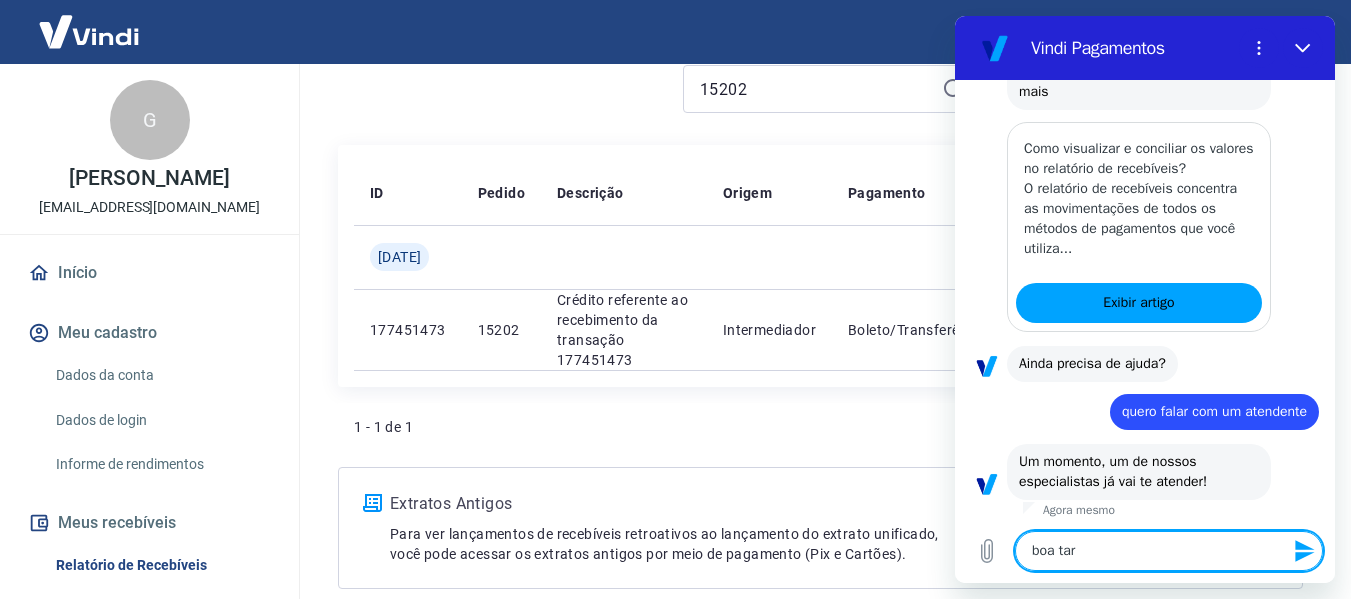 type on "boa tard" 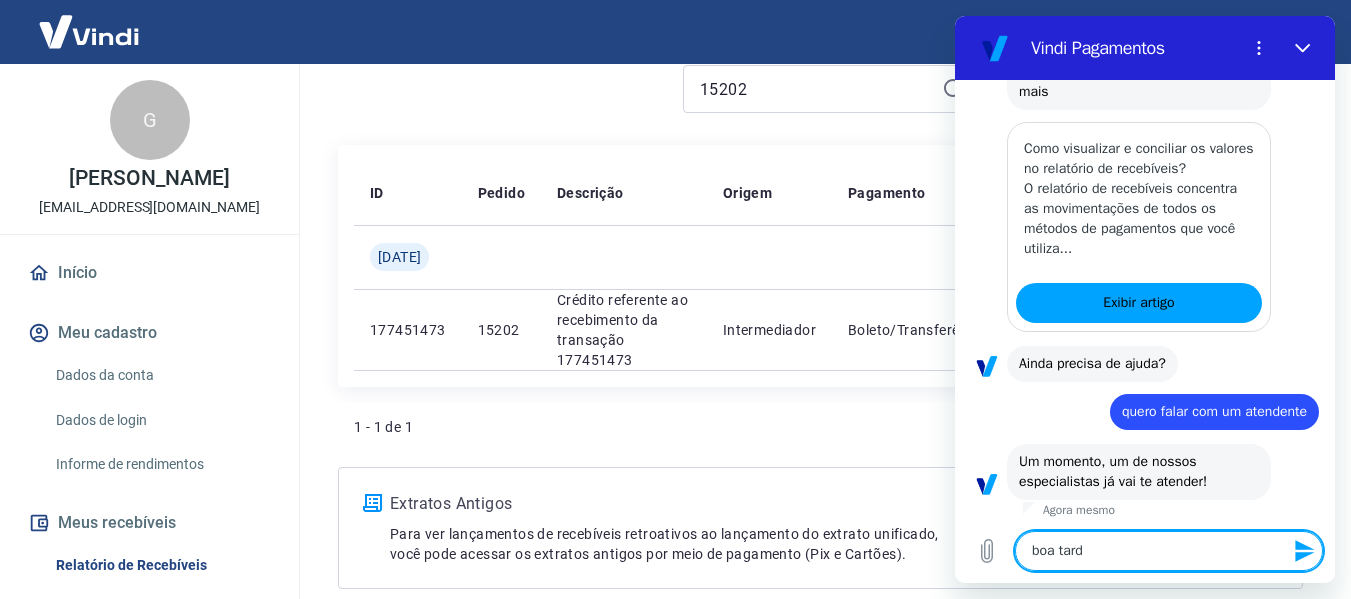 type on "boa tarde" 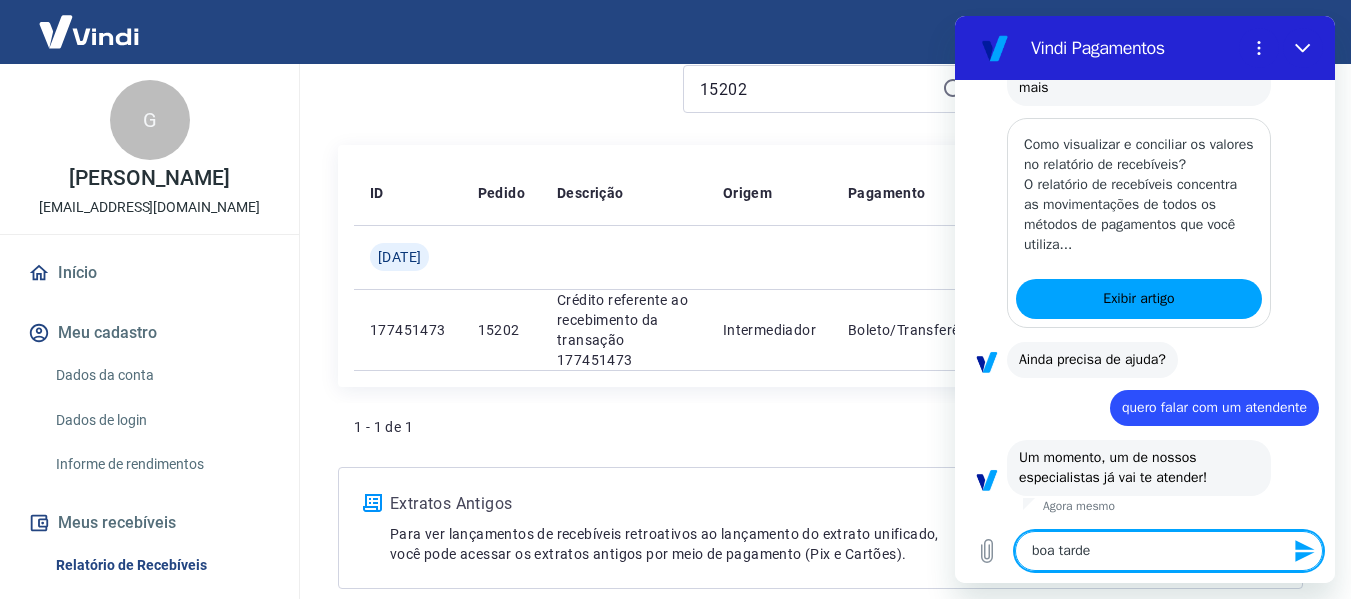 type on "boa tarde" 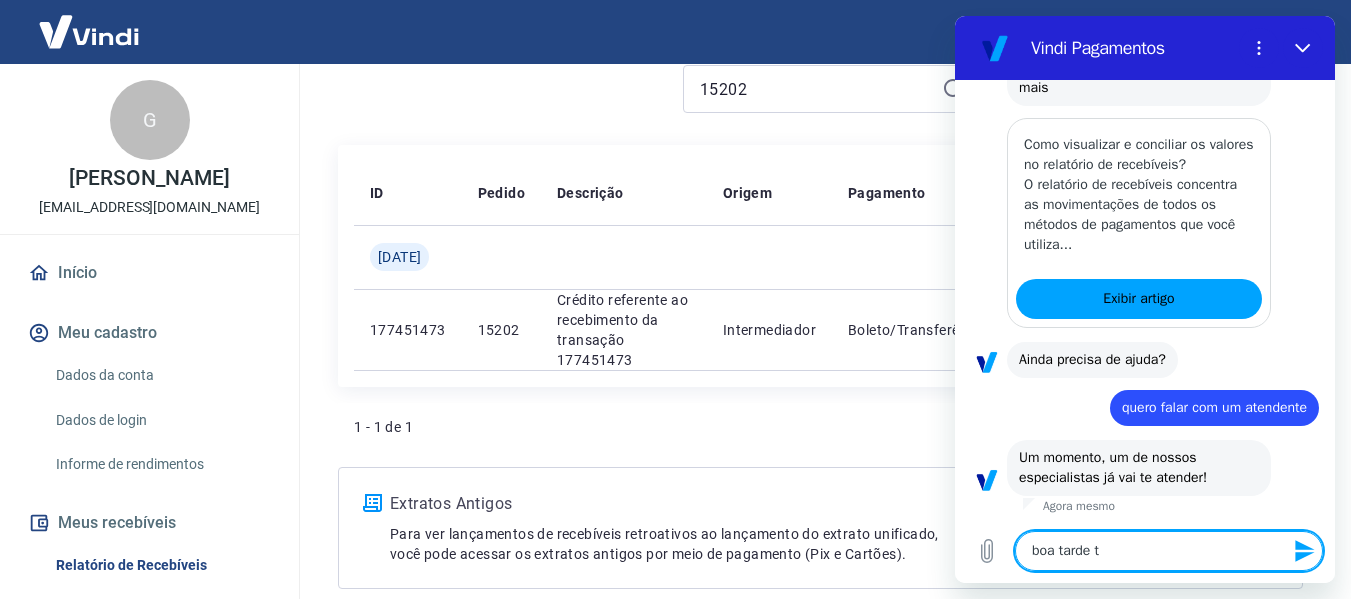 type on "boa tarde tu" 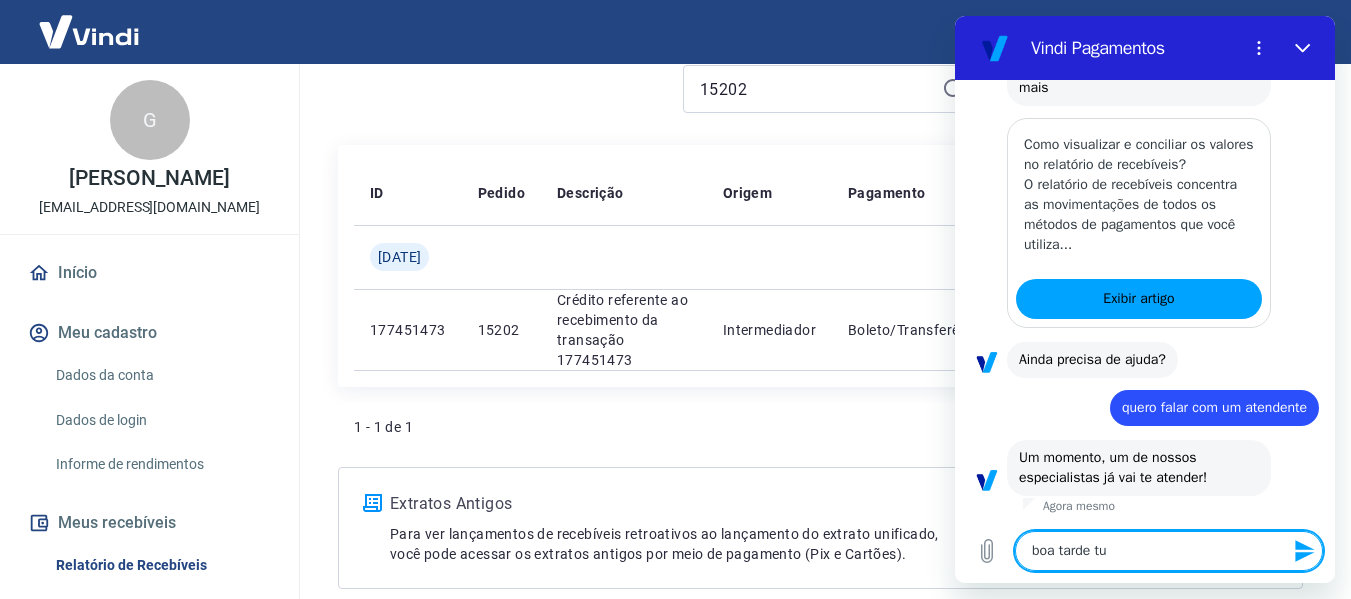 type on "boa tarde tud" 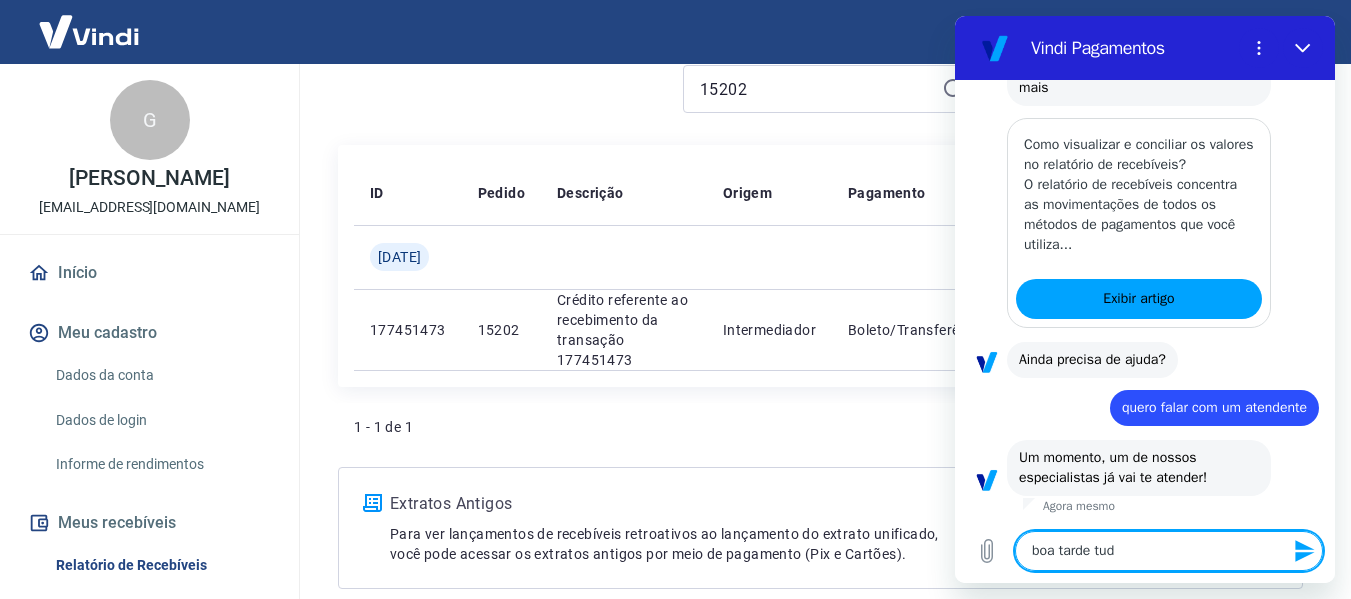 type on "boa tarde tudo" 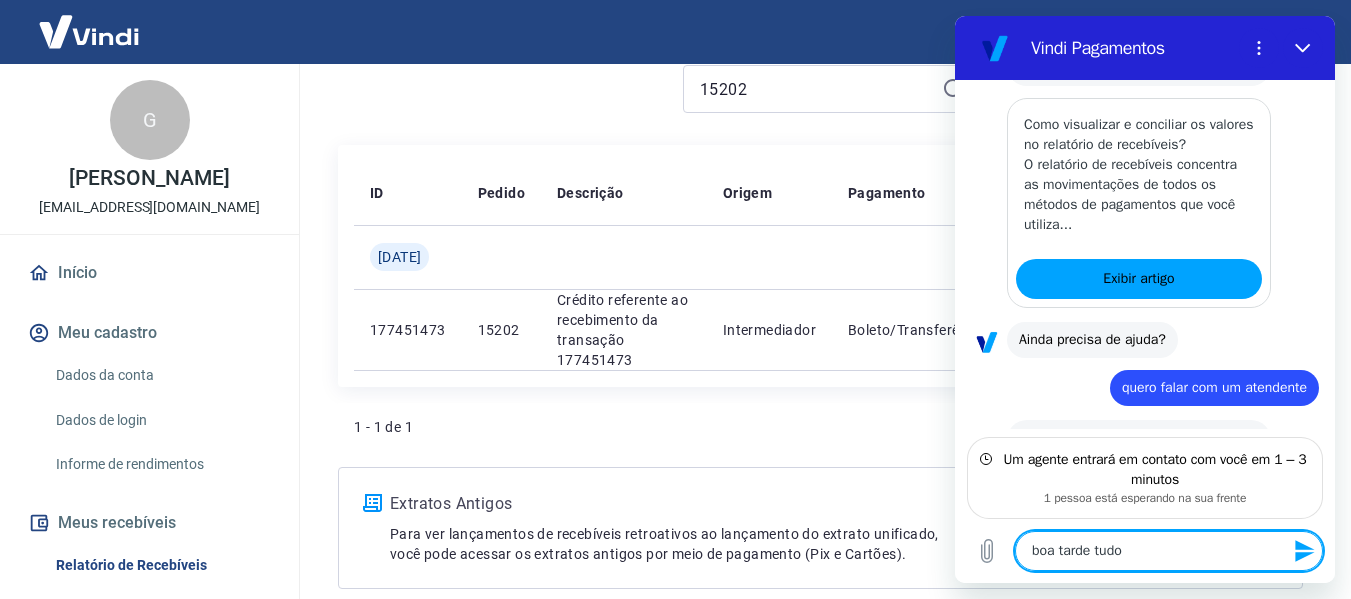 type on "boa tarde tudo" 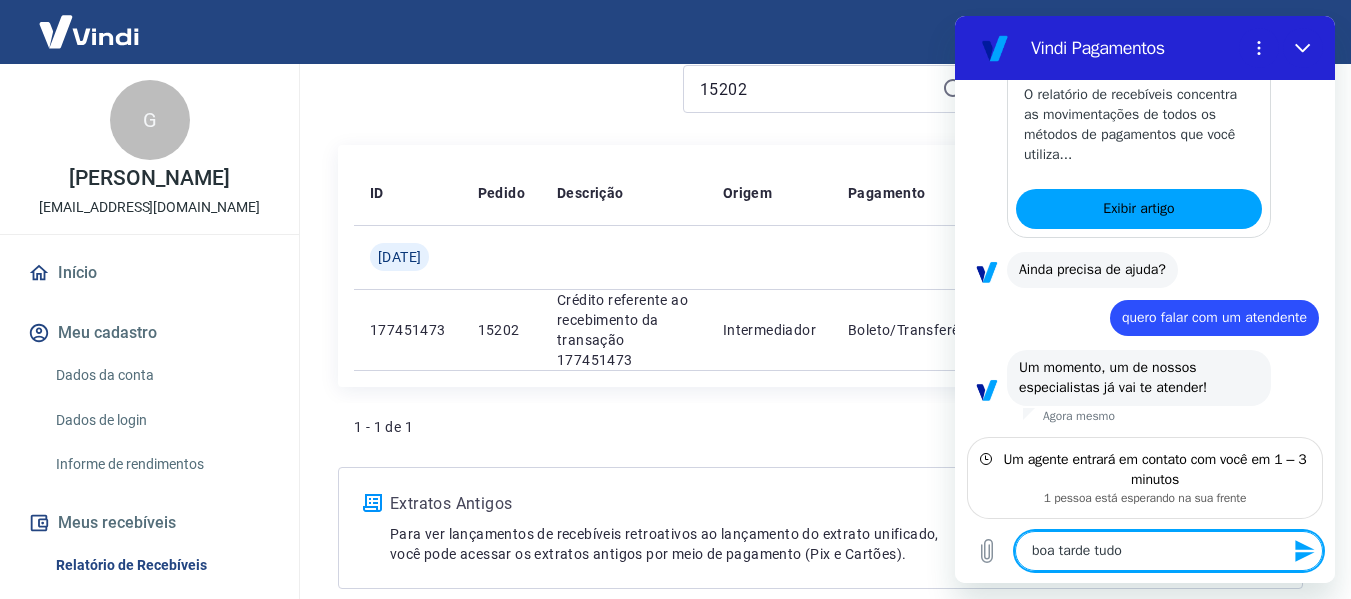 type on "boa tarde tudo b" 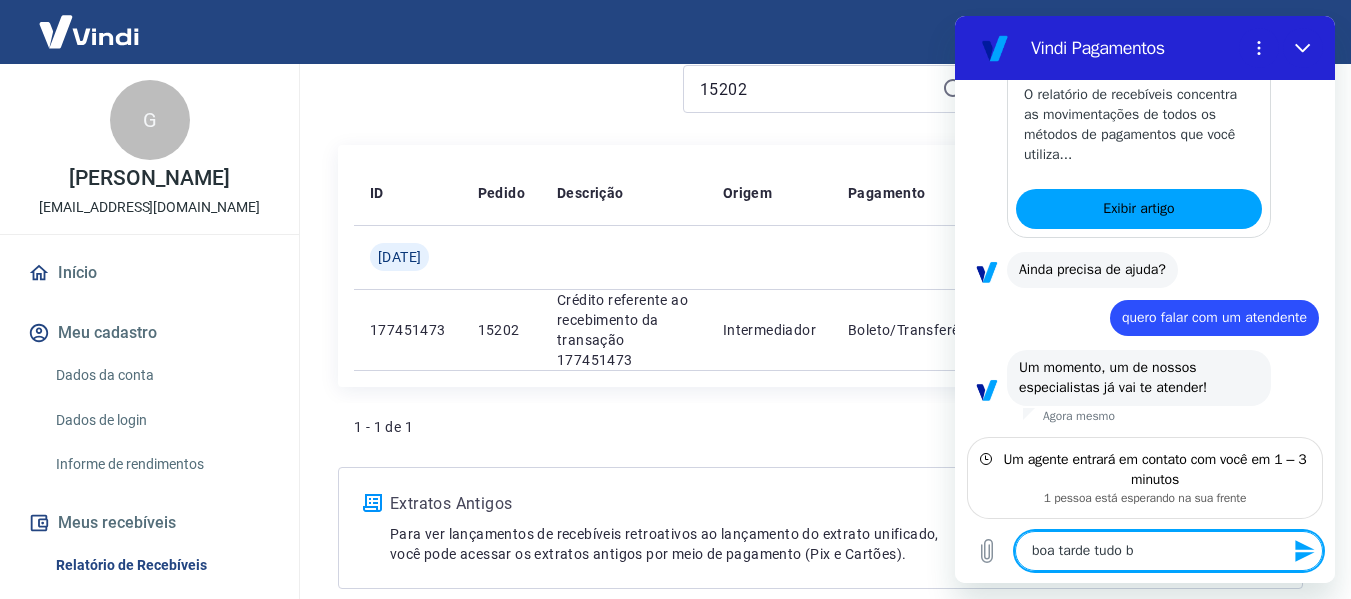 type on "boa tarde tudo be" 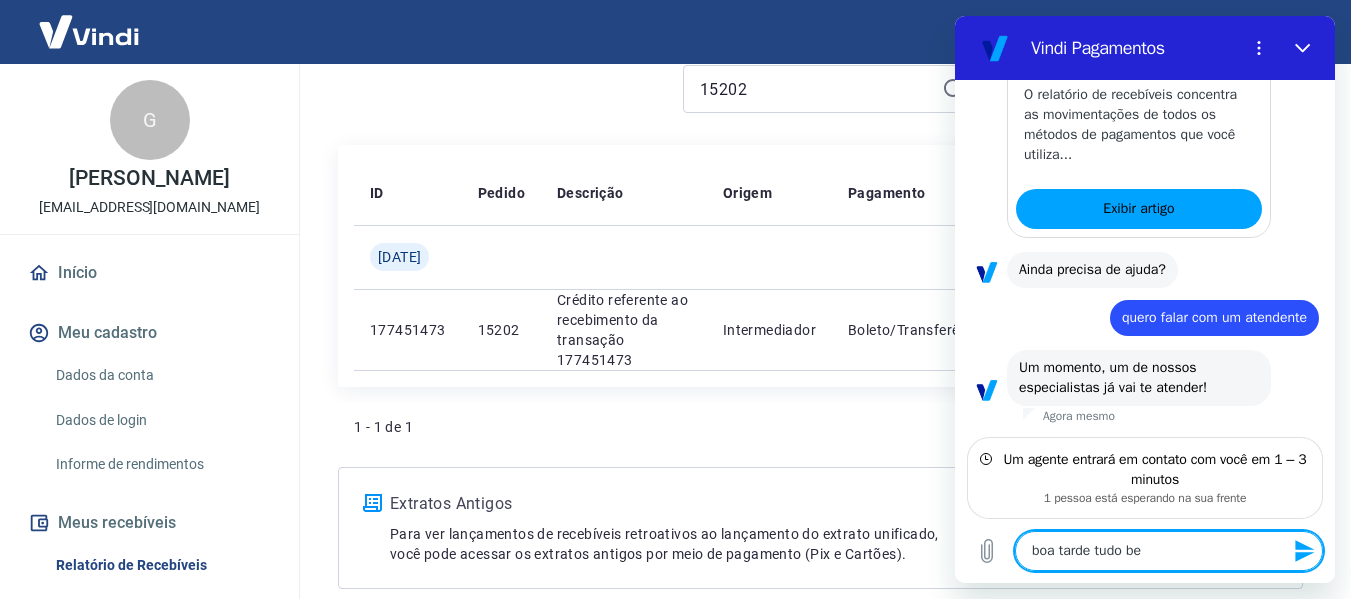 type on "boa tarde tudo bem" 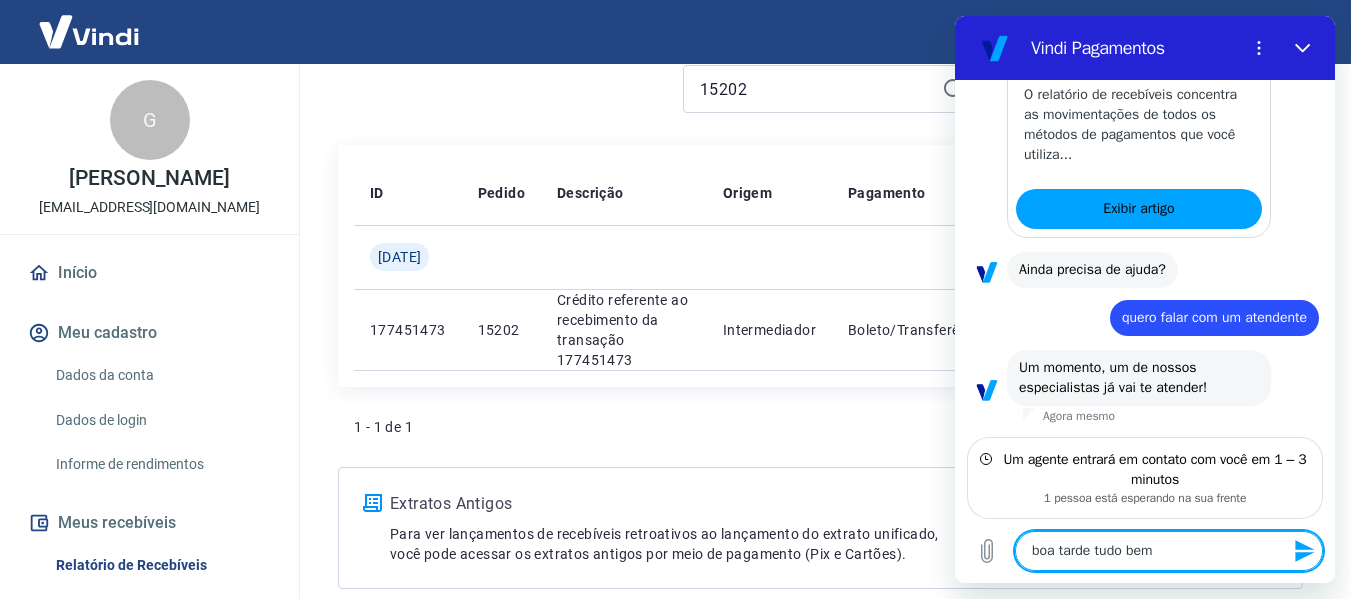 type on "boa tarde tudo bem?" 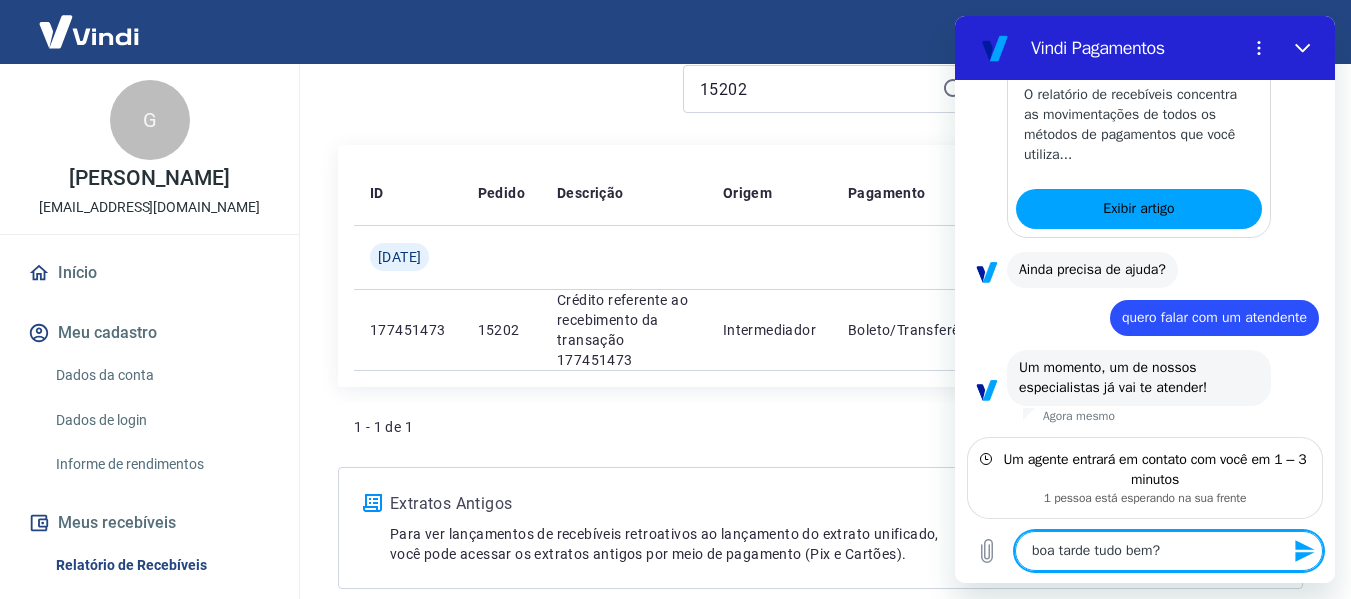 type on "boa tarde tudo bem?" 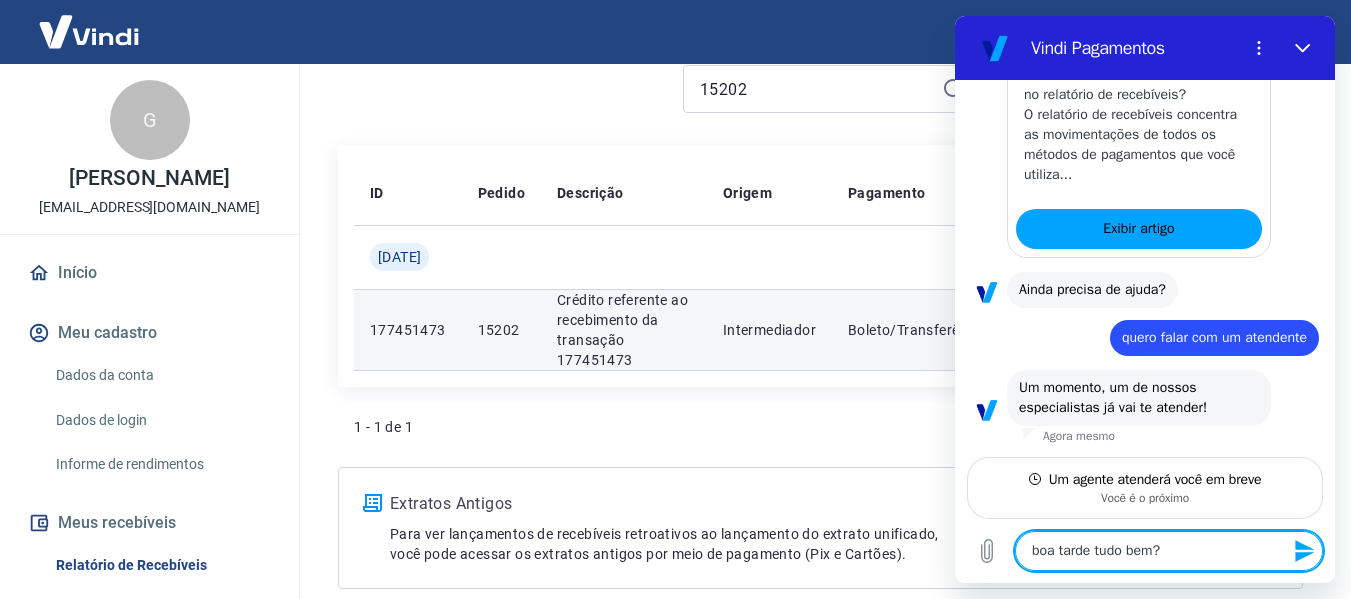 type on "x" 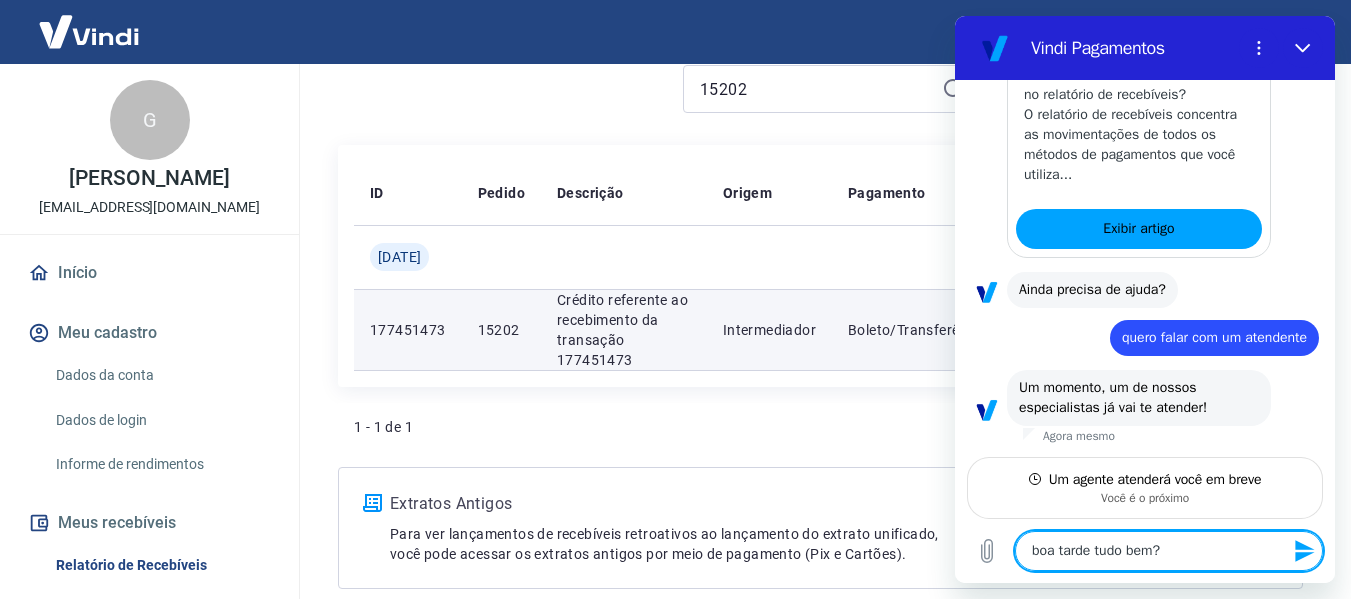 click on "15202" at bounding box center [501, 330] 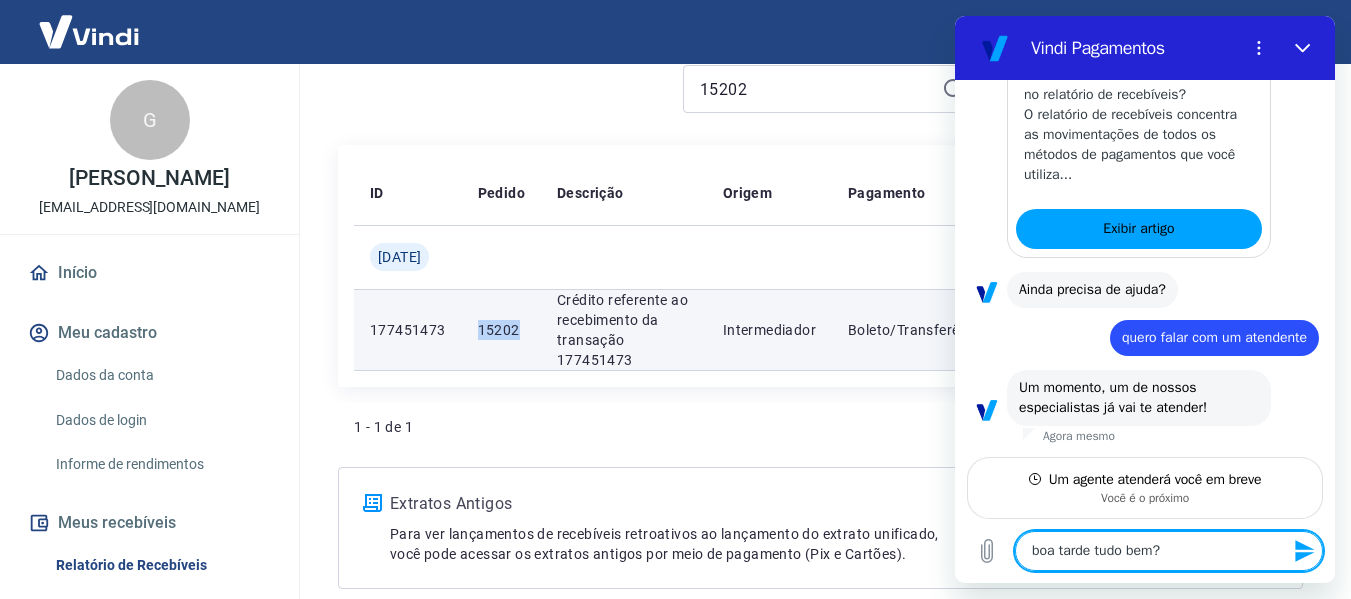 click on "15202" at bounding box center [501, 330] 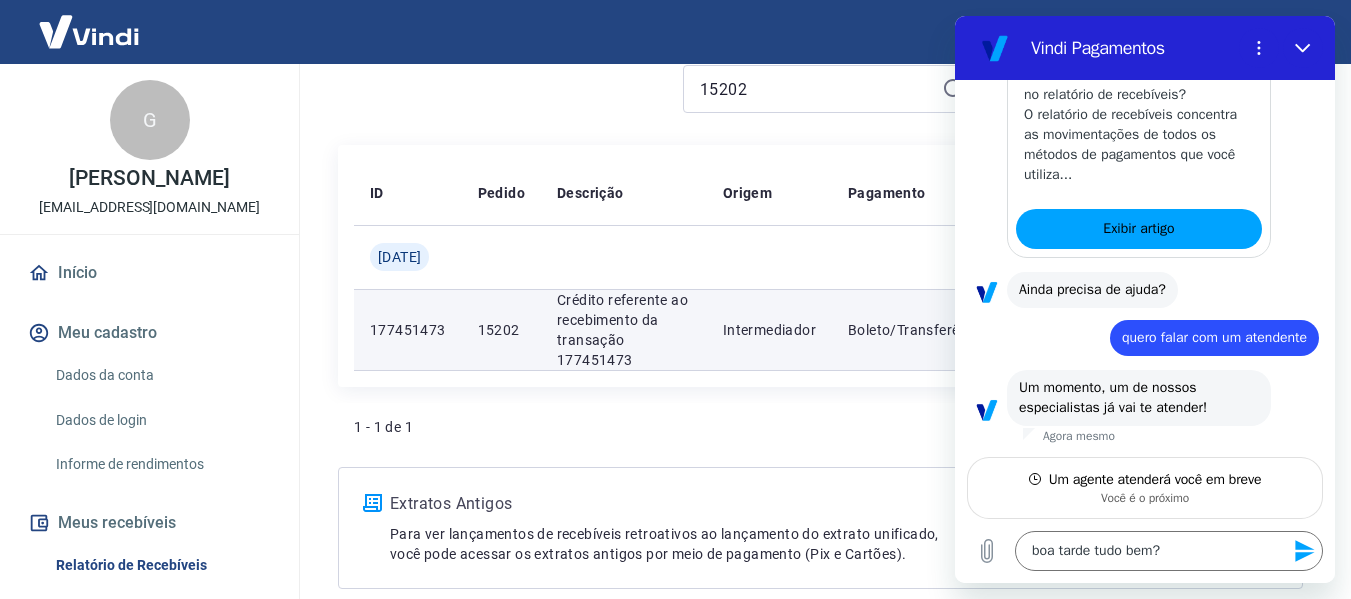 click on "177451473" at bounding box center [408, 330] 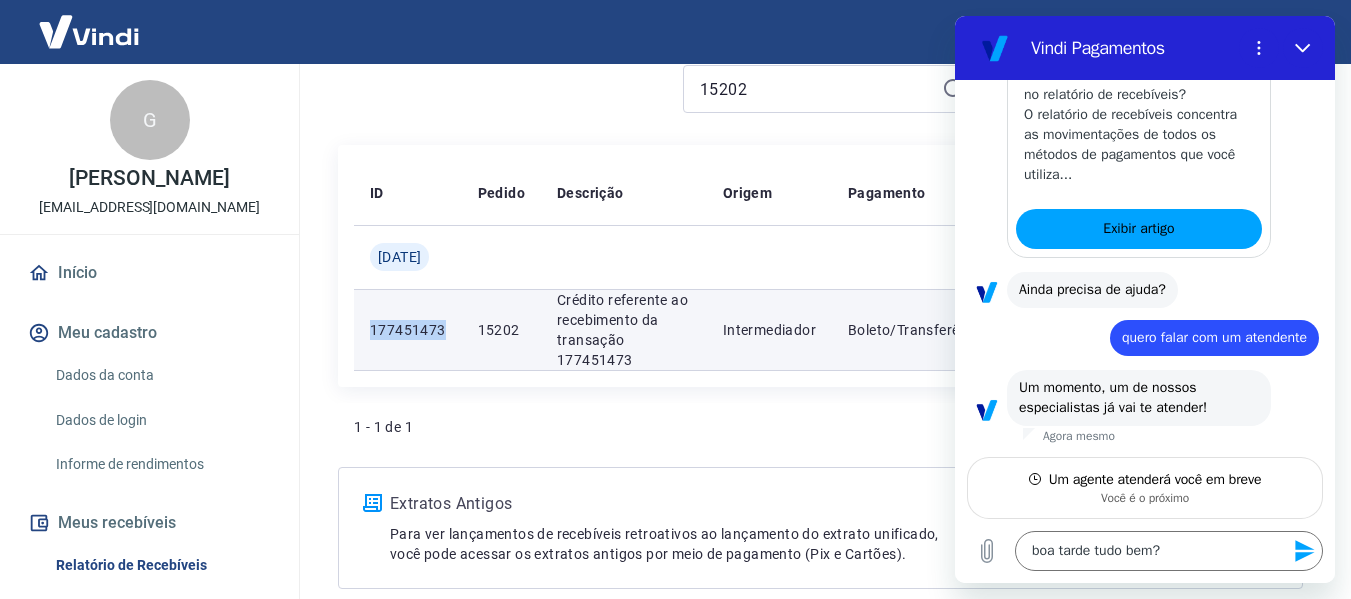 click on "177451473" at bounding box center (408, 330) 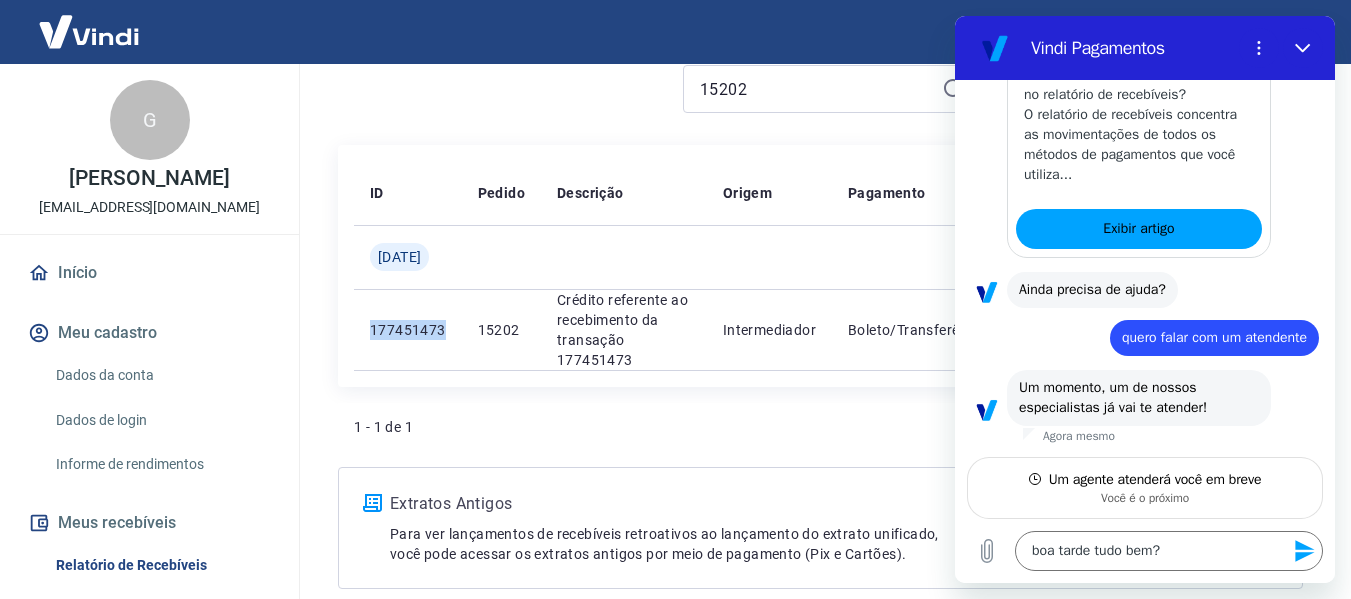 copy on "177451473" 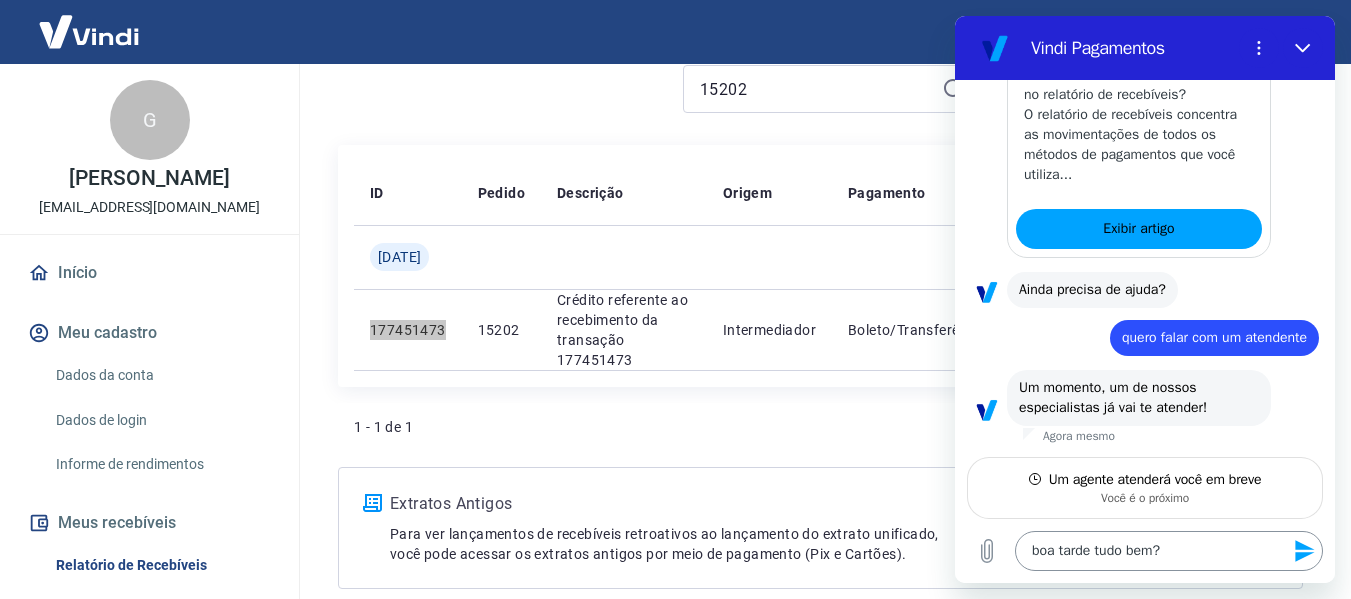 click on "boa tarde tudo bem?" at bounding box center [1169, 551] 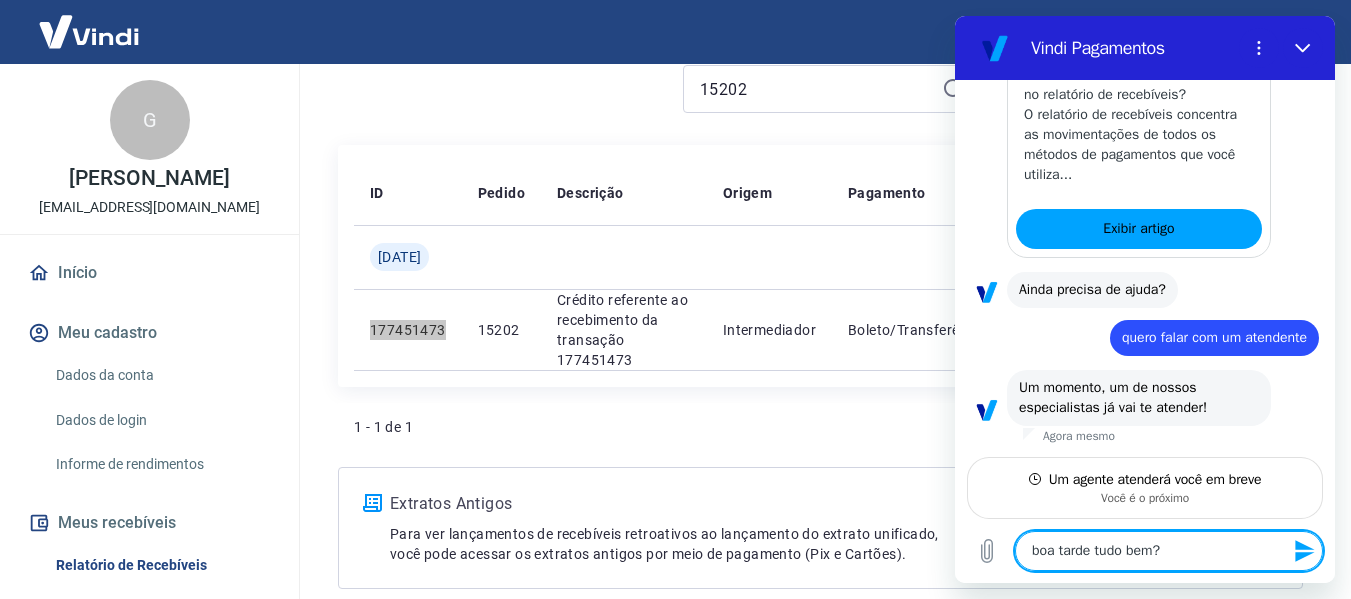 type on "boa tarde tudo bem? i" 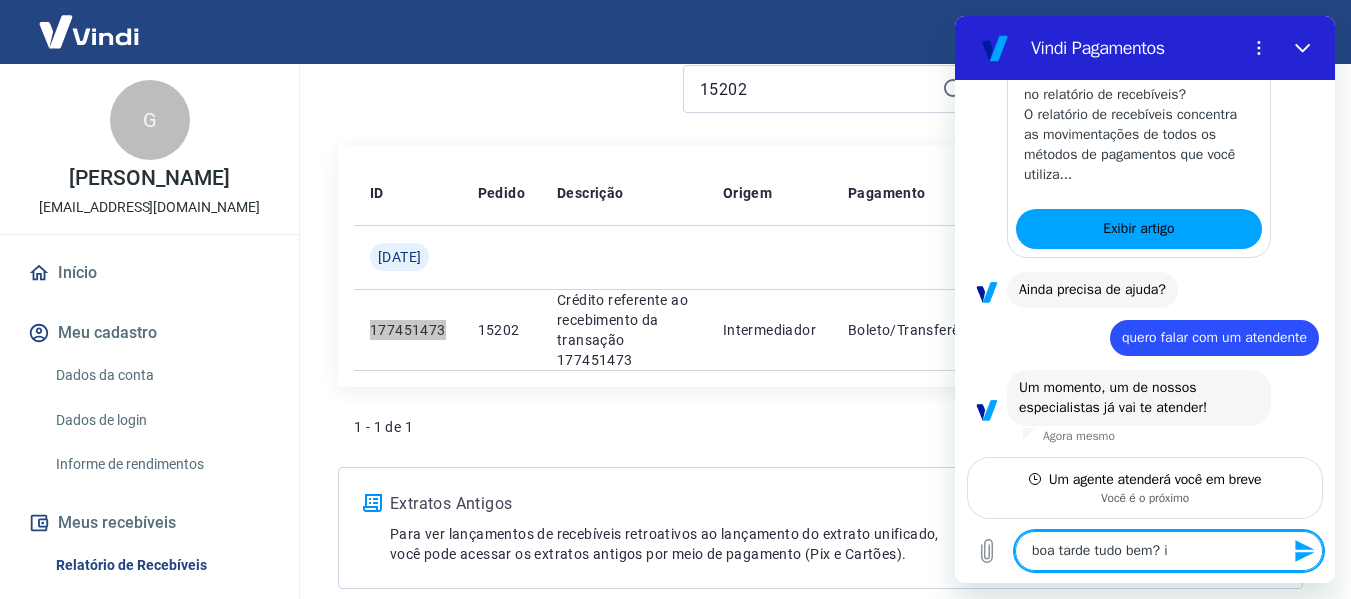 type on "boa tarde tudo bem? id" 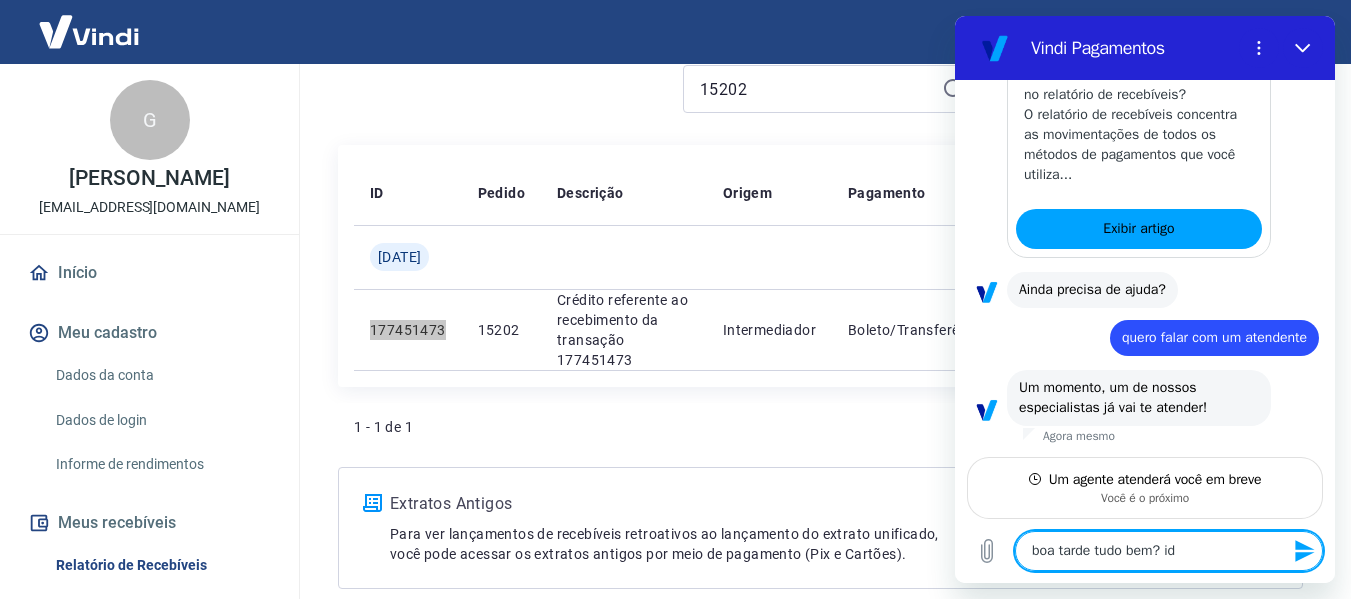 type on "boa tarde tudo bem? id" 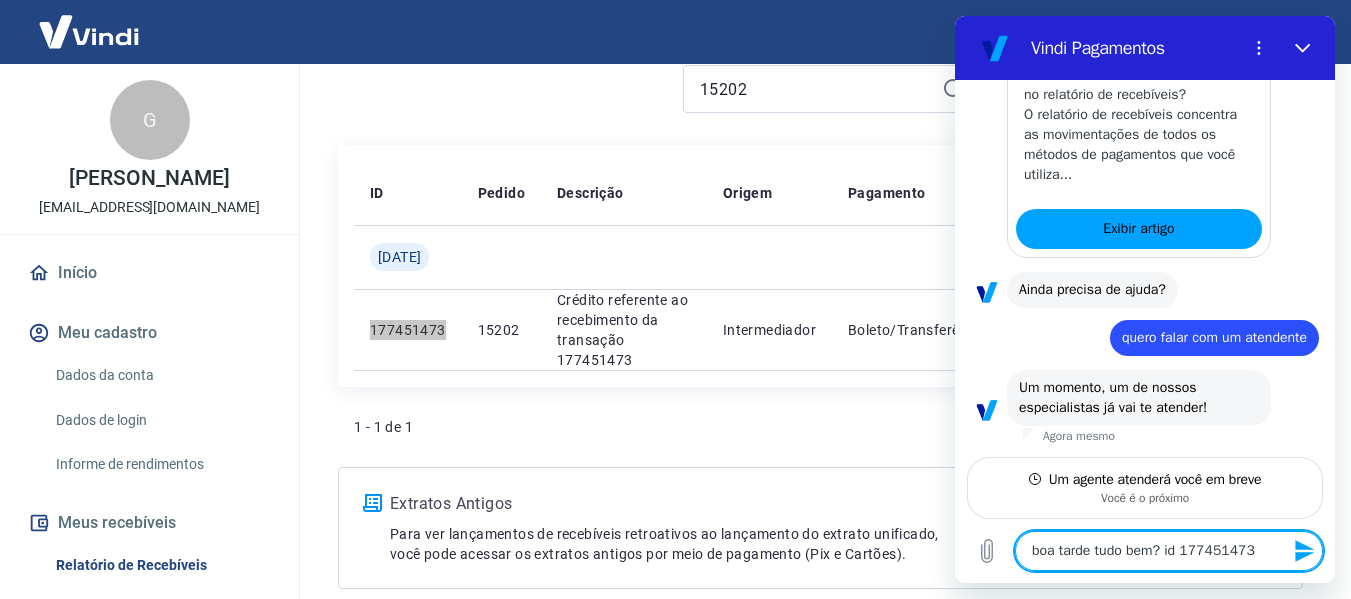 type on "boa tarde tudo bem? id 177451473" 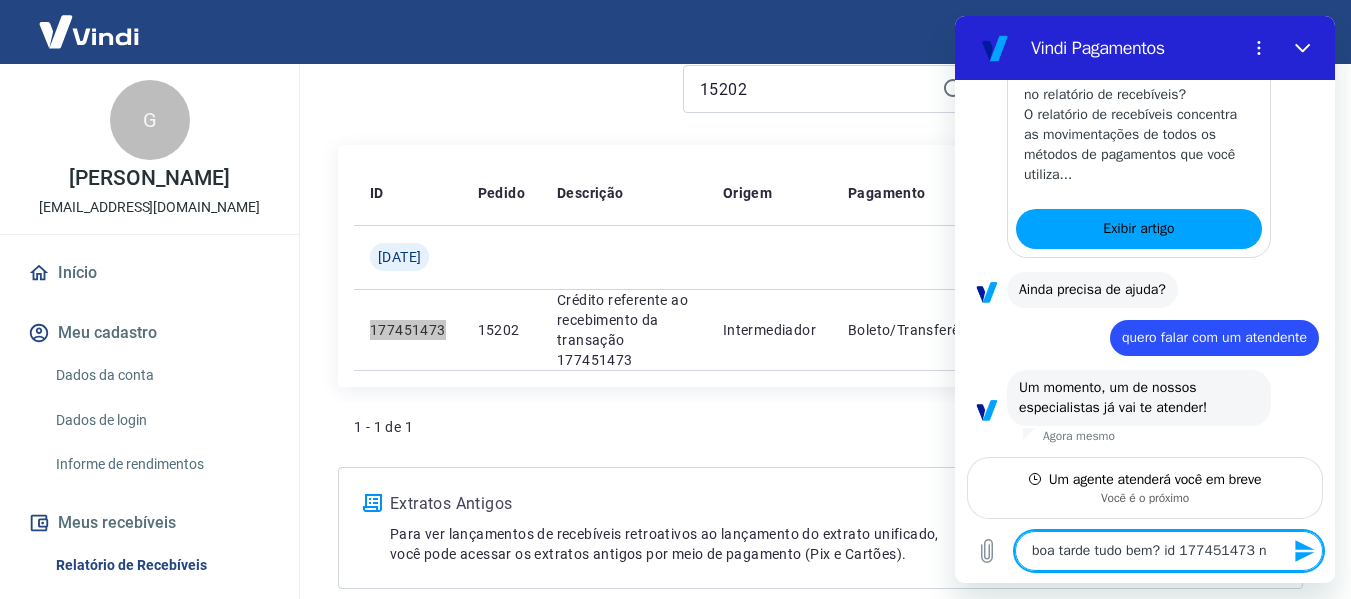 type on "boa tarde tudo bem? id 177451473 na" 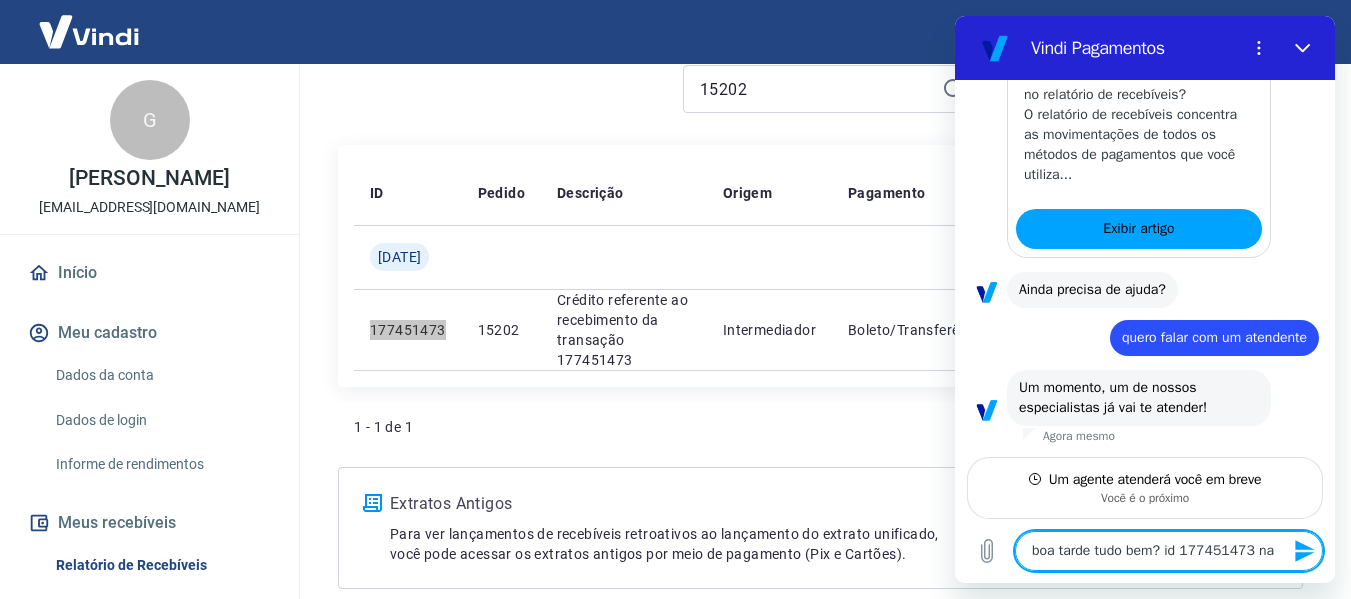 type on "x" 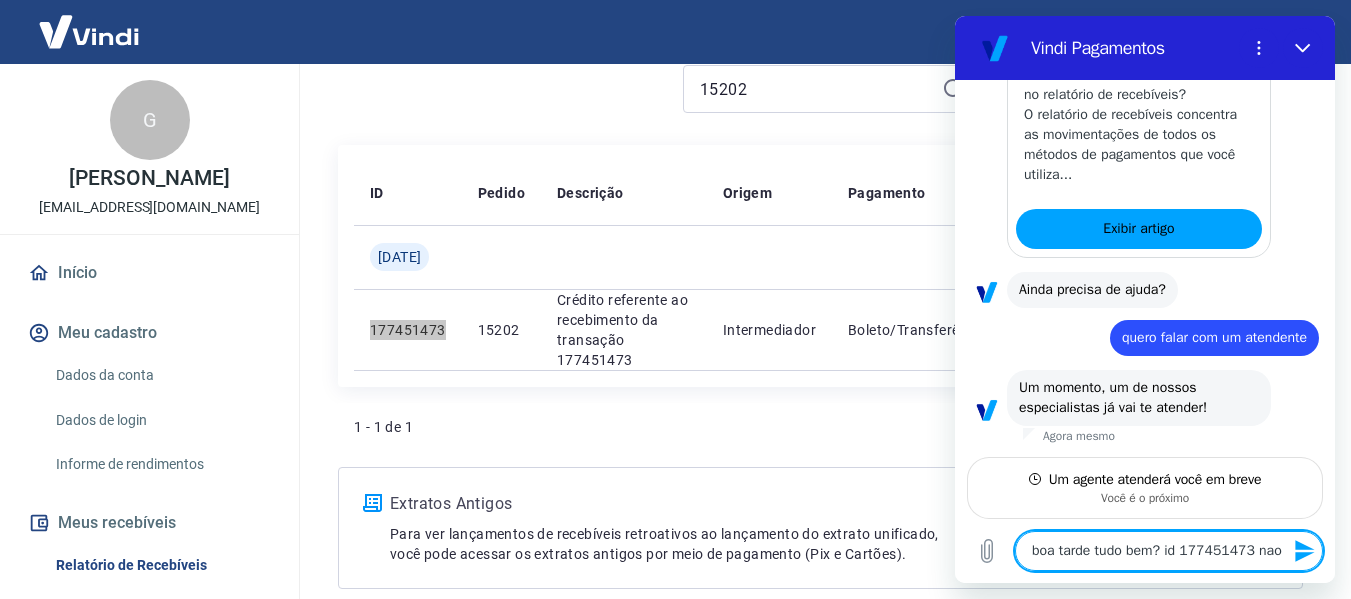 type on "boa tarde tudo bem? id 177451473 nao" 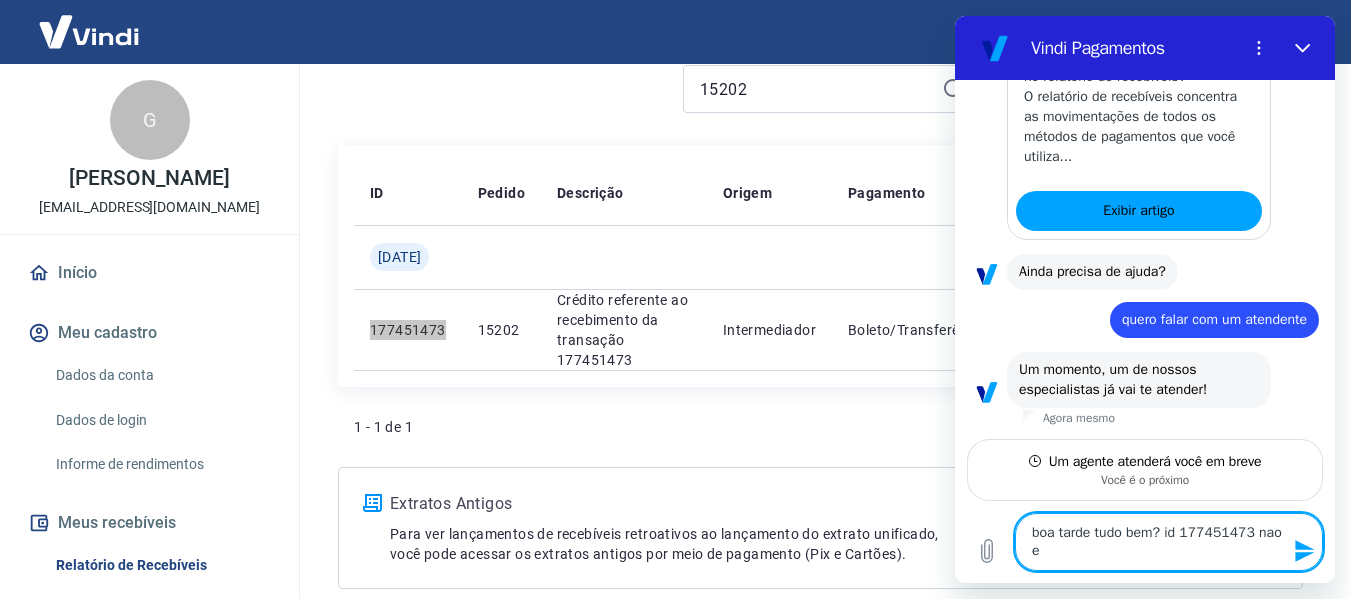 type on "boa tarde tudo bem? id 177451473 nao en" 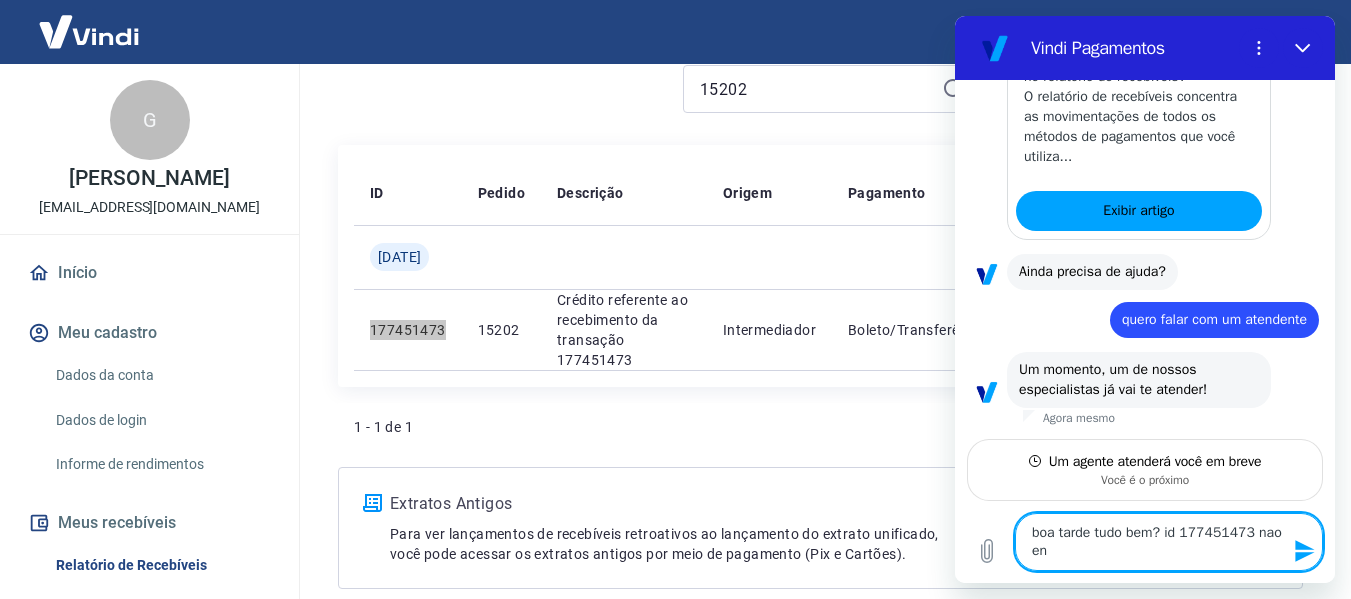 type on "boa tarde tudo bem? id 177451473 nao enc" 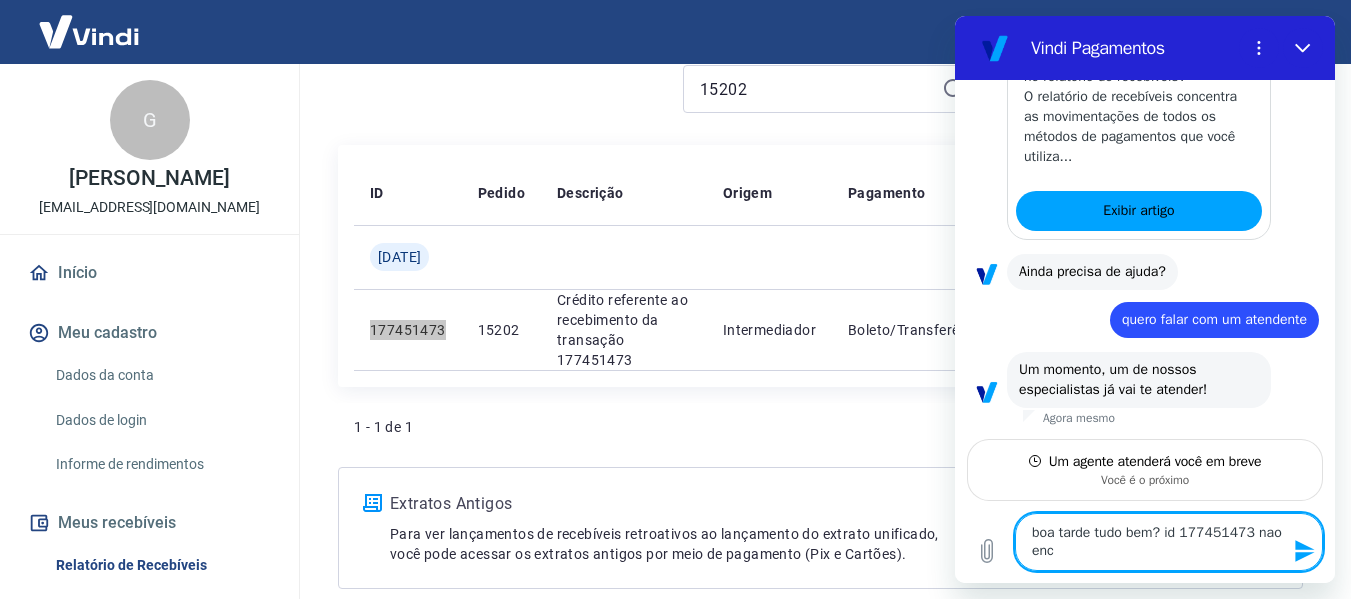 type on "x" 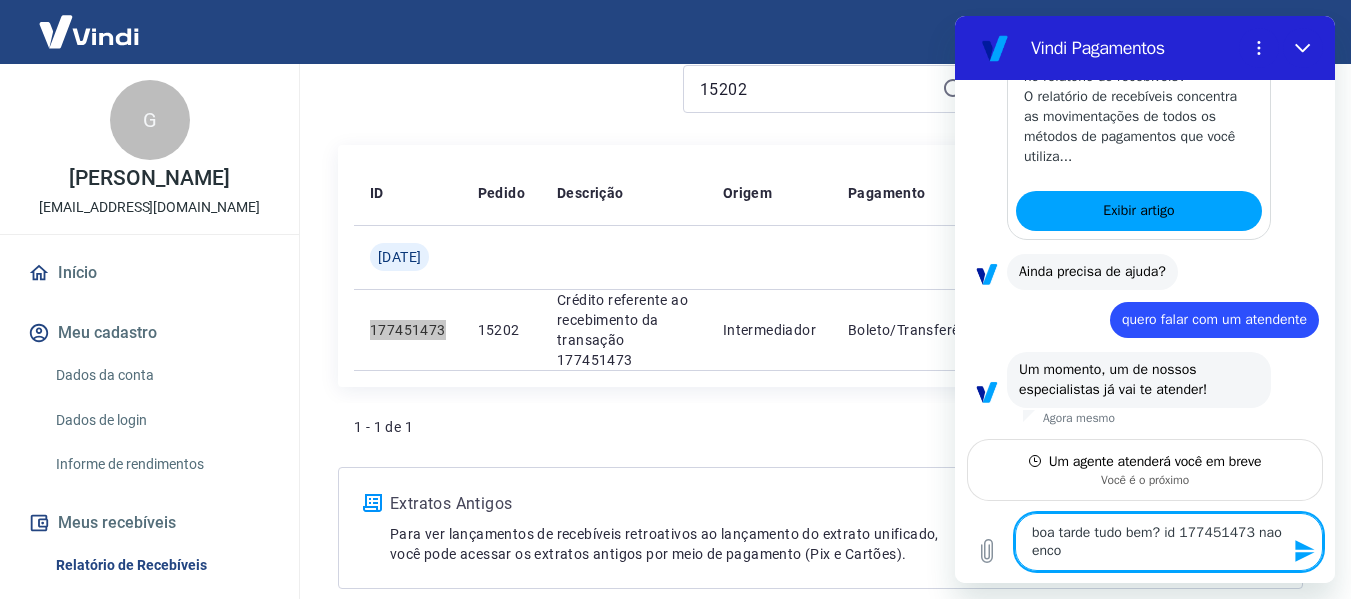 type on "boa tarde tudo bem? id 177451473 nao encon" 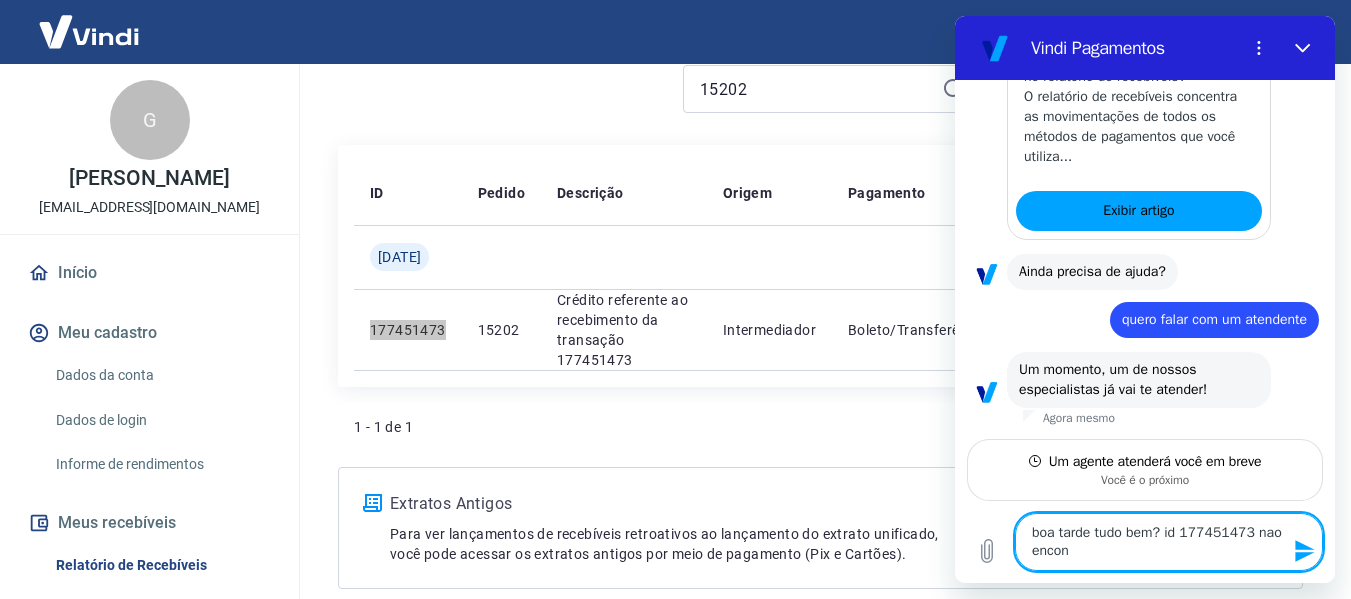 type on "boa tarde tudo bem? id 177451473 nao encont" 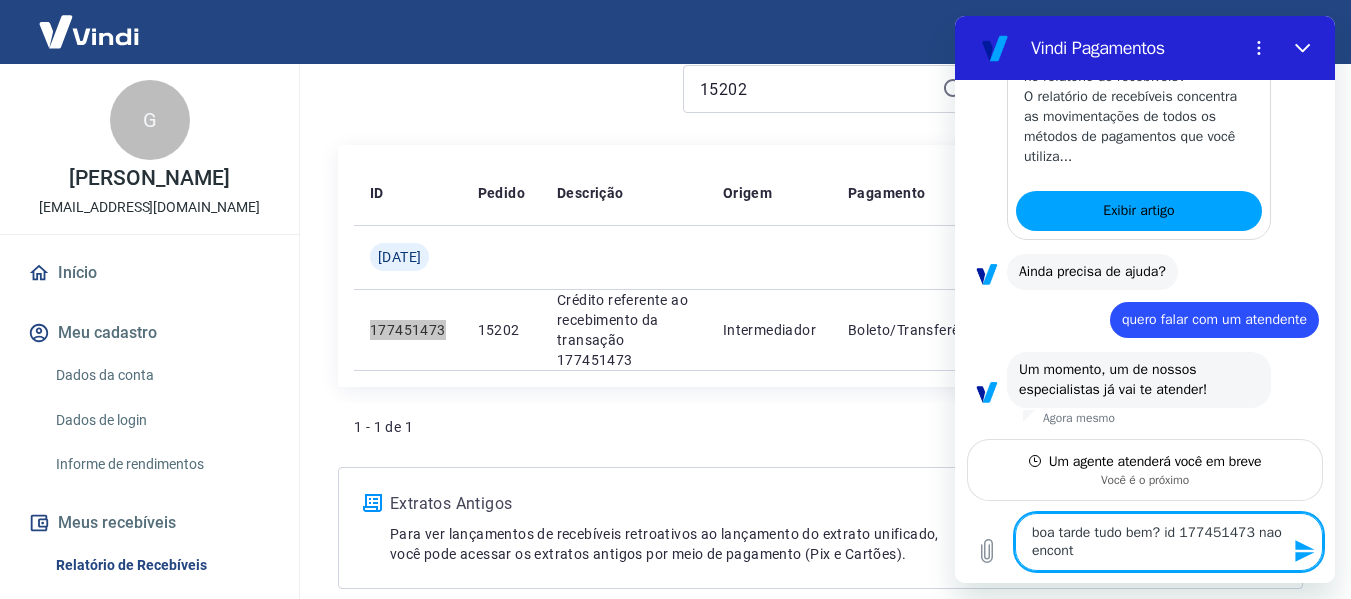 type on "x" 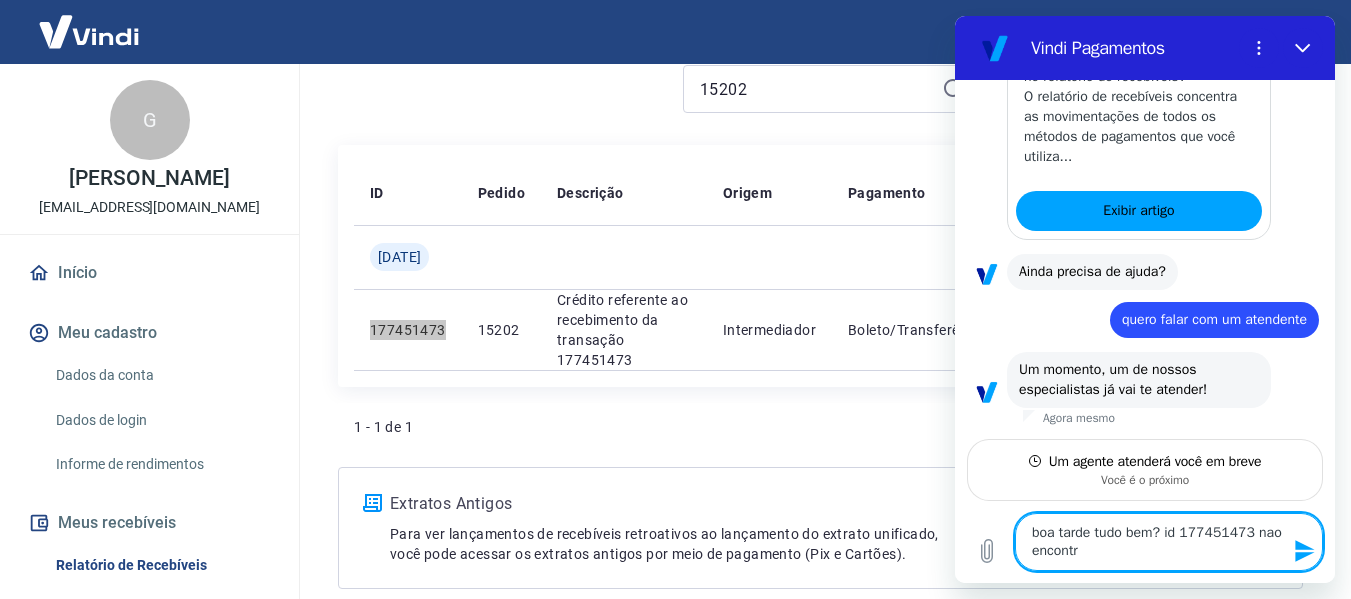 type on "boa tarde tudo bem? id 177451473 nao encontro" 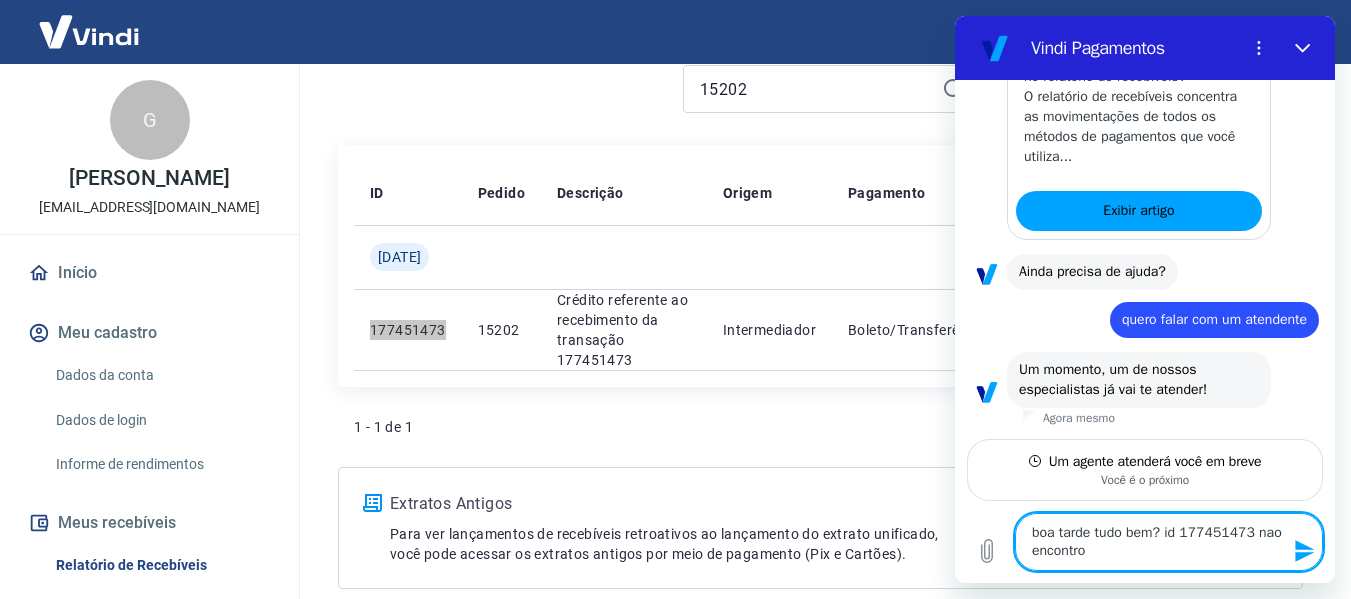 type on "boa tarde tudo bem? id 177451473 nao encontro" 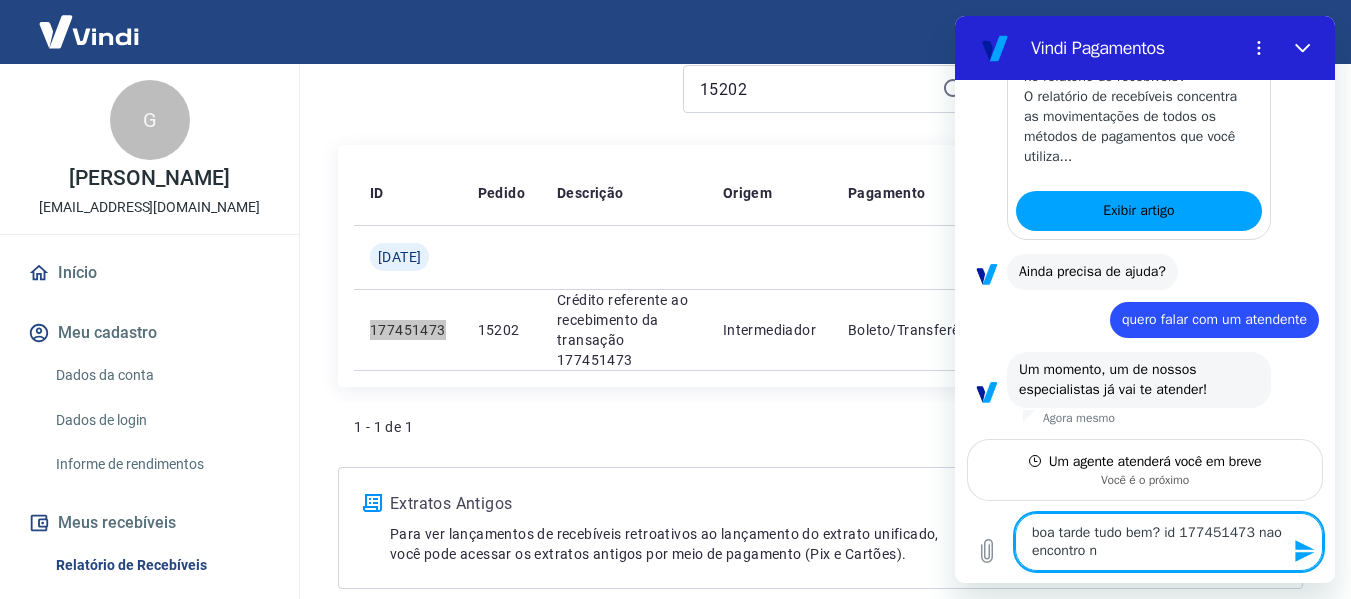 type on "x" 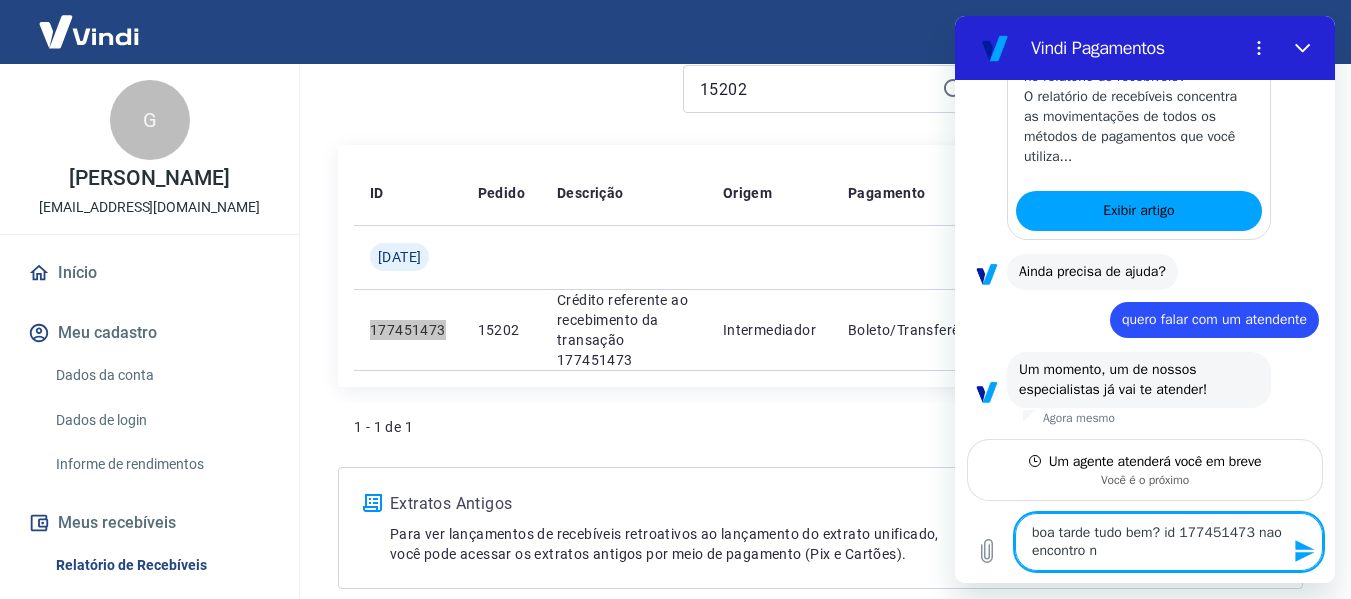 type on "boa tarde tudo bem? id 177451473 nao encontro no" 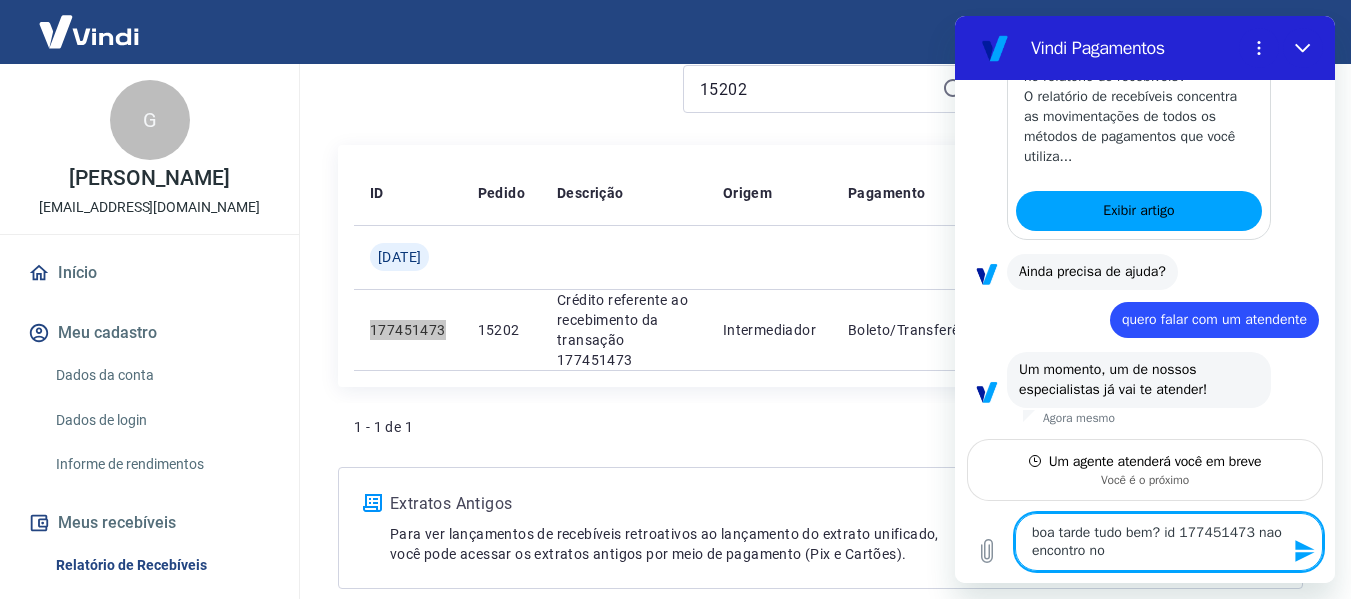 type on "boa tarde tudo bem? id 177451473 nao encontro no" 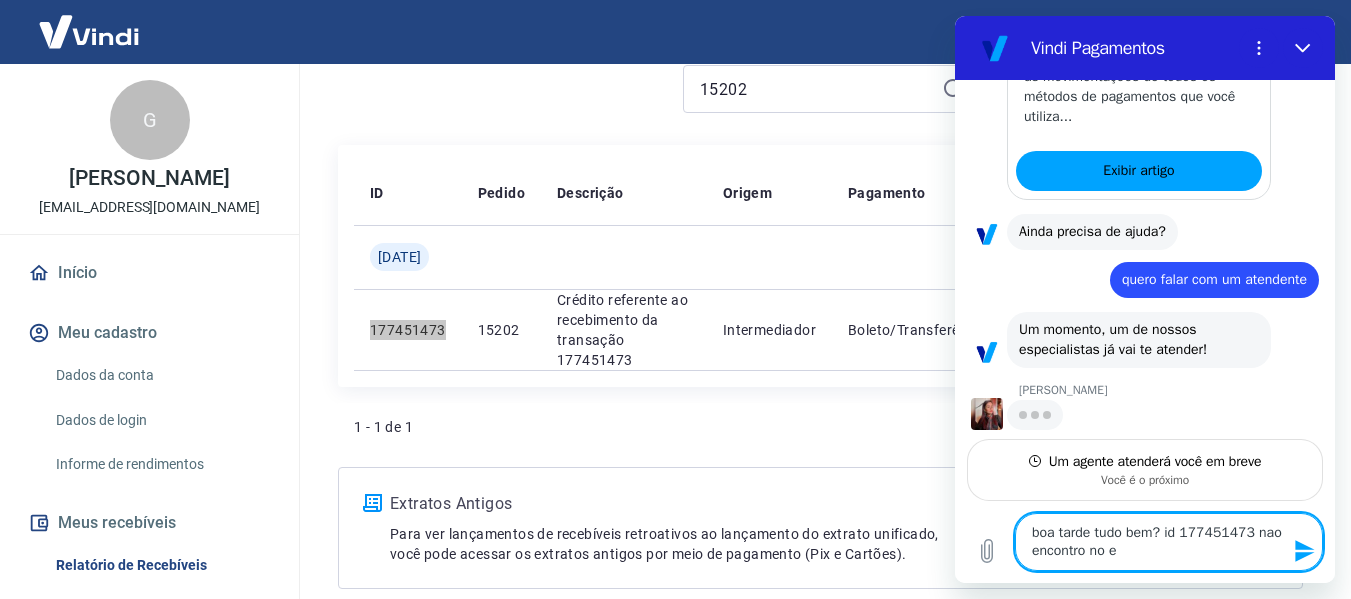 type on "boa tarde tudo bem? id 177451473 nao encontro no ex" 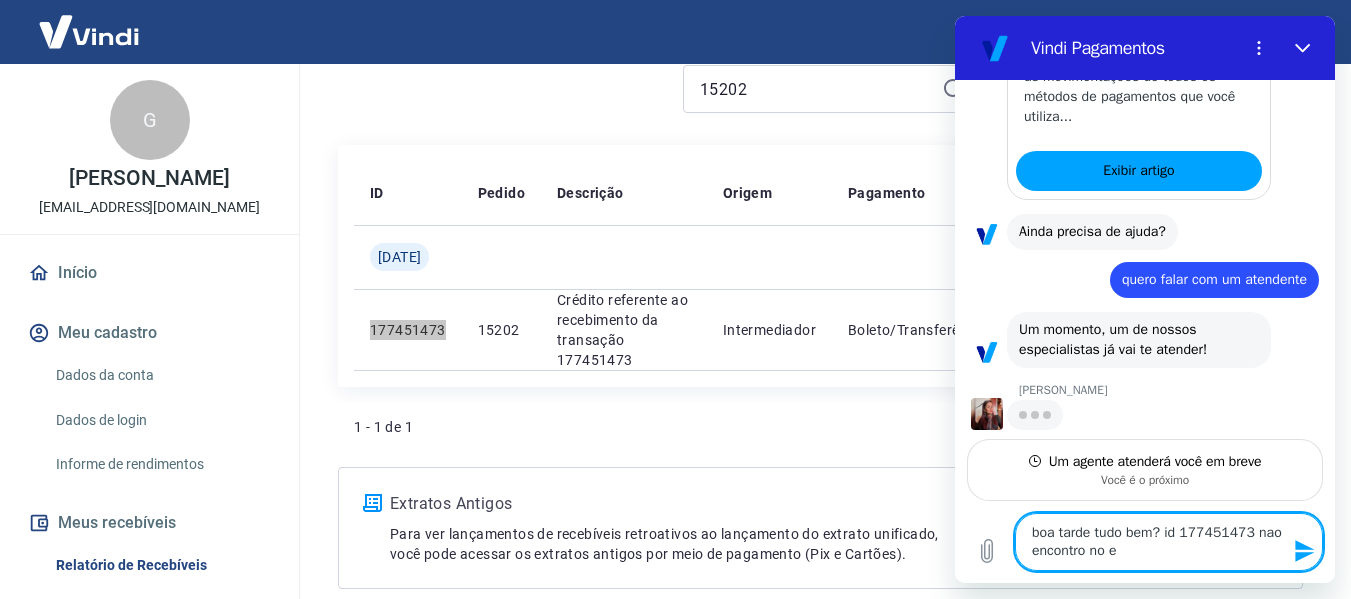 type on "x" 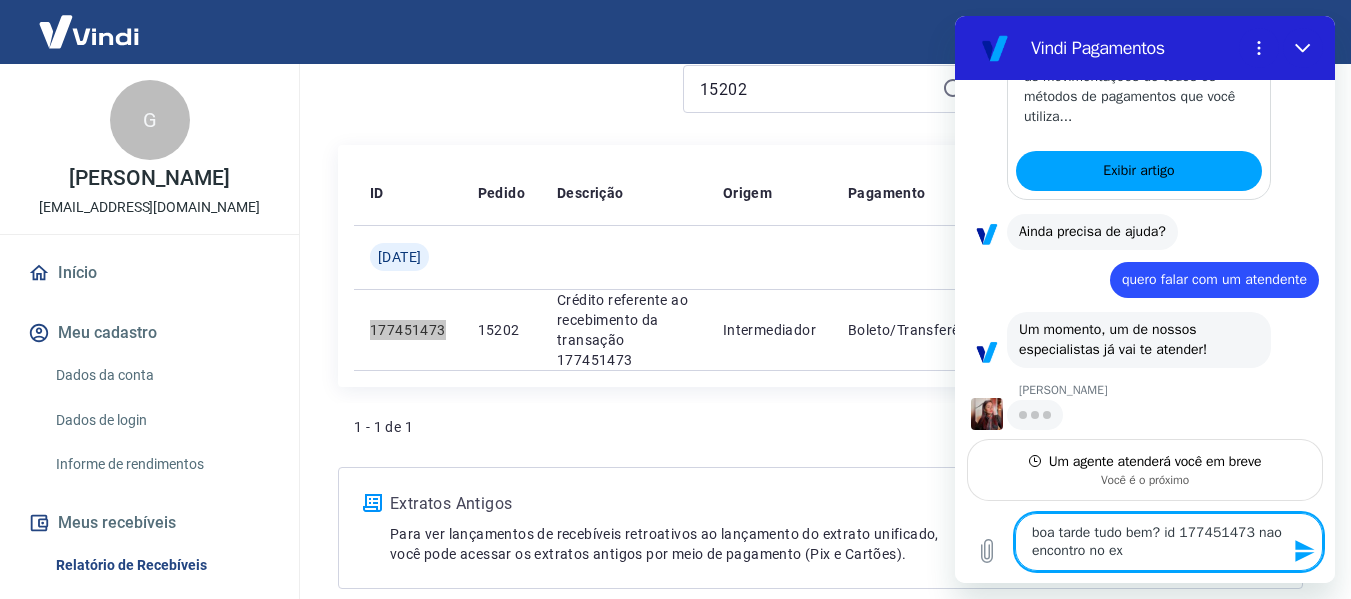 scroll, scrollTop: 540, scrollLeft: 0, axis: vertical 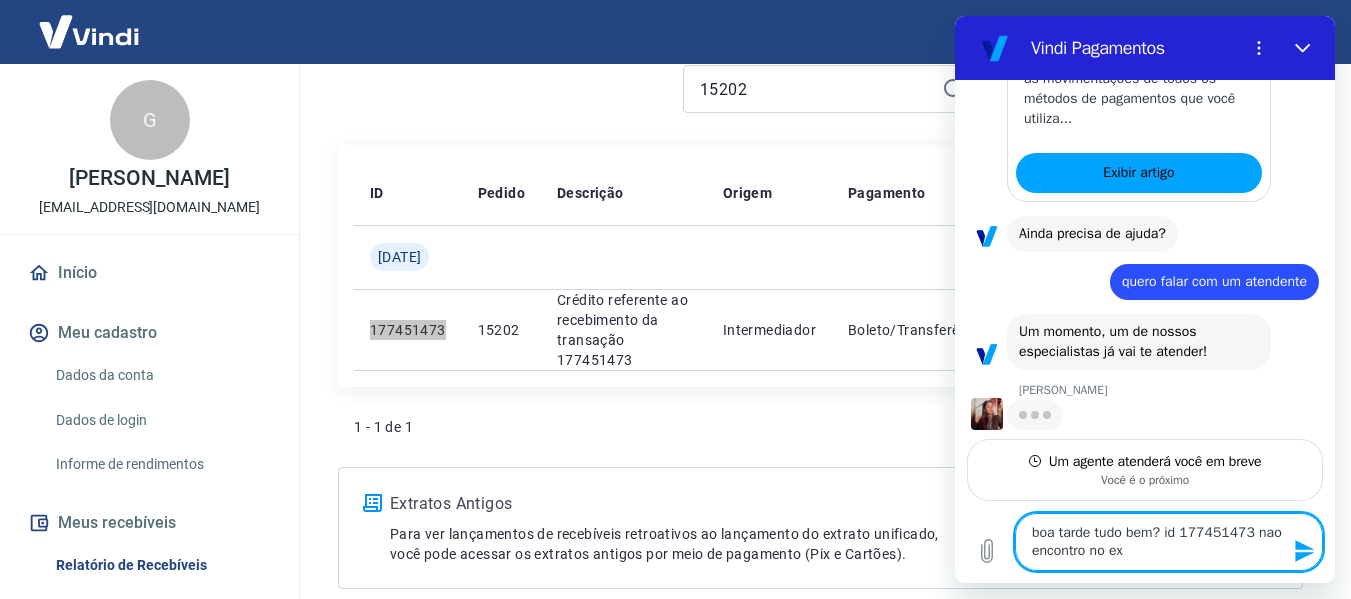 type on "boa tarde tudo bem? id 177451473 nao encontro no ext" 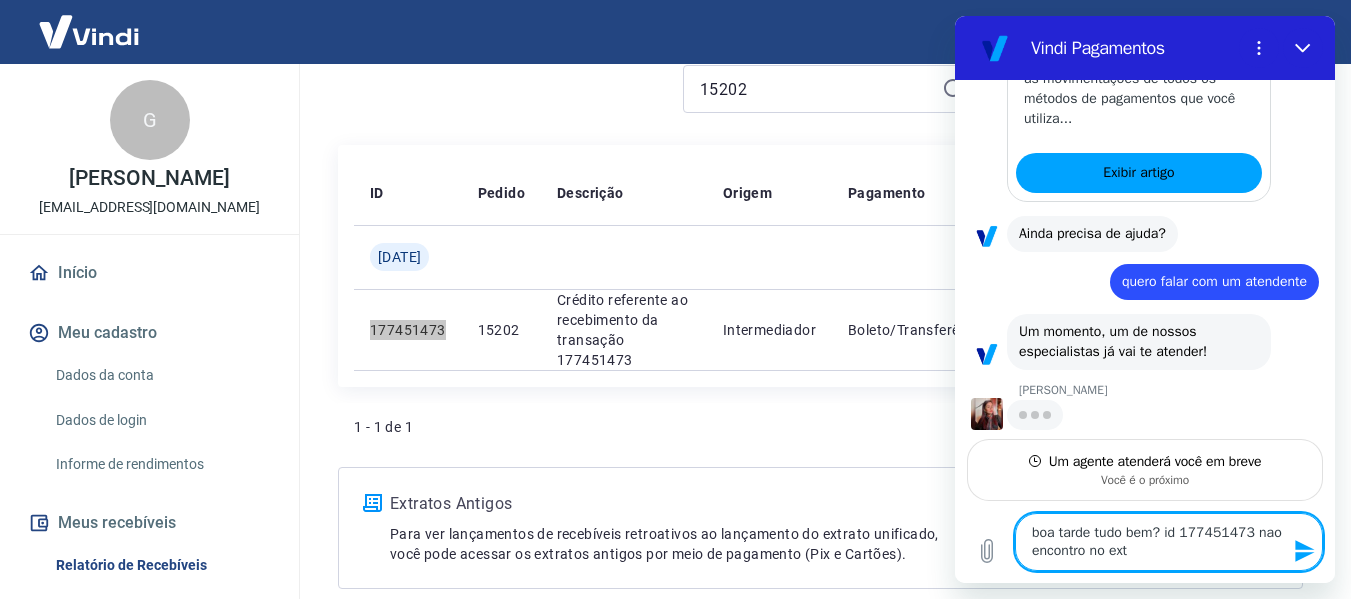 type on "boa tarde tudo bem? id 177451473 nao encontro no extr" 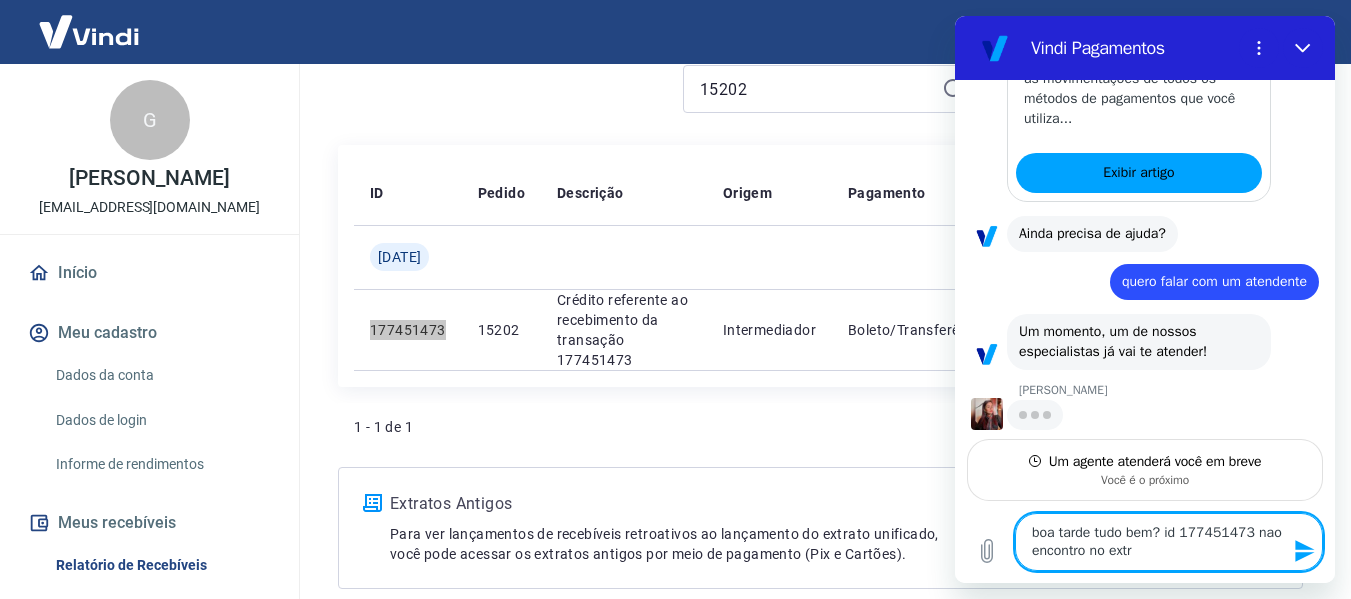 type on "x" 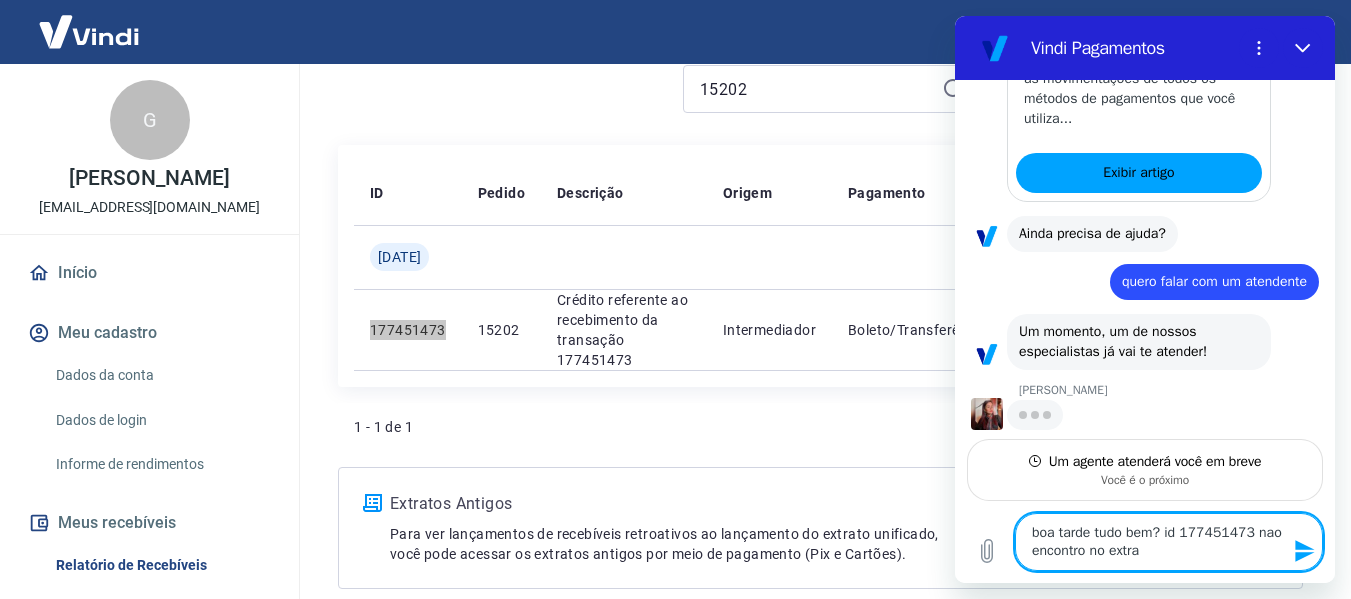 type on "boa tarde tudo bem? id 177451473 nao encontro no extrar" 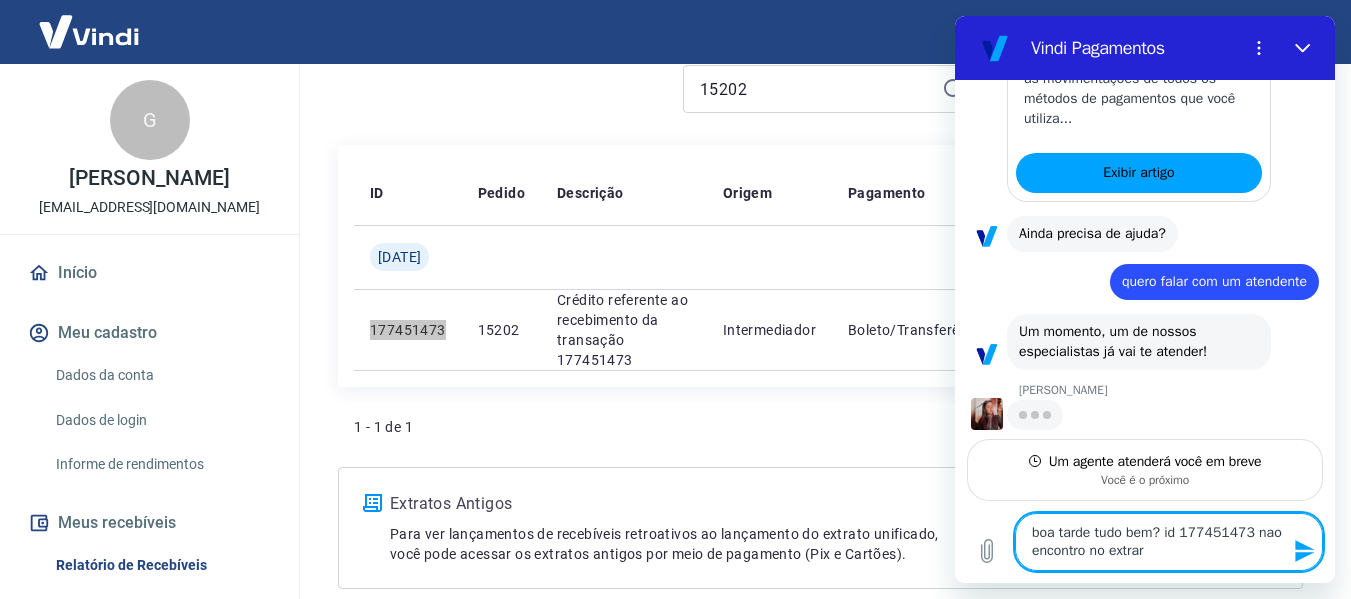 type on "boa tarde tudo bem? id 177451473 nao encontro no extraro" 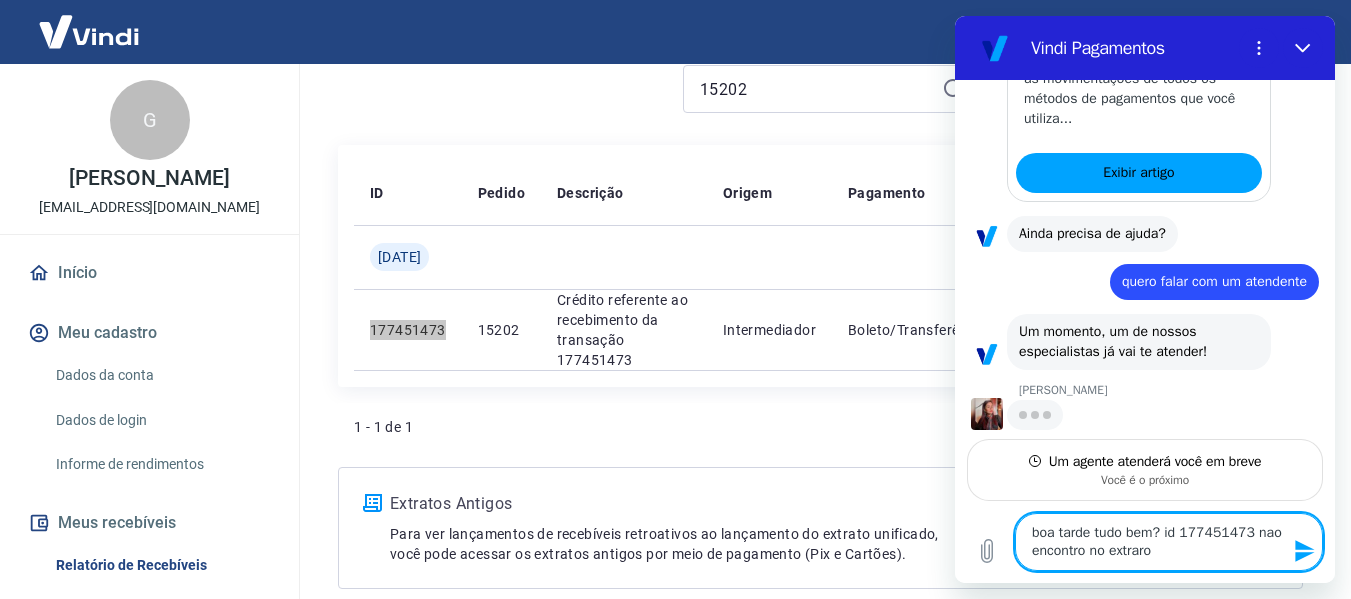 type on "boa tarde tudo bem? id 177451473 nao encontro no extraro" 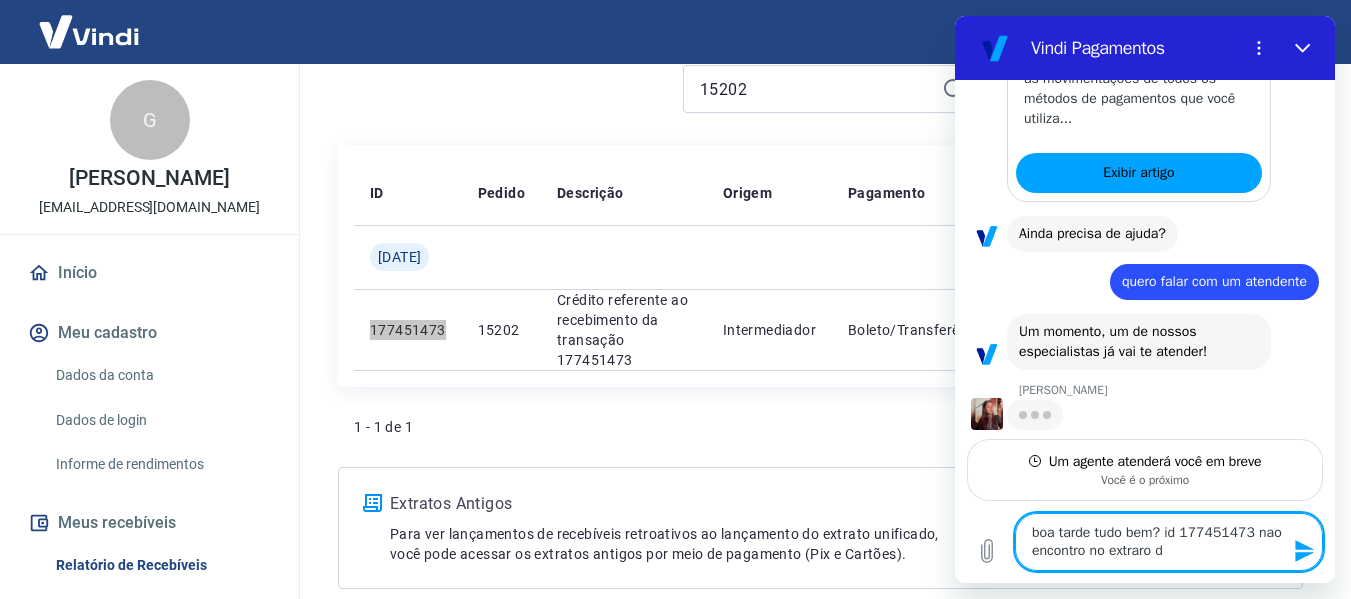 type on "boa tarde tudo bem? id 177451473 nao encontro no extraro do" 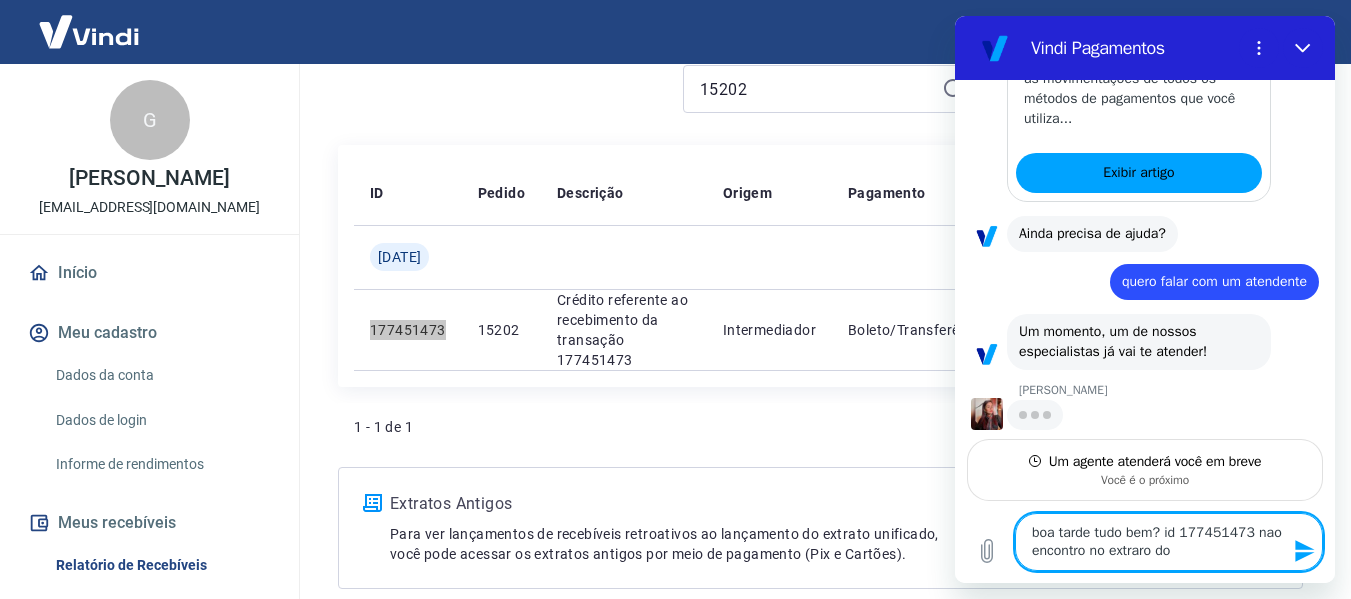 type on "x" 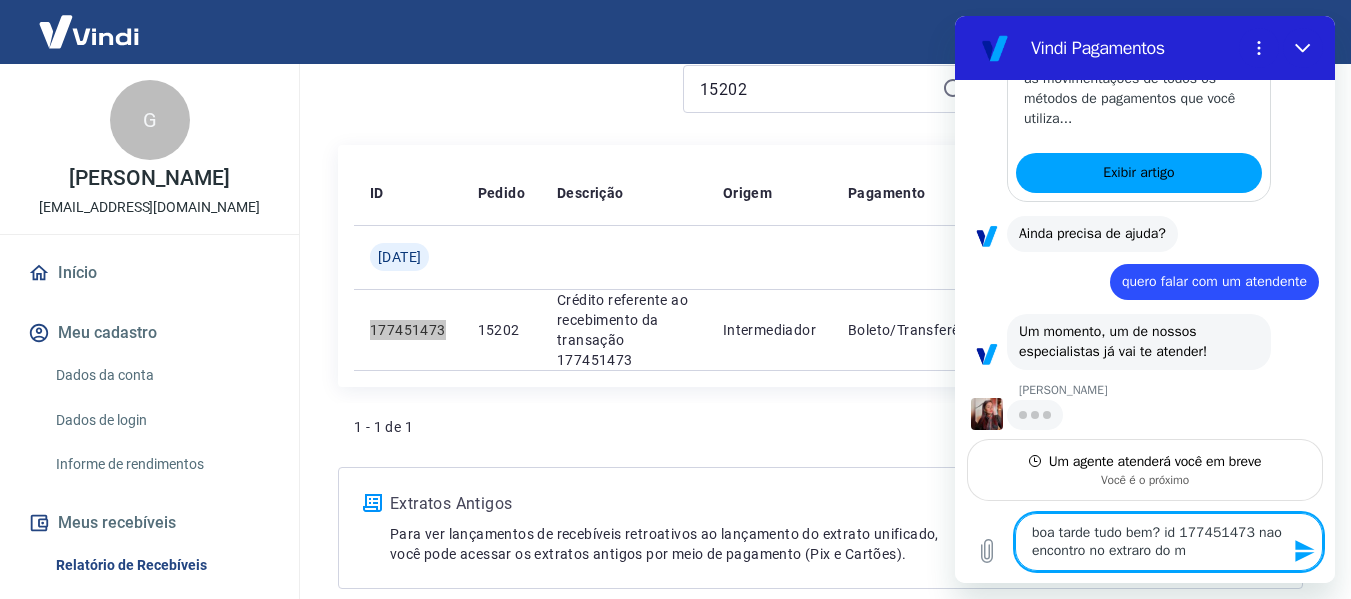 type on "x" 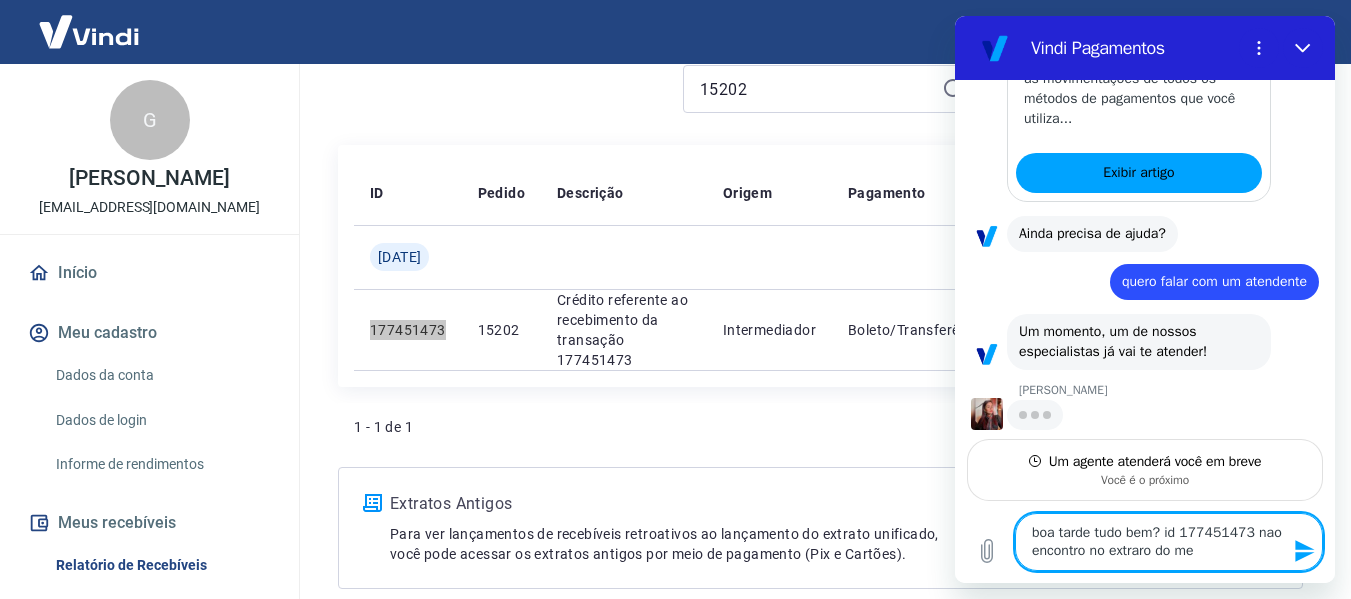 type on "boa tarde tudo bem? id 177451473 nao encontro no extraro do meu" 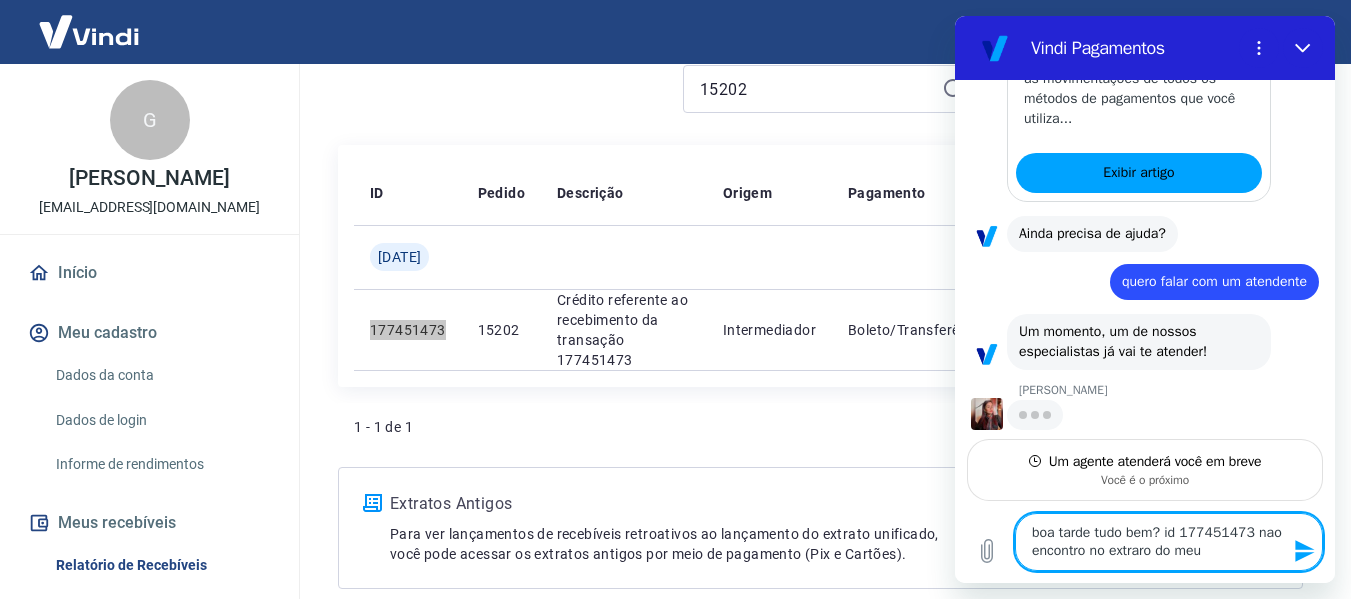 type on "x" 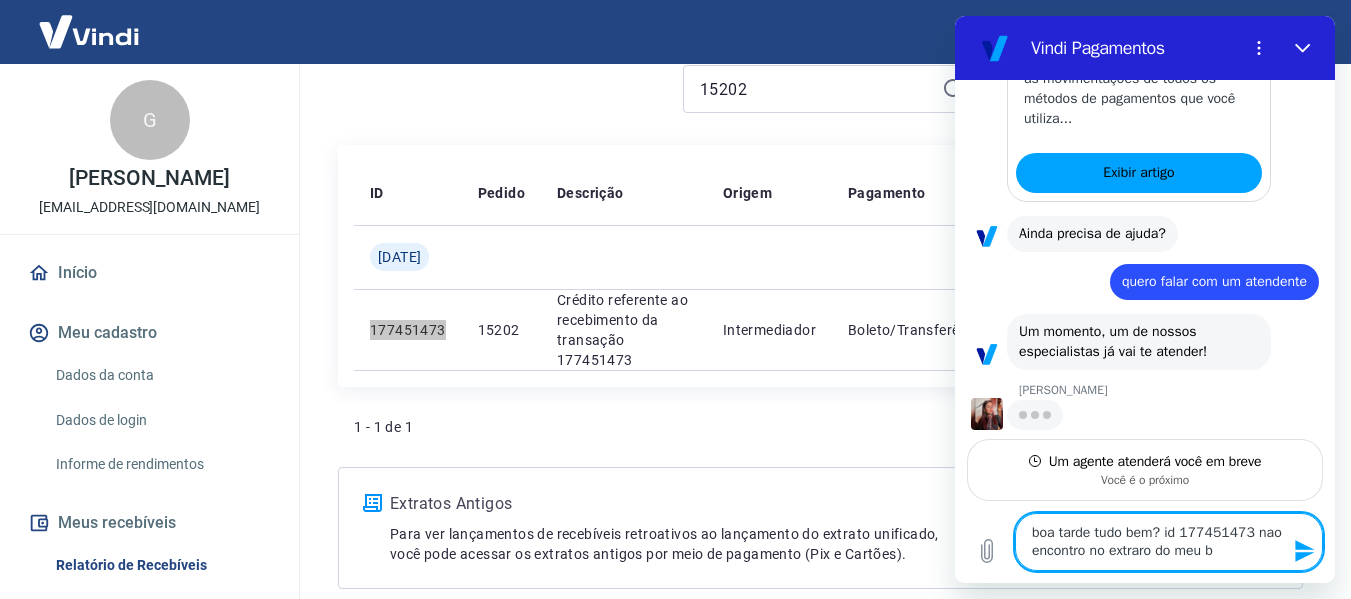 type on "boa tarde tudo bem? id 177451473 nao encontro no extraro do meu ba" 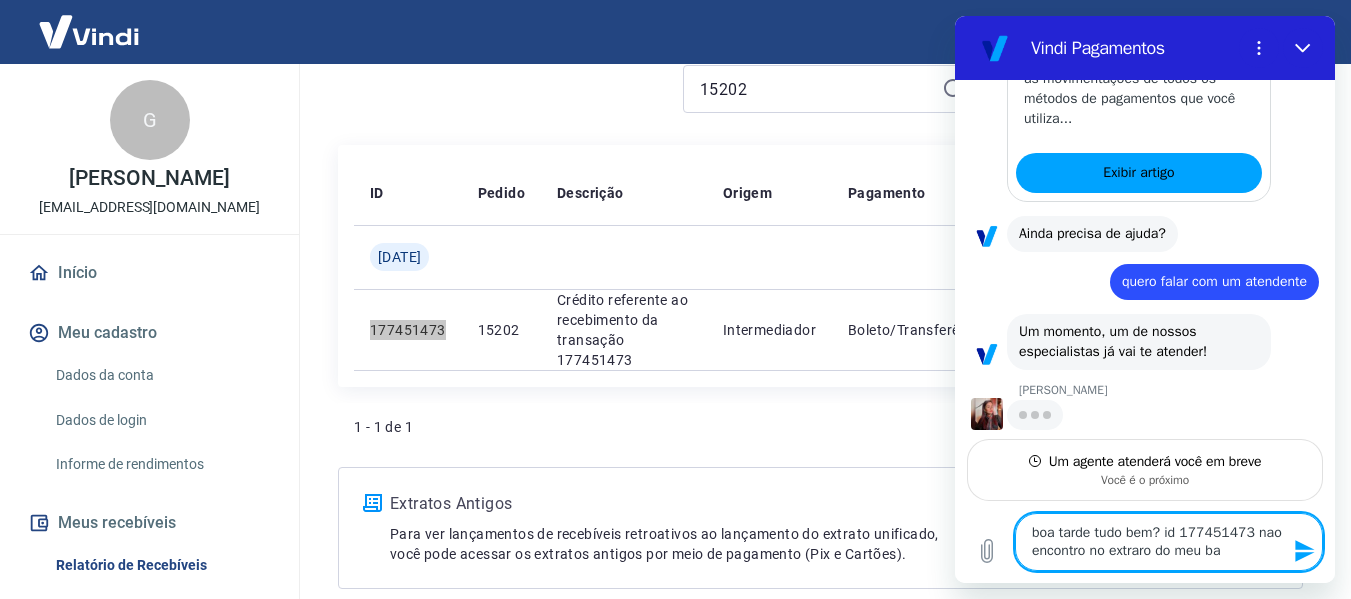 type on "boa tarde tudo bem? id 177451473 nao encontro no extraro do meu ban" 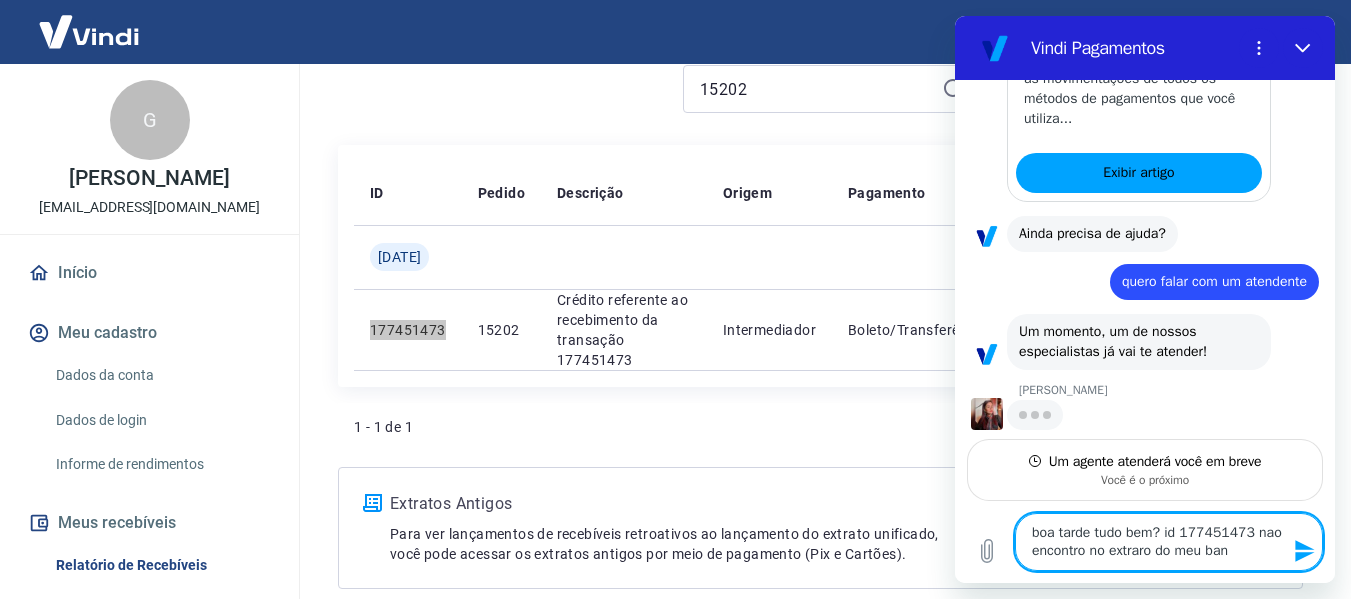 type on "boa tarde tudo bem? id 177451473 nao encontro no extraro do meu banc" 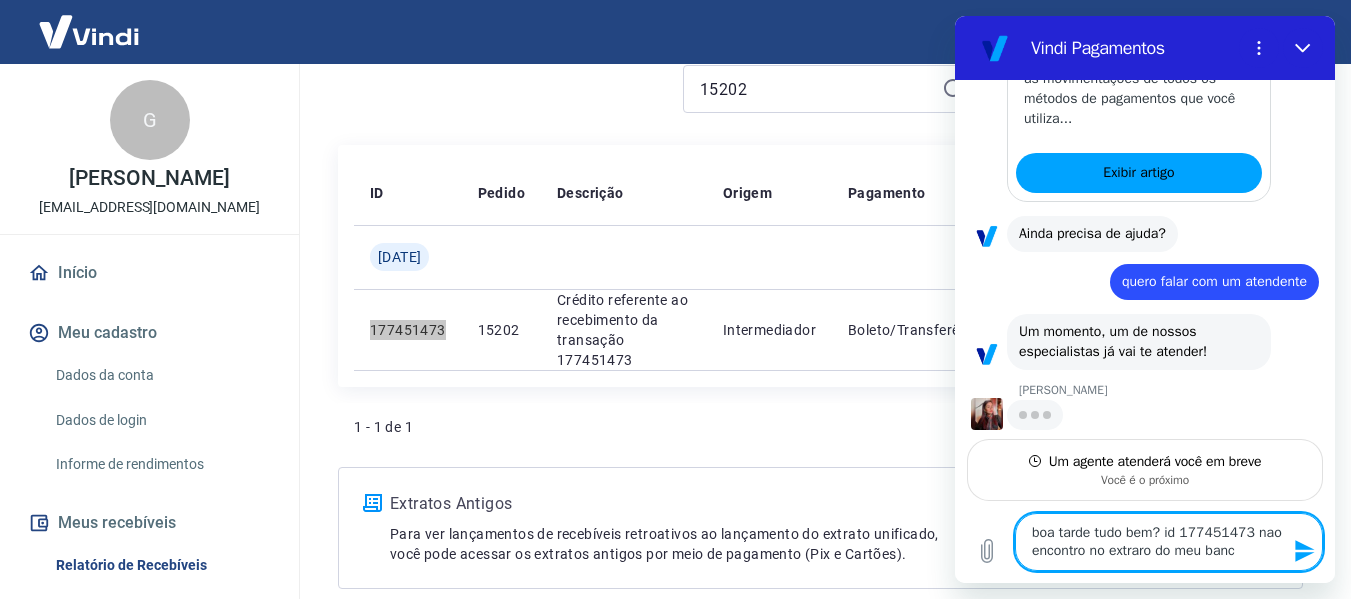 type on "x" 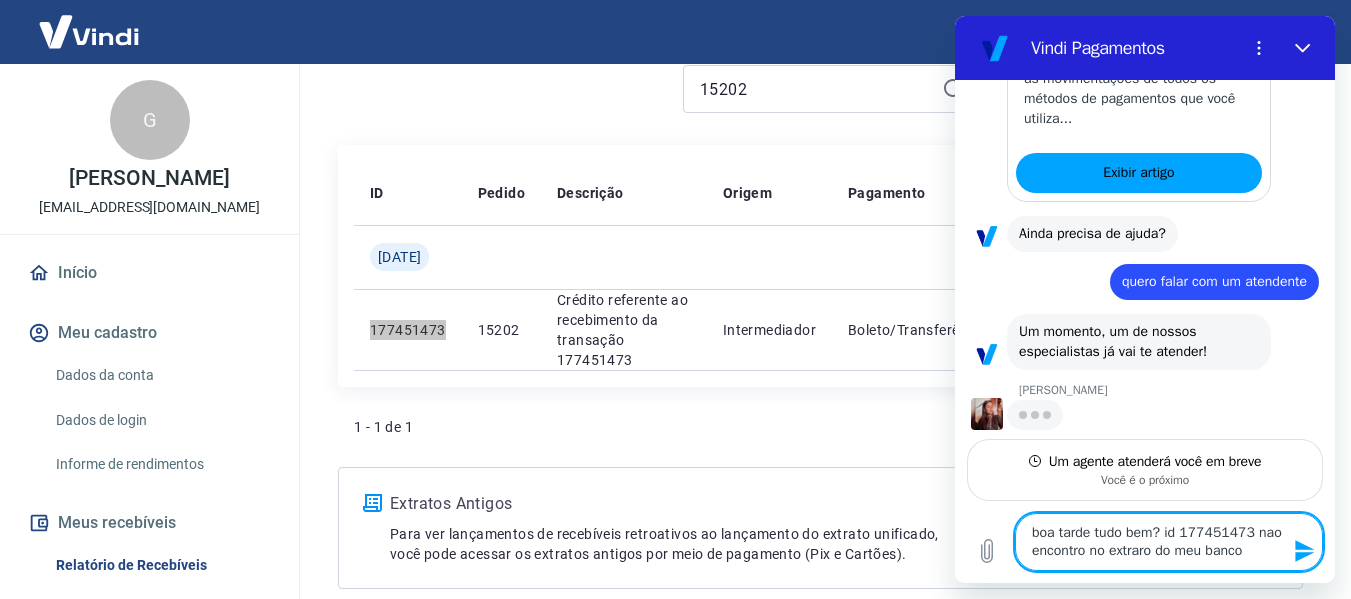 type on "boa tarde tudo bem? id 177451473 nao encontro no extraro do meu banco." 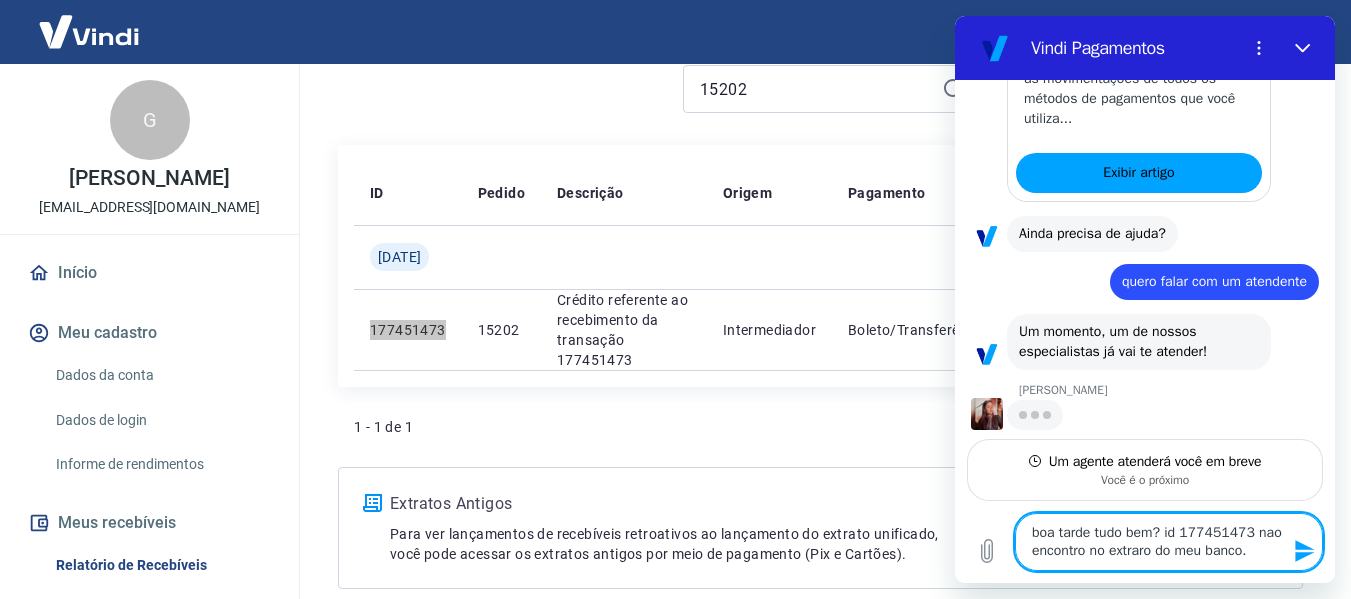 type on "boa tarde tudo bem? id 177451473 nao encontro no extraro do meu banco." 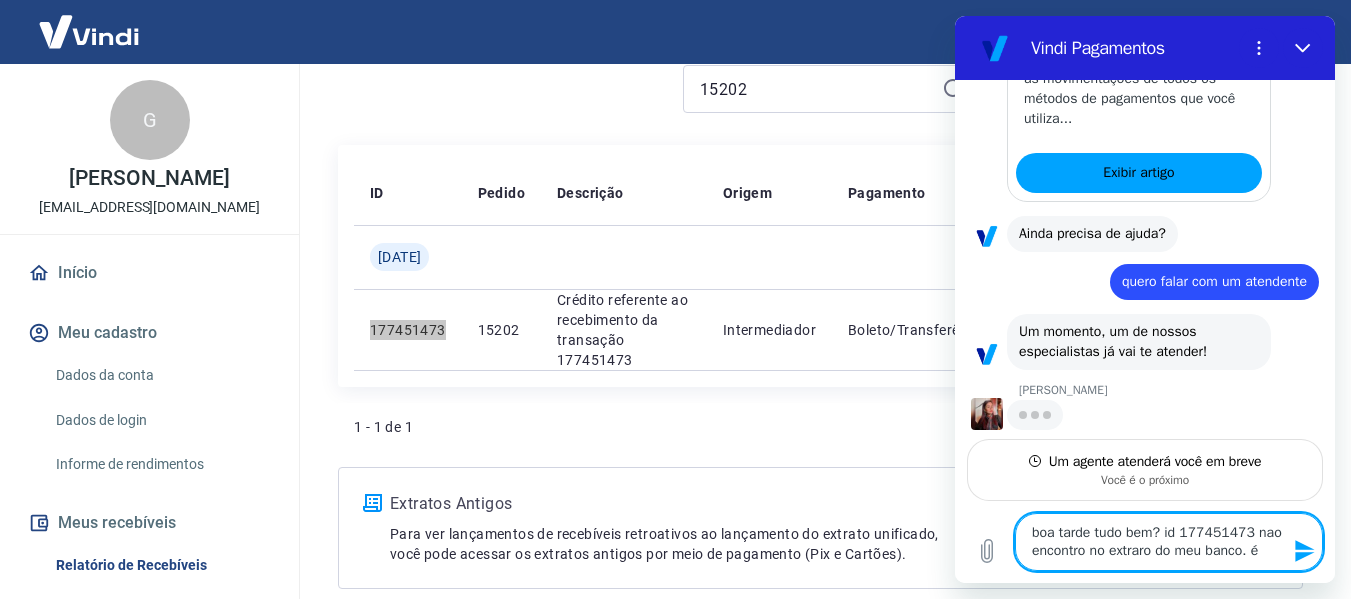 type on "x" 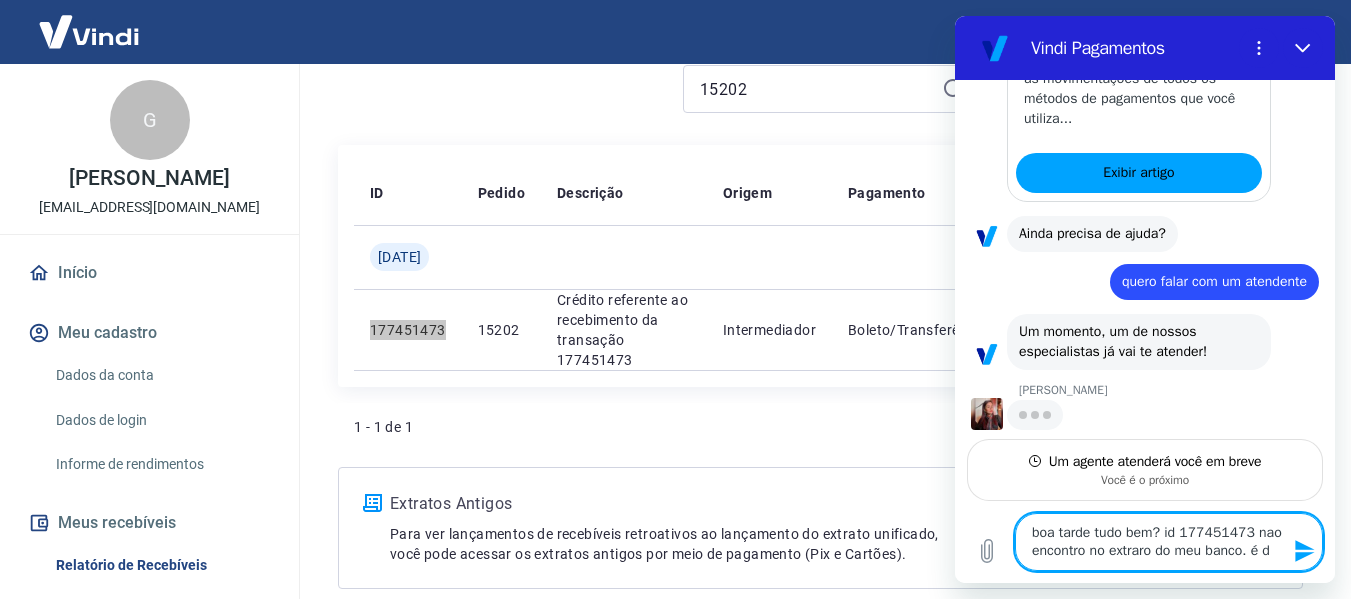 type on "boa tarde tudo bem? id 177451473 nao encontro no extraro do meu banco. é do" 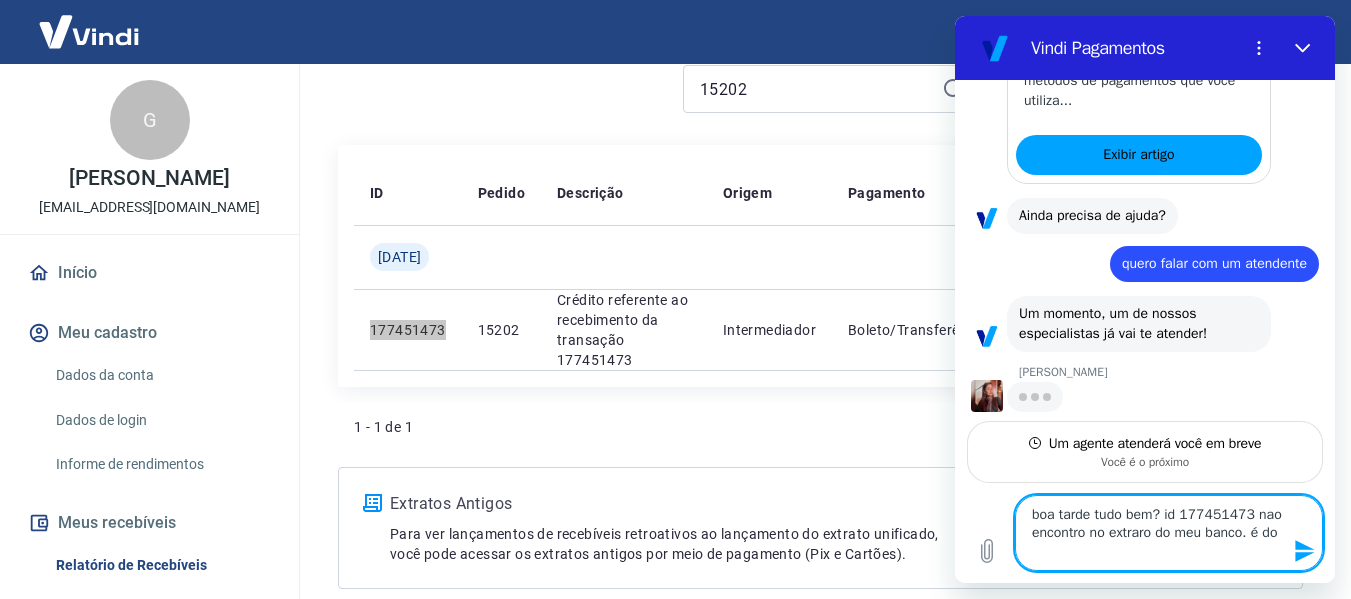 type on "boa tarde tudo bem? id 177451473 nao encontro no extraro do meu banco. é do" 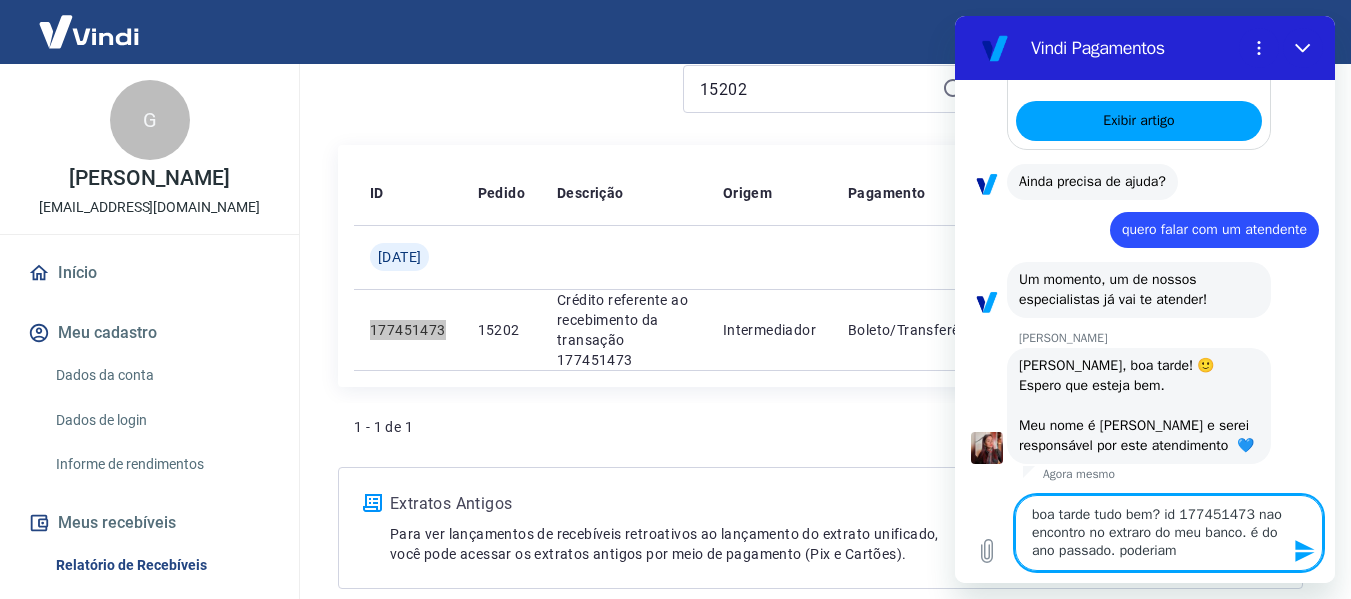 scroll, scrollTop: 616, scrollLeft: 0, axis: vertical 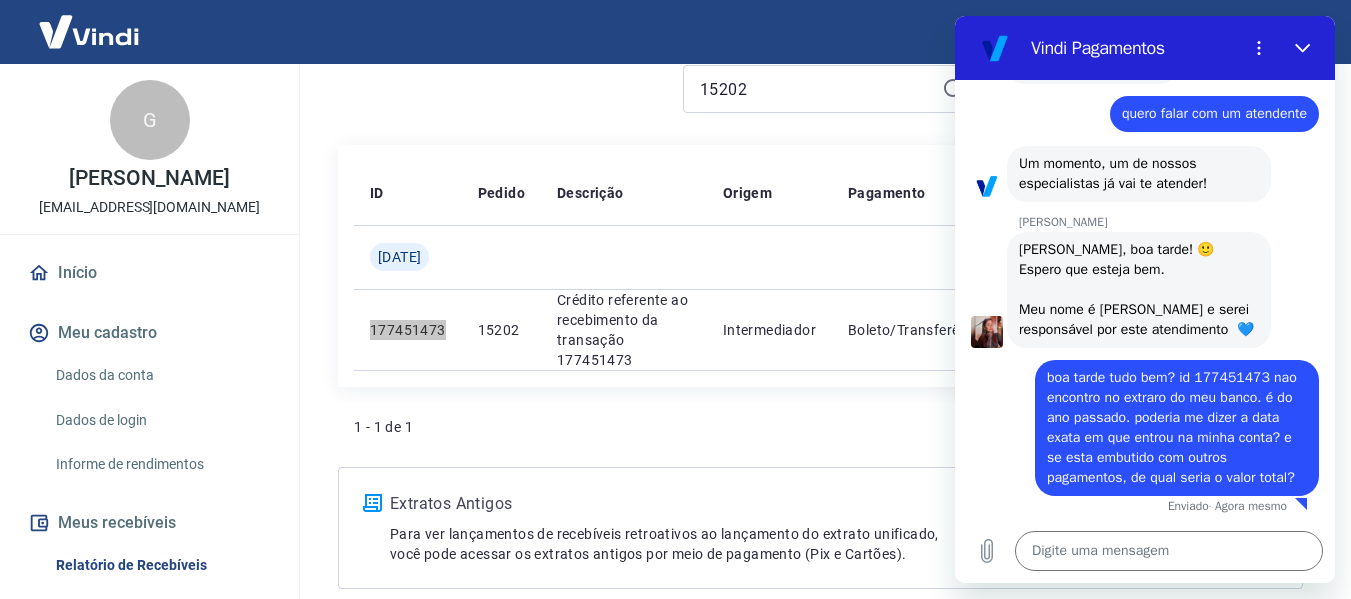 drag, startPoint x: 999, startPoint y: 306, endPoint x: 1048, endPoint y: 329, distance: 54.129475 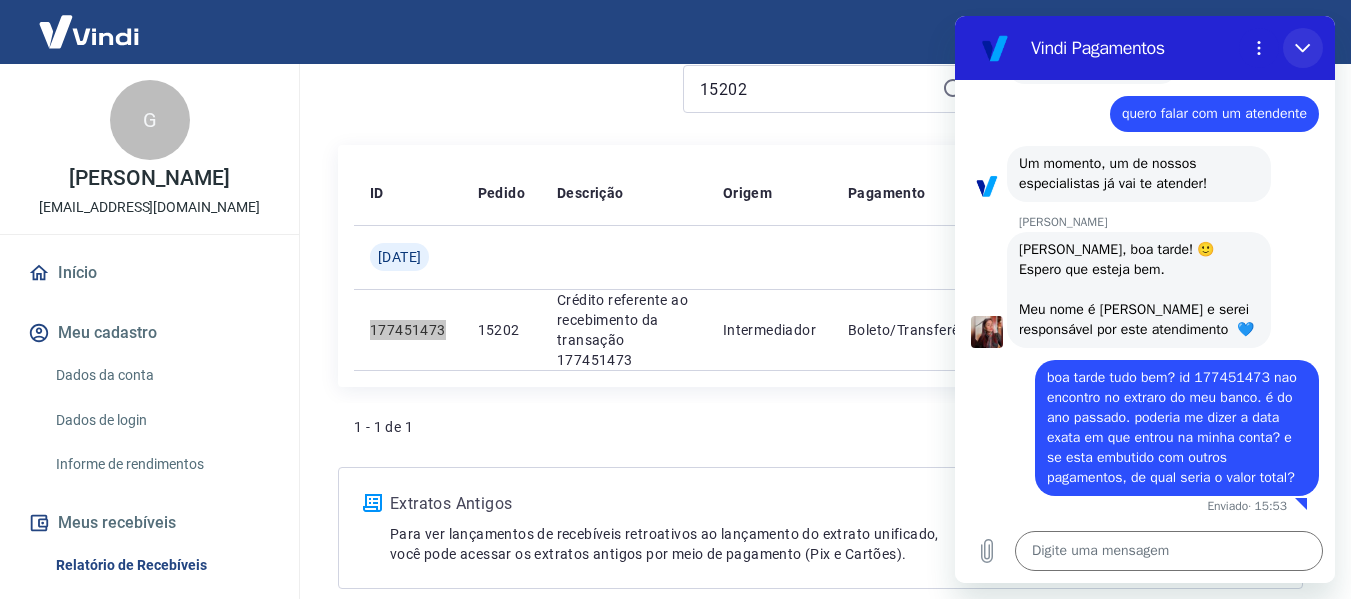 click at bounding box center (1303, 48) 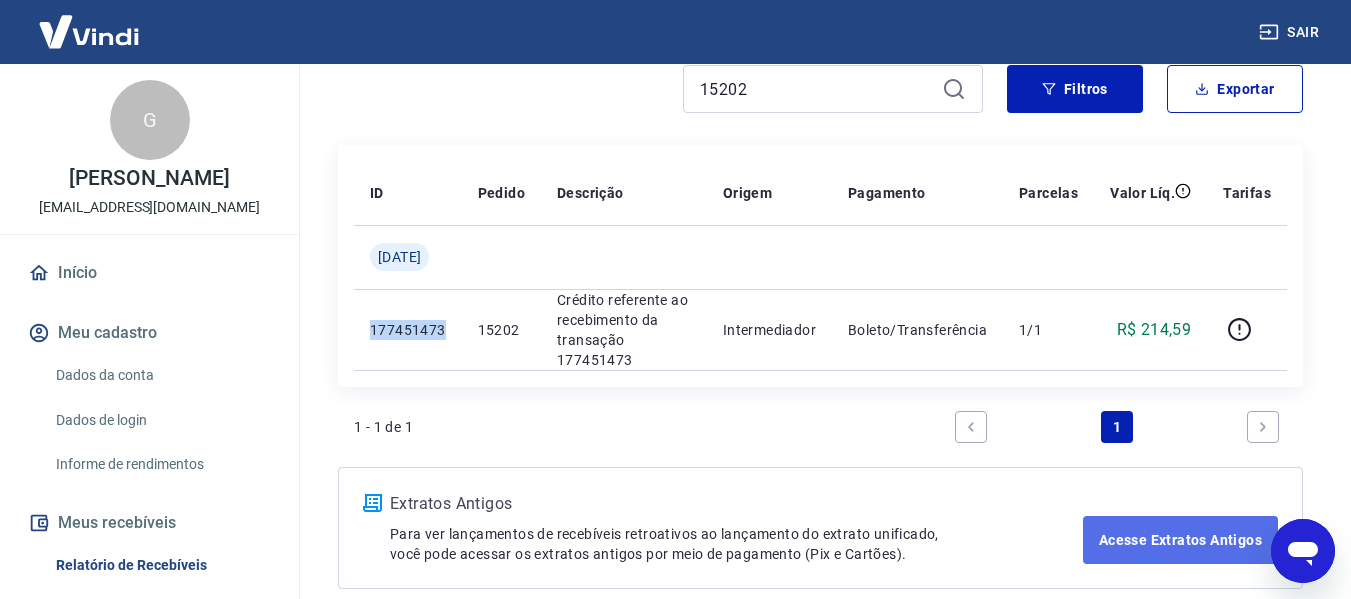click on "Acesse Extratos Antigos" at bounding box center [1180, 540] 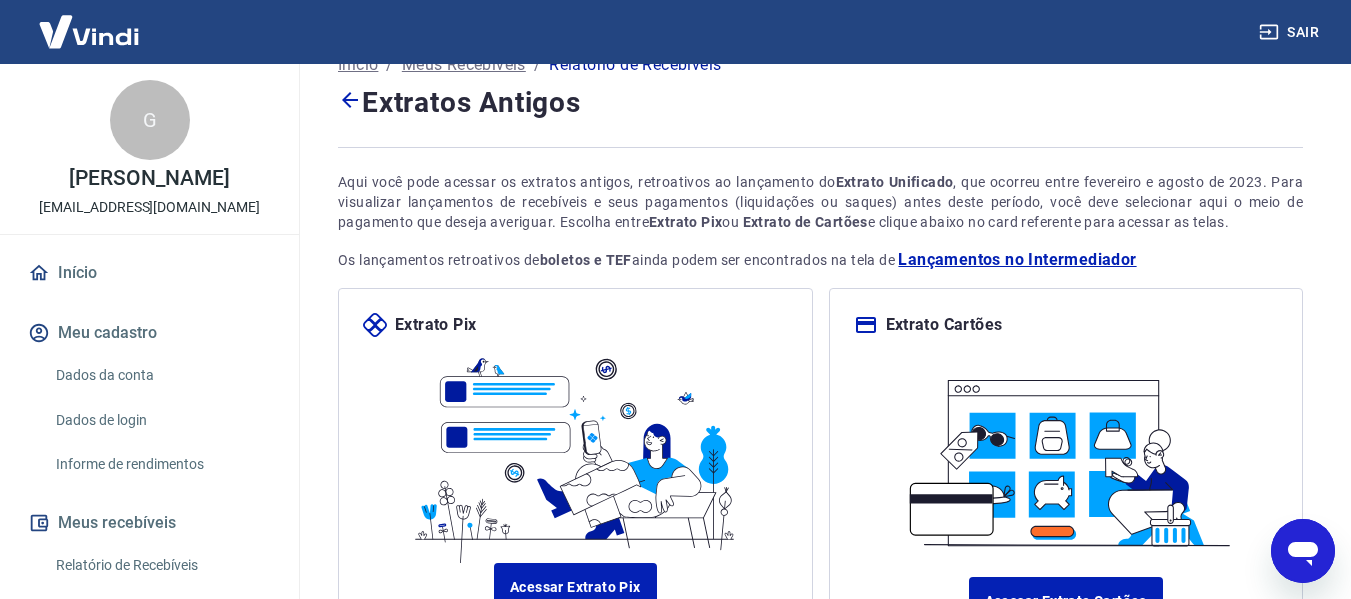 scroll, scrollTop: 231, scrollLeft: 0, axis: vertical 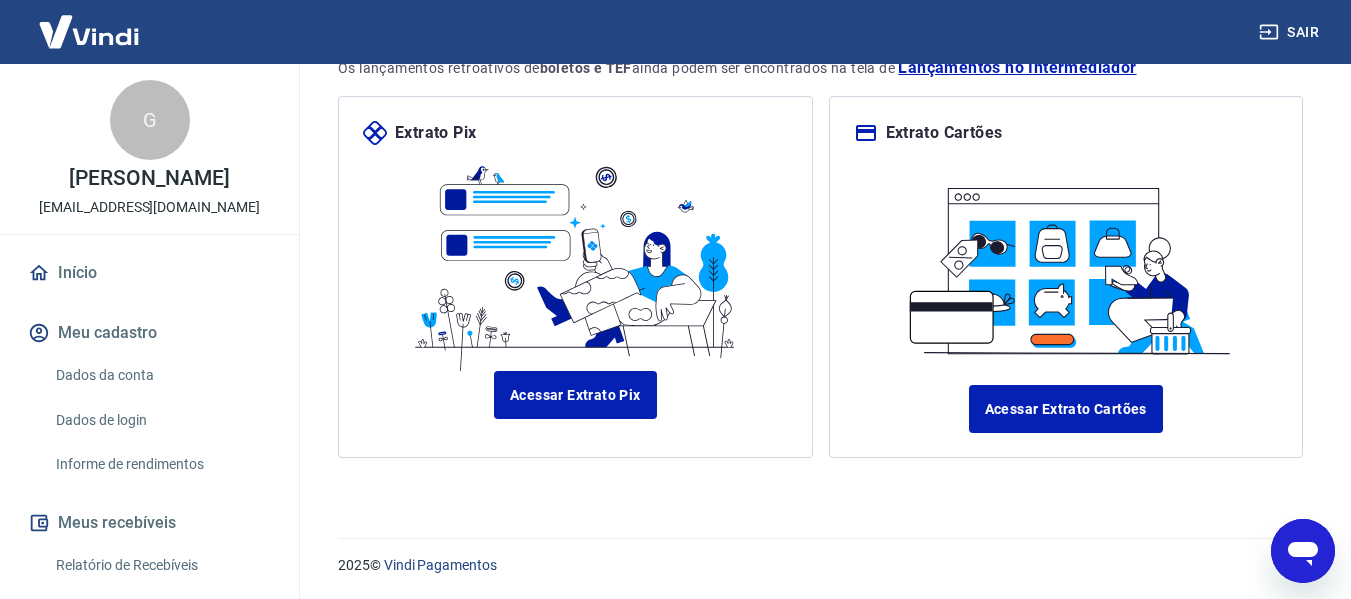click on "2025  ©   Vindi Pagamentos" at bounding box center [820, 557] 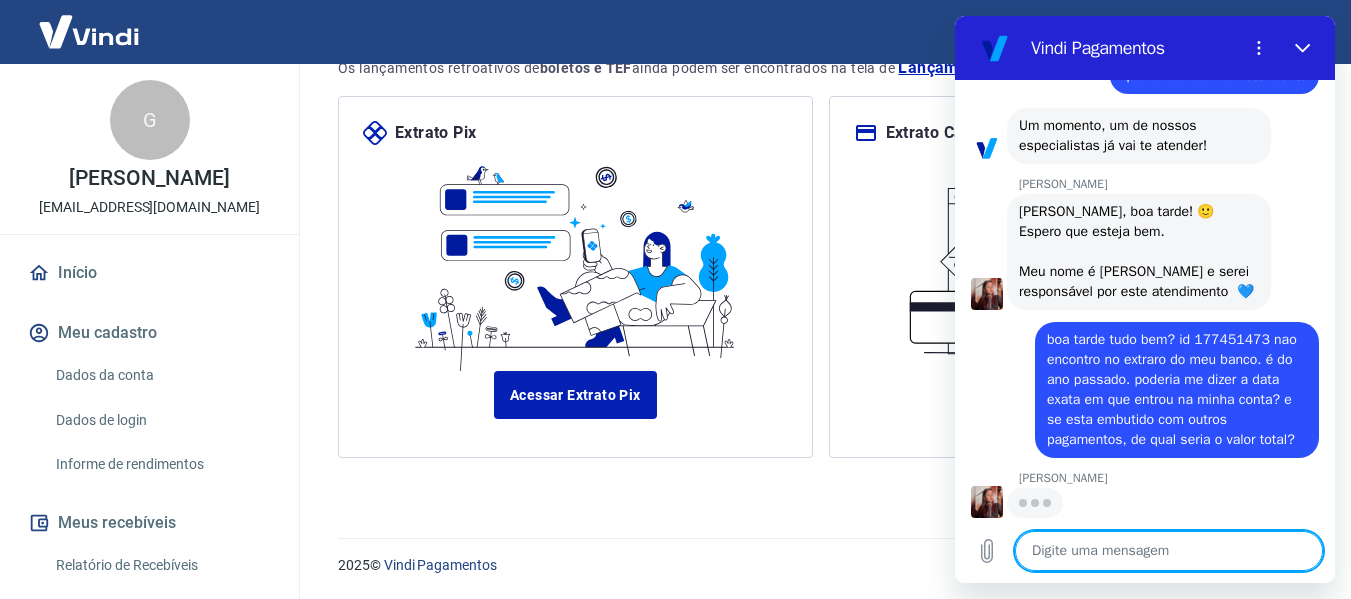 scroll, scrollTop: 786, scrollLeft: 0, axis: vertical 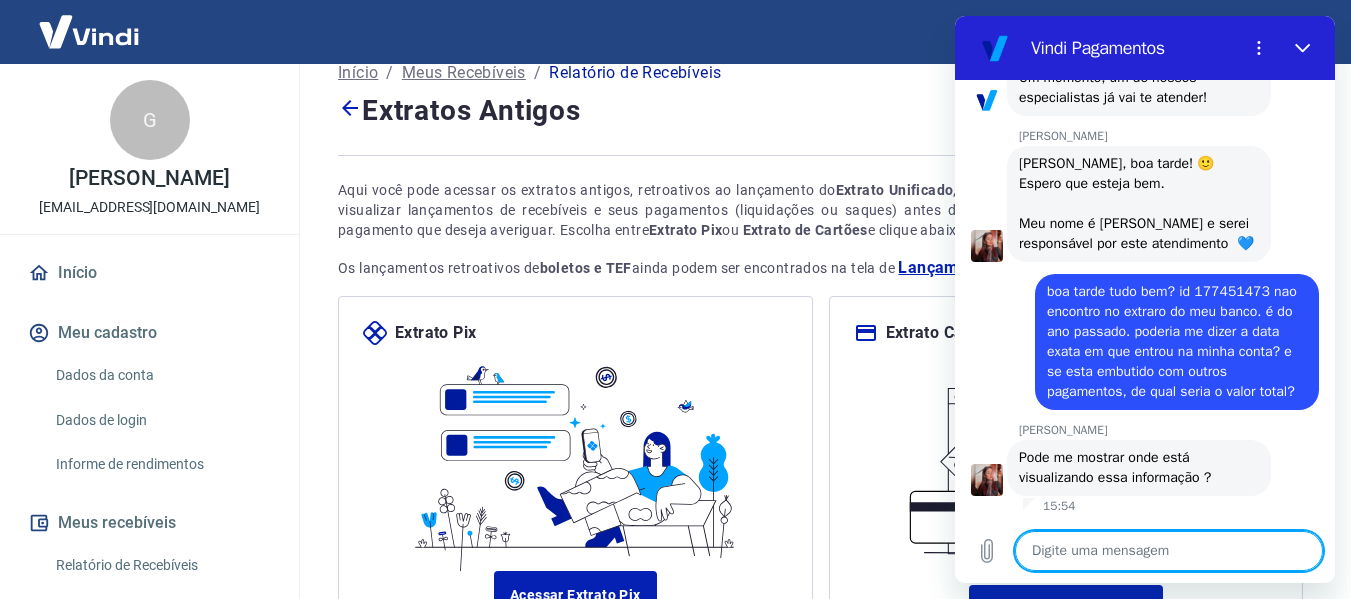 click at bounding box center (1169, 551) 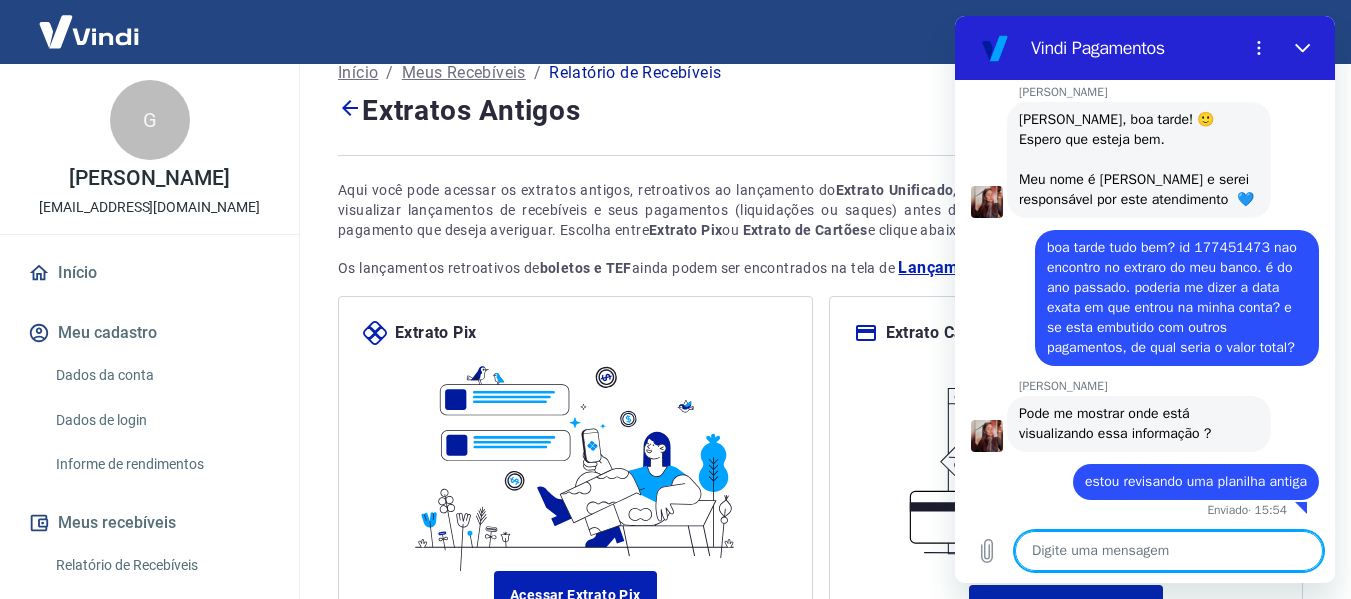 scroll, scrollTop: 882, scrollLeft: 0, axis: vertical 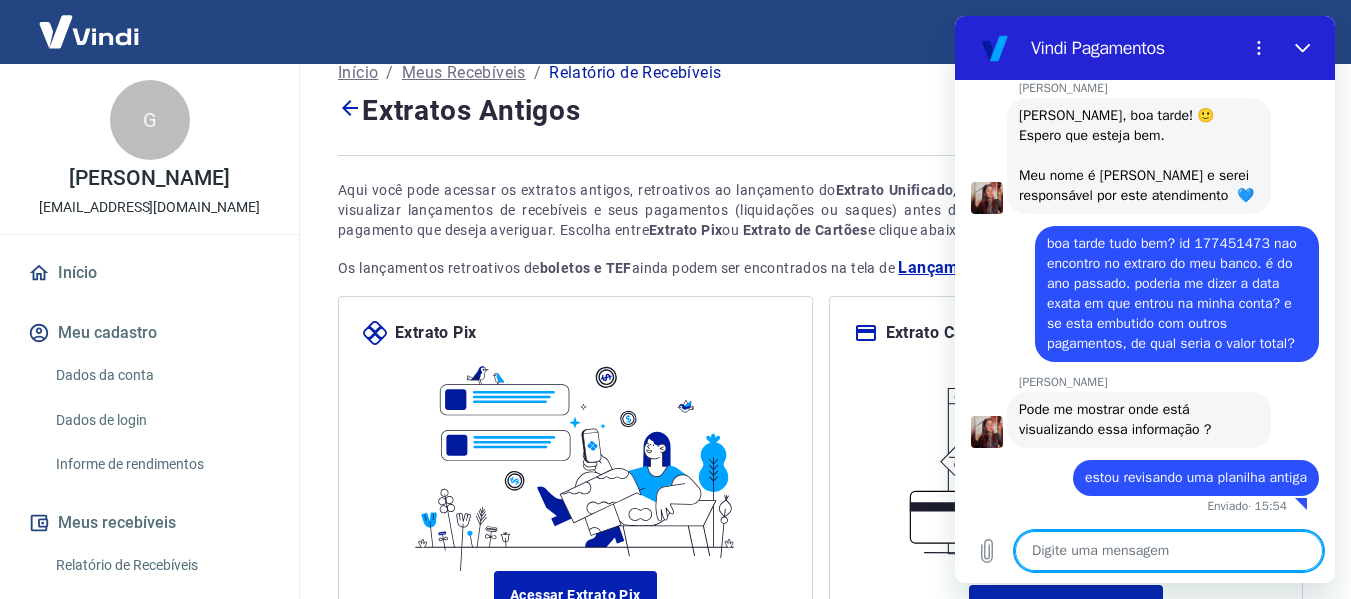 click at bounding box center (1169, 551) 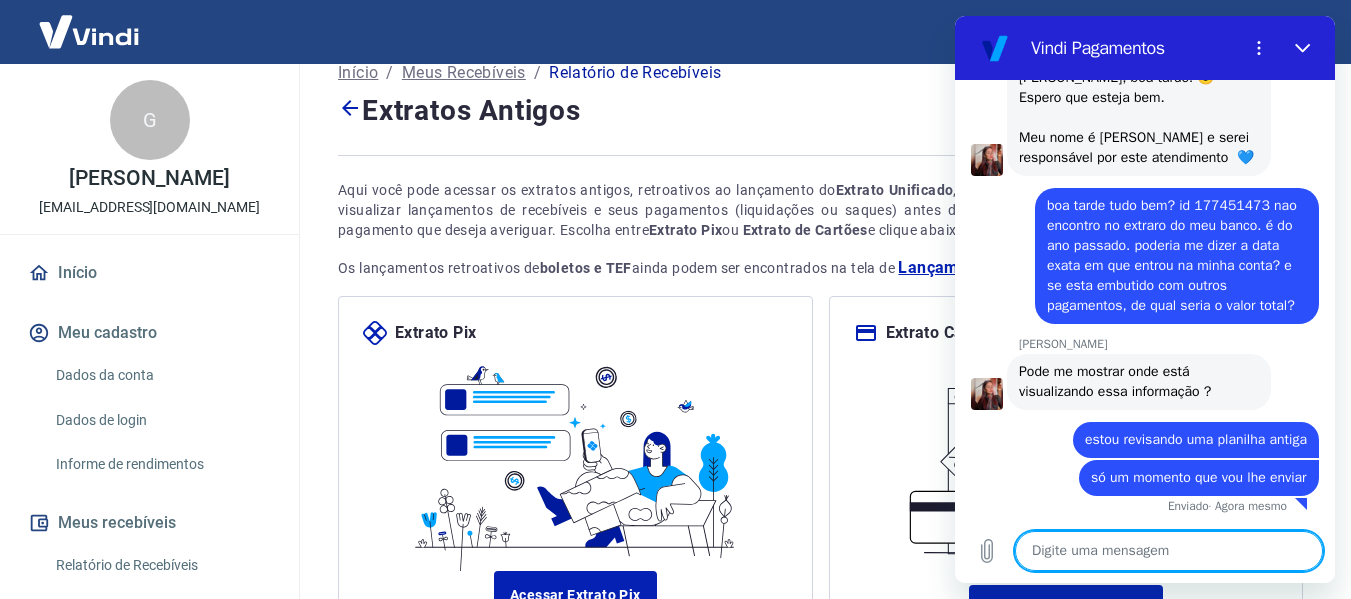 scroll, scrollTop: 920, scrollLeft: 0, axis: vertical 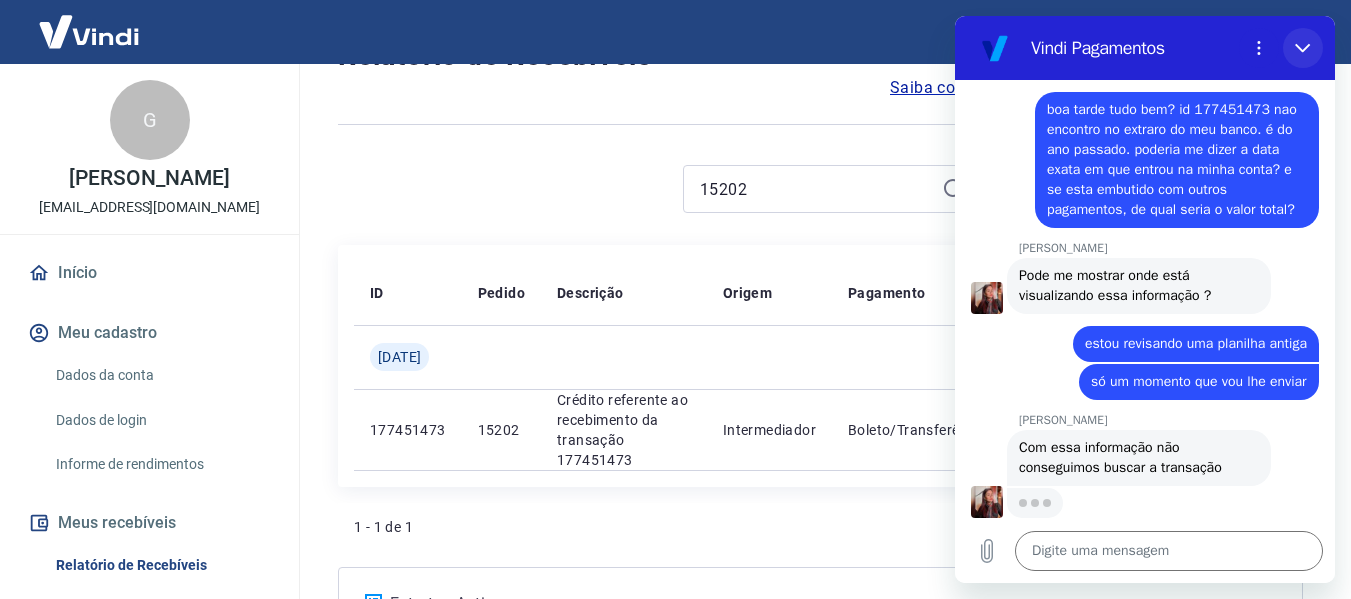 drag, startPoint x: 1300, startPoint y: 57, endPoint x: 2238, endPoint y: 88, distance: 938.51215 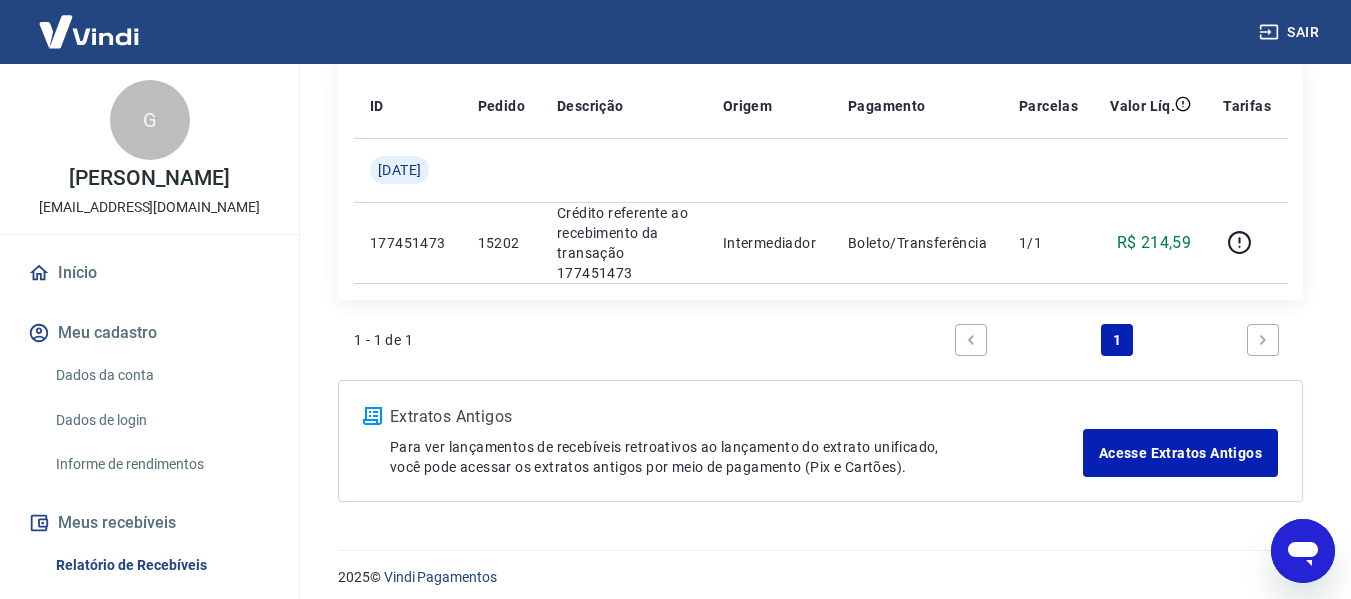 scroll, scrollTop: 402, scrollLeft: 0, axis: vertical 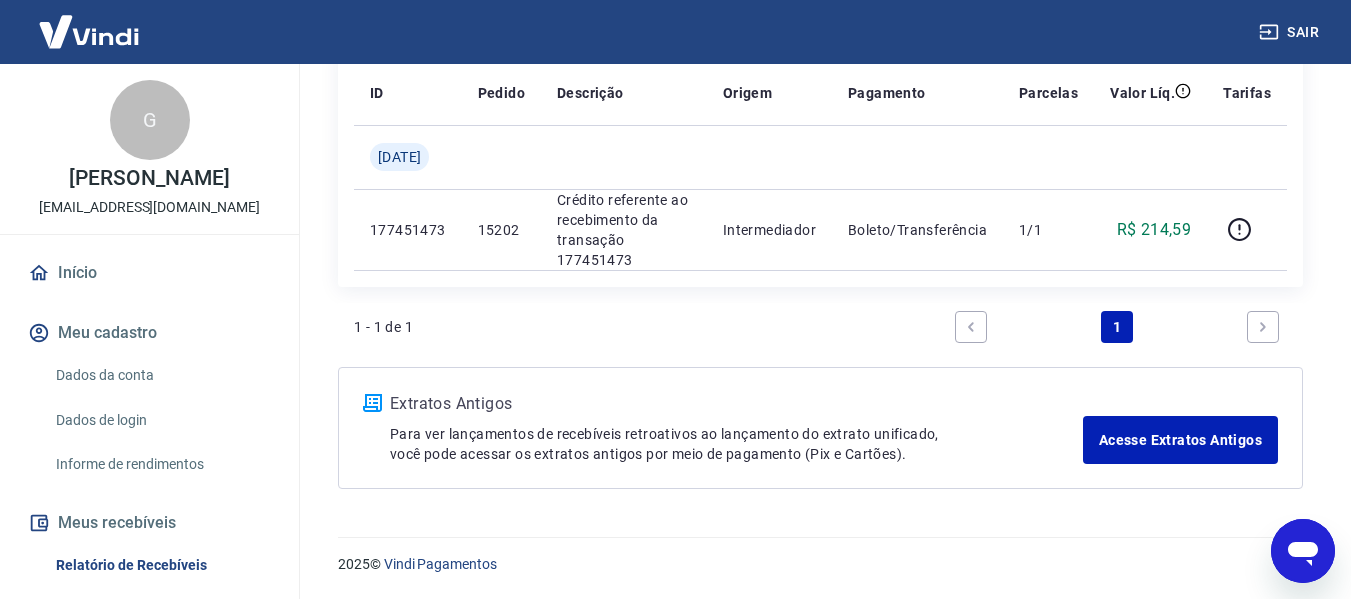 click on "Após o envio das liquidações aparecerem no Relatório de Recebíveis, elas podem demorar algumas horas para serem processadas e   consequentemente aparecerem como entradas no seu Extrato Bancário da Conta Digital. Início / Meus Recebíveis / Relatório de Recebíveis Relatório de Recebíveis Saiba como funciona a programação dos recebimentos Saiba como funciona a programação dos recebimentos 15202 Filtros Exportar ID Pedido Descrição Origem Pagamento Parcelas Valor Líq. Tarifas [DATE] 177451473 15202 Crédito referente ao recebimento da transação 177451473 Intermediador Boleto/Transferência 1/1 R$ 214,59 1 - 1 de 1 1   Extratos Antigos Para ver lançamentos de recebíveis retroativos ao lançamento do extrato unificado,   você pode acessar os extratos antigos por meio de pagamento (Pix e Cartões). Acesse Extratos Antigos" at bounding box center (820, 87) 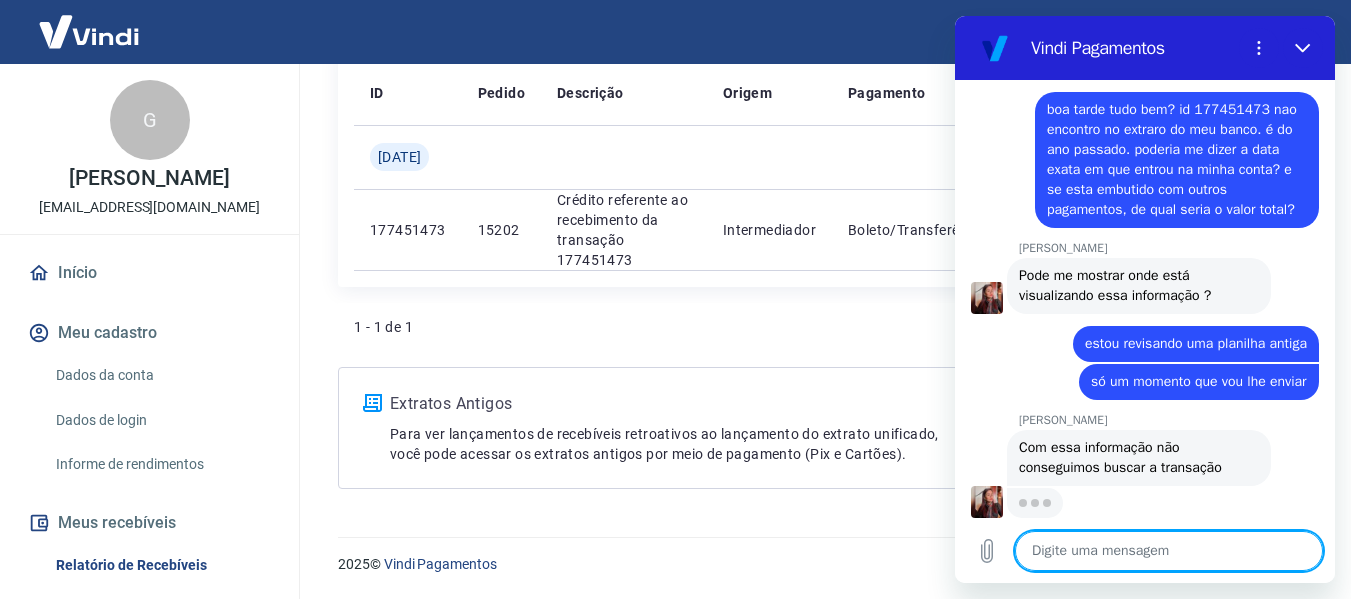 click at bounding box center (1169, 551) 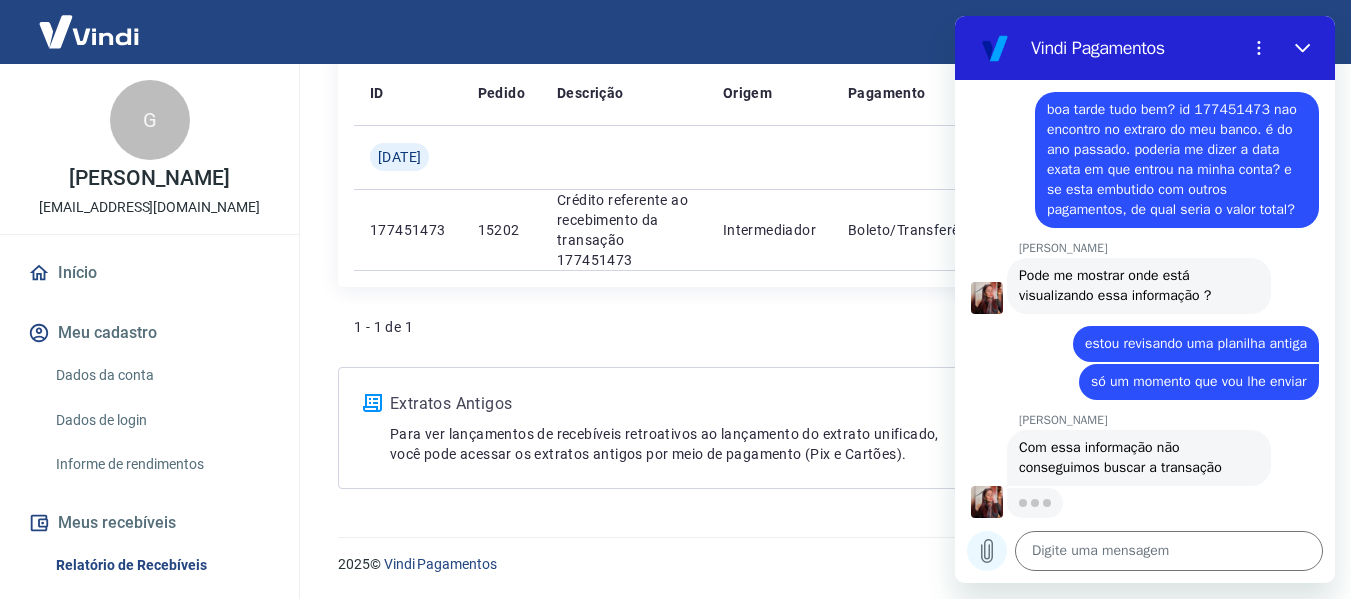click 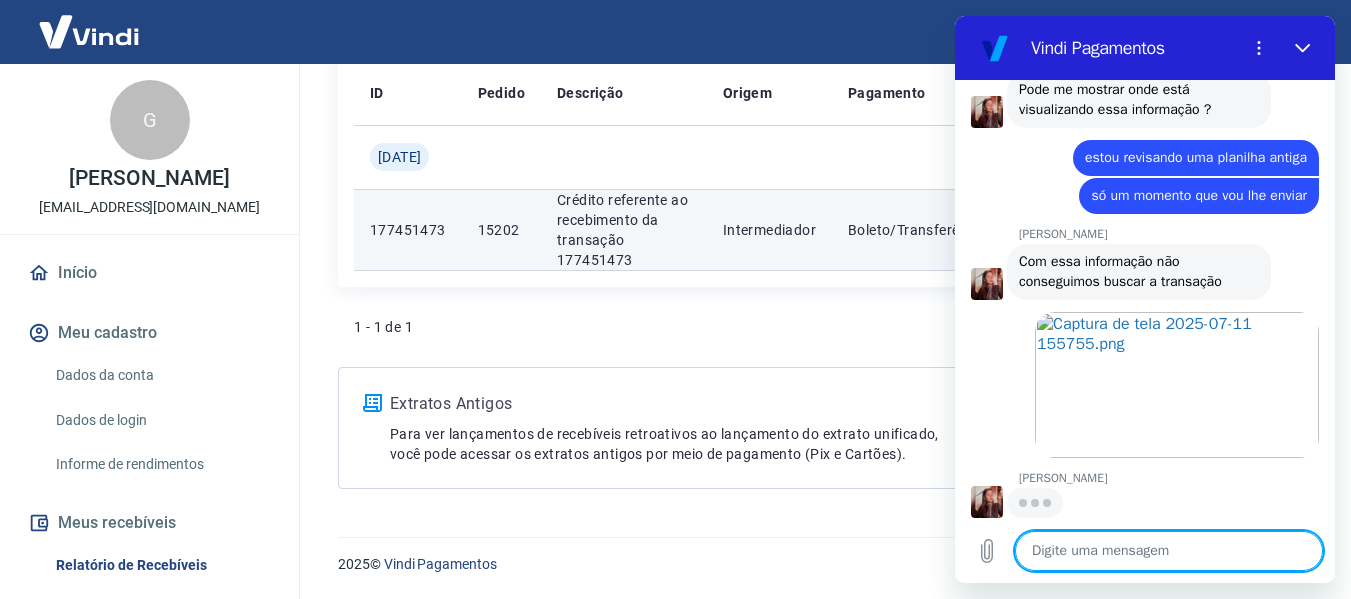 scroll, scrollTop: 1202, scrollLeft: 0, axis: vertical 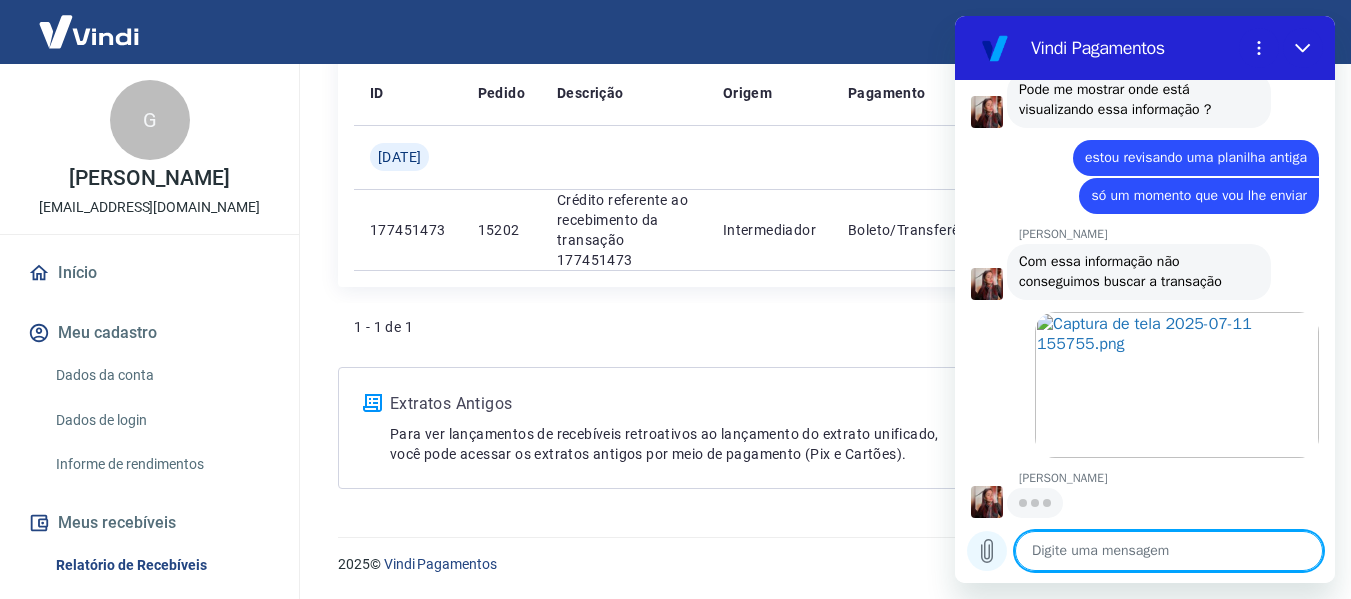 click 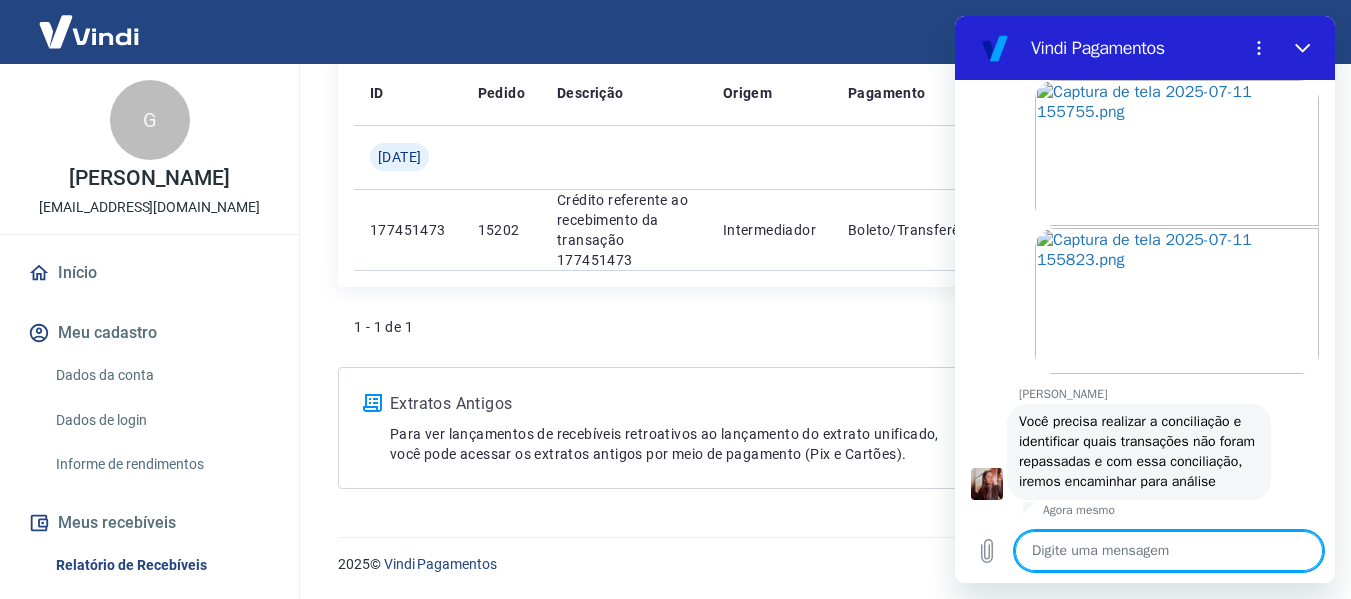scroll, scrollTop: 1458, scrollLeft: 0, axis: vertical 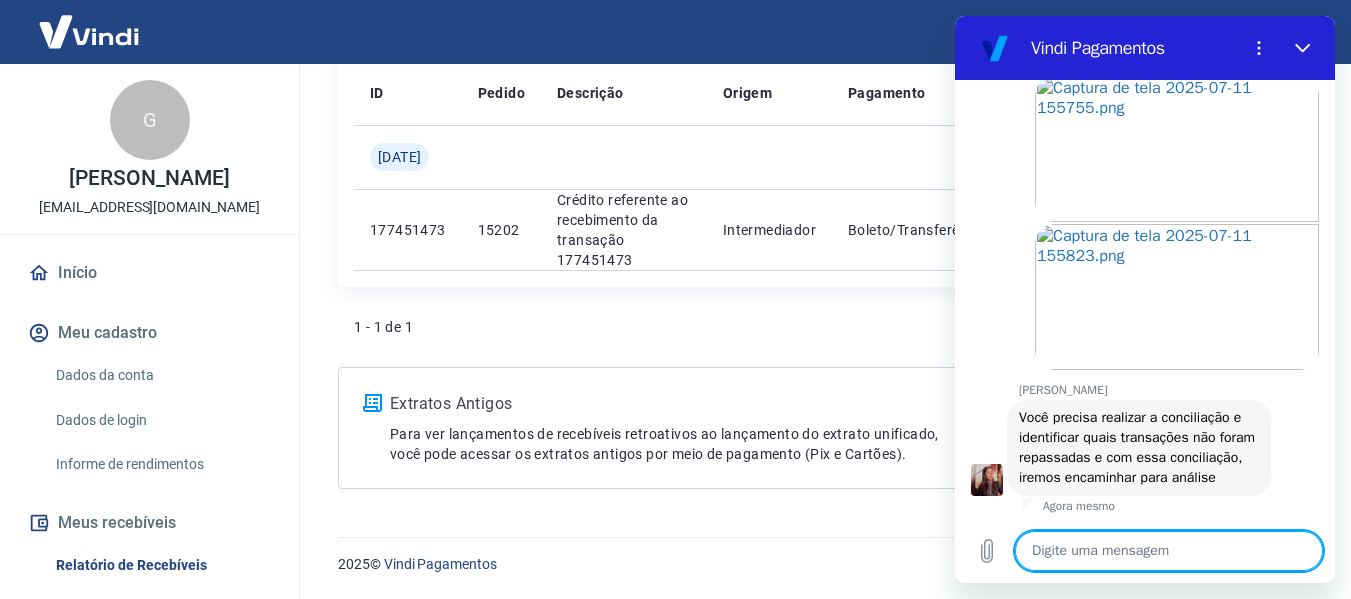 click at bounding box center (1169, 551) 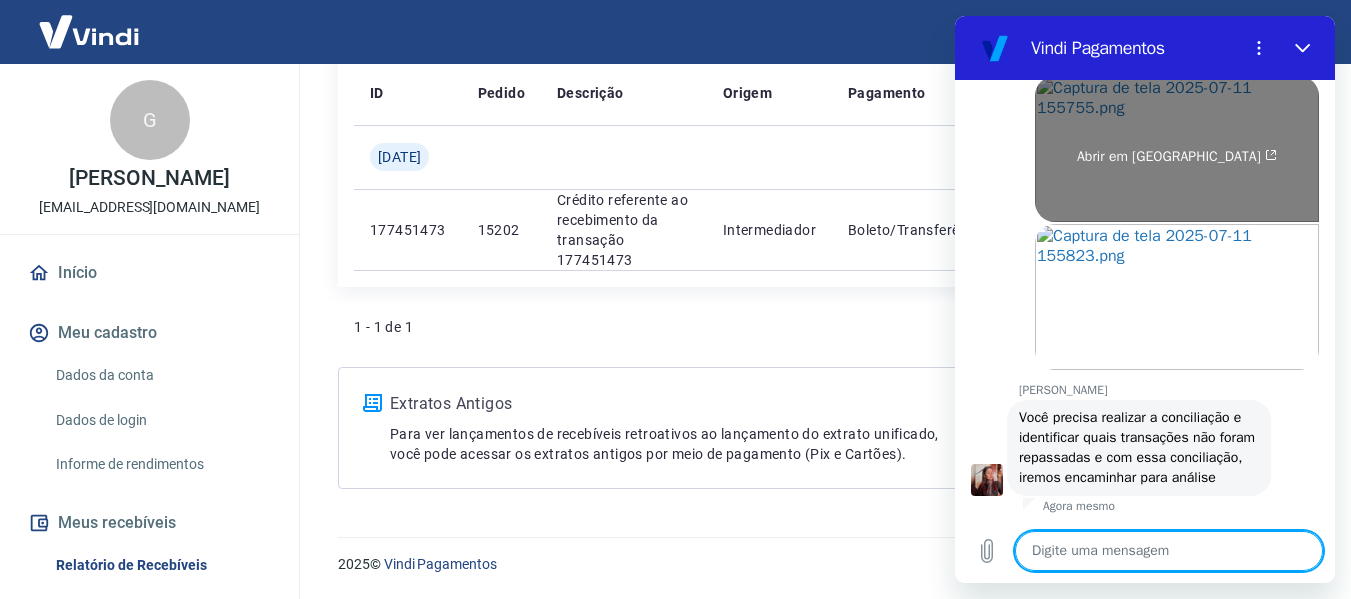 click on "Abrir em [GEOGRAPHIC_DATA]" at bounding box center (1177, 149) 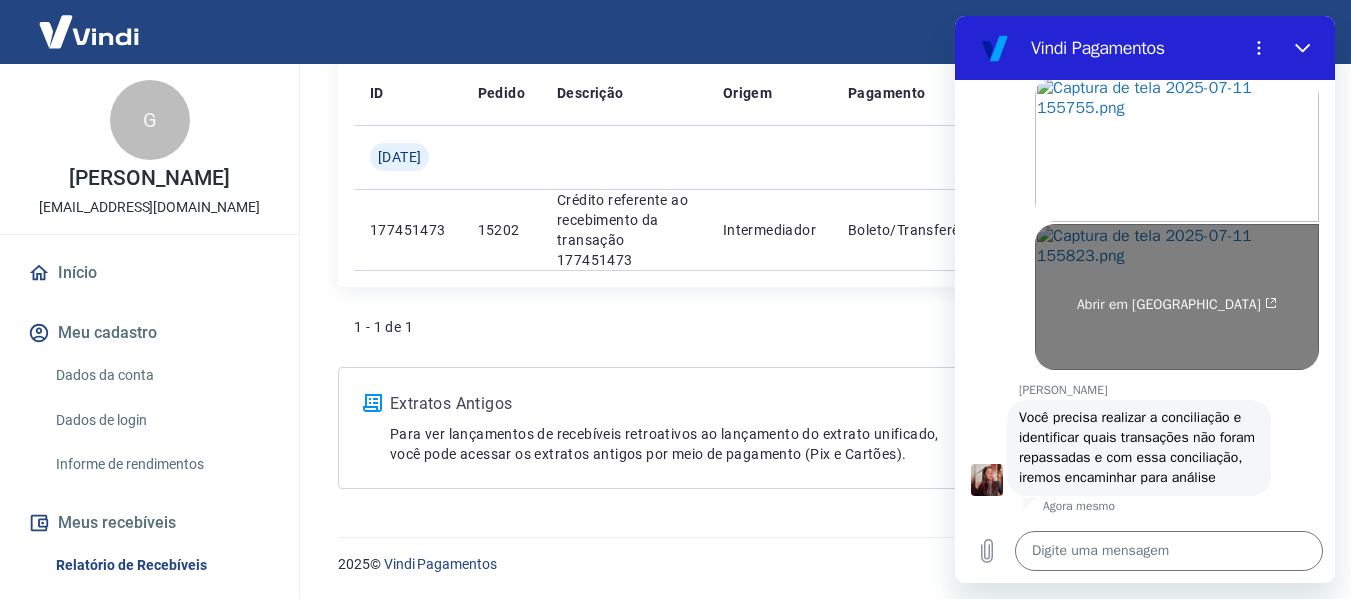 click on "Abrir em [GEOGRAPHIC_DATA]" at bounding box center (1177, 305) 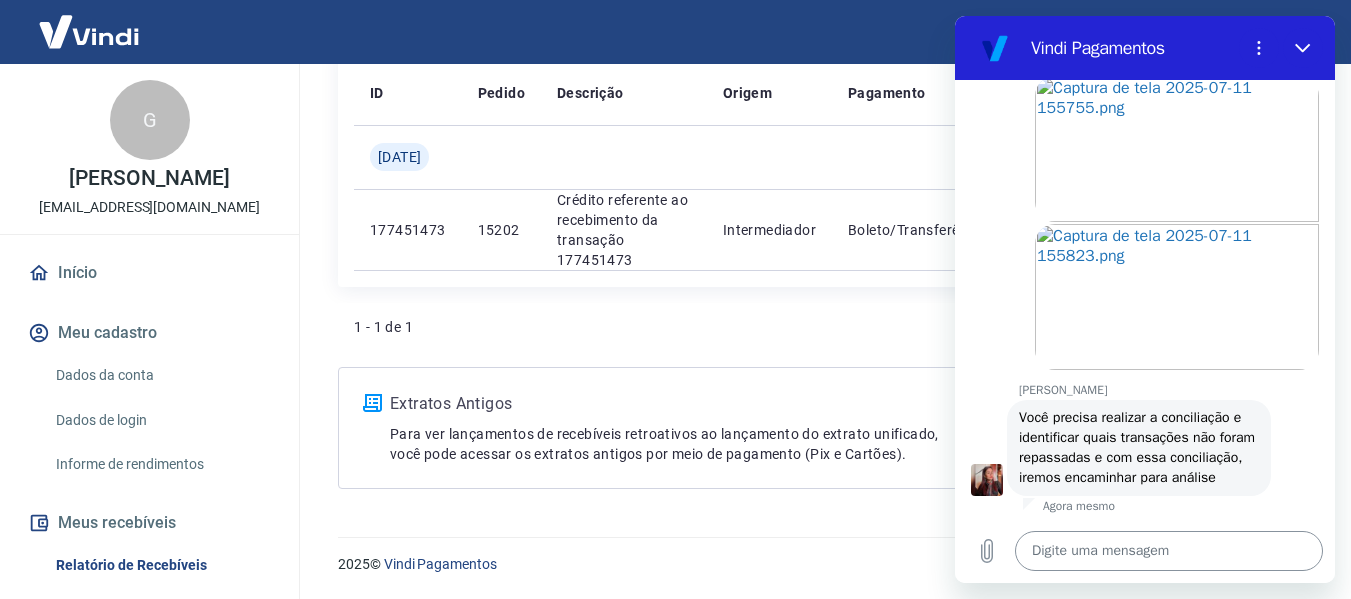 click at bounding box center (1169, 551) 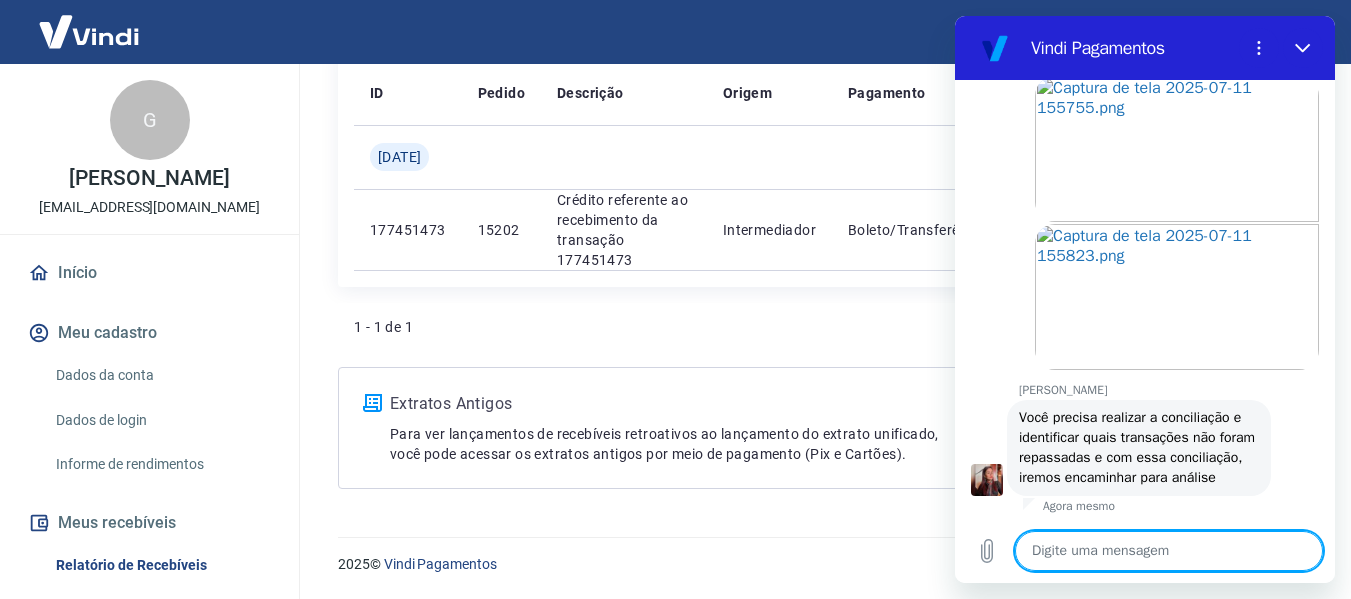 click at bounding box center (1169, 551) 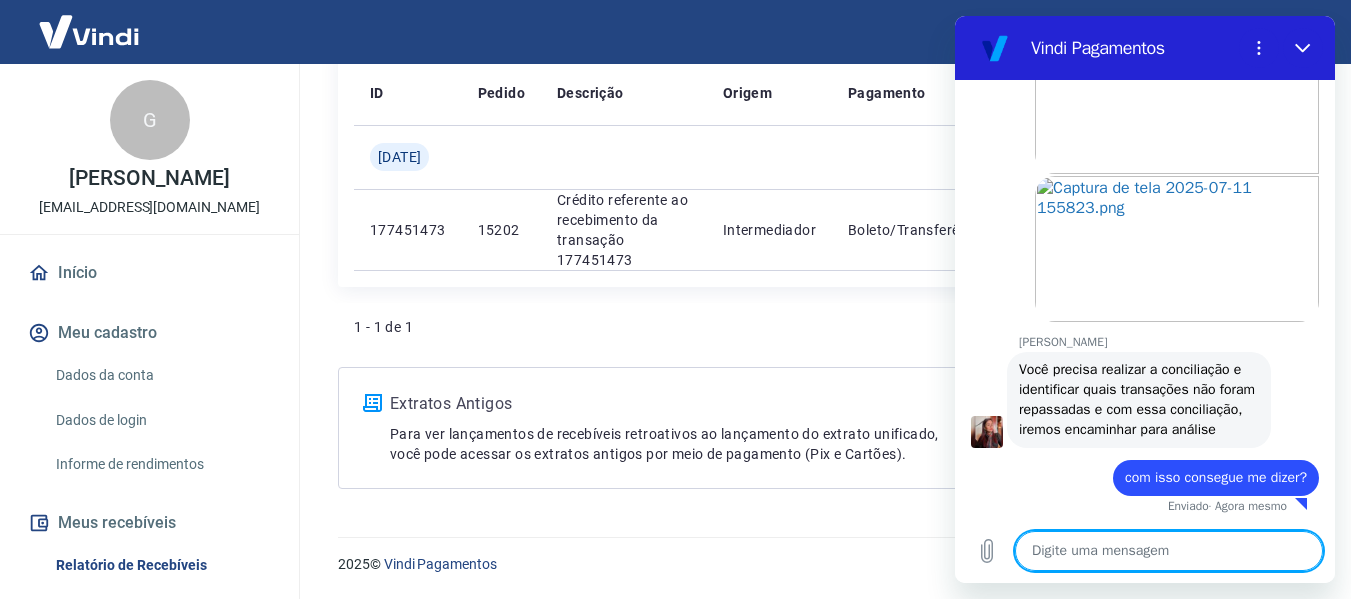 scroll, scrollTop: 1506, scrollLeft: 0, axis: vertical 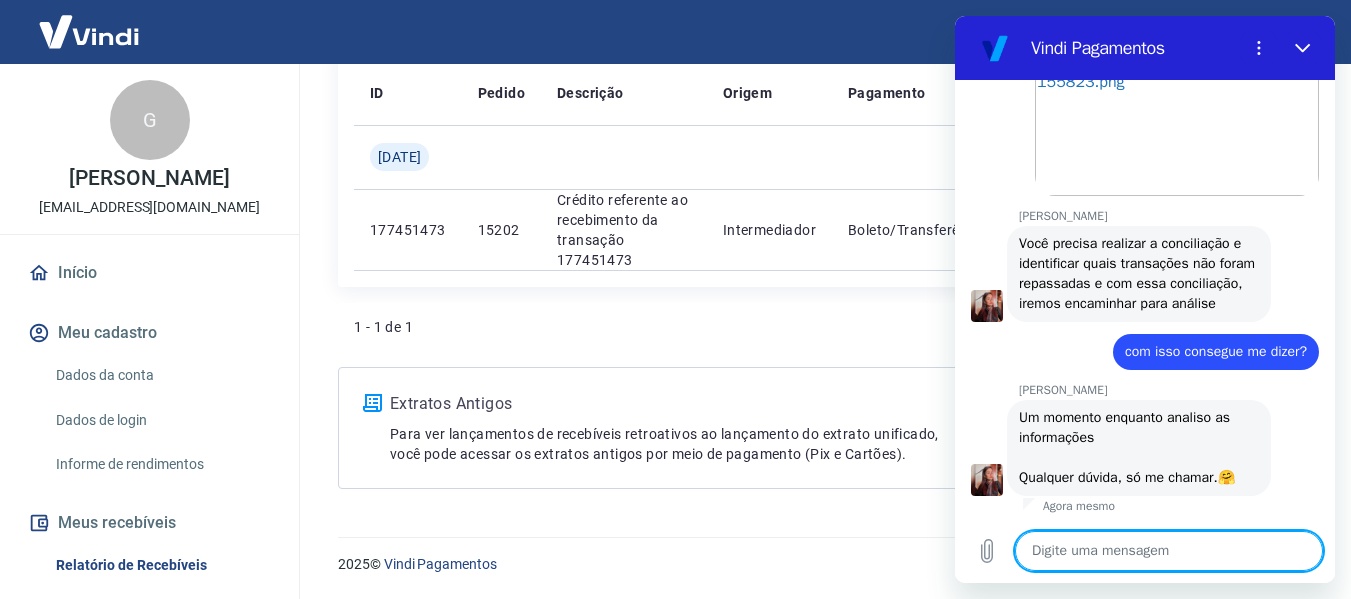 click at bounding box center (1169, 551) 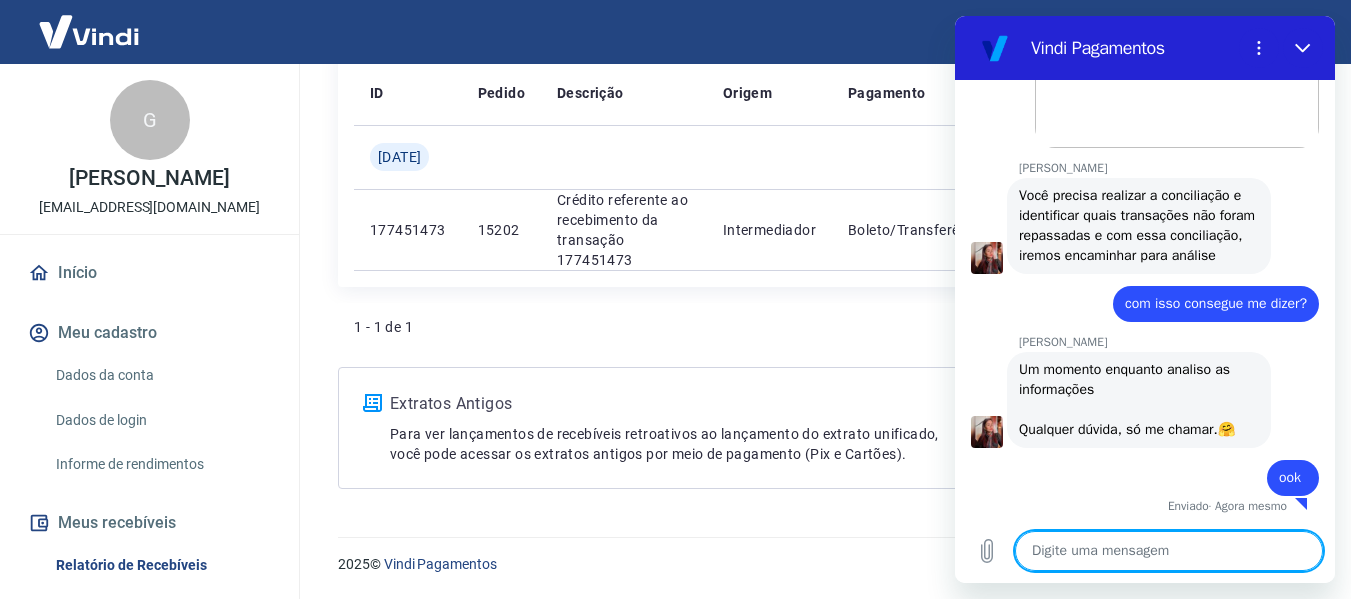 scroll, scrollTop: 1680, scrollLeft: 0, axis: vertical 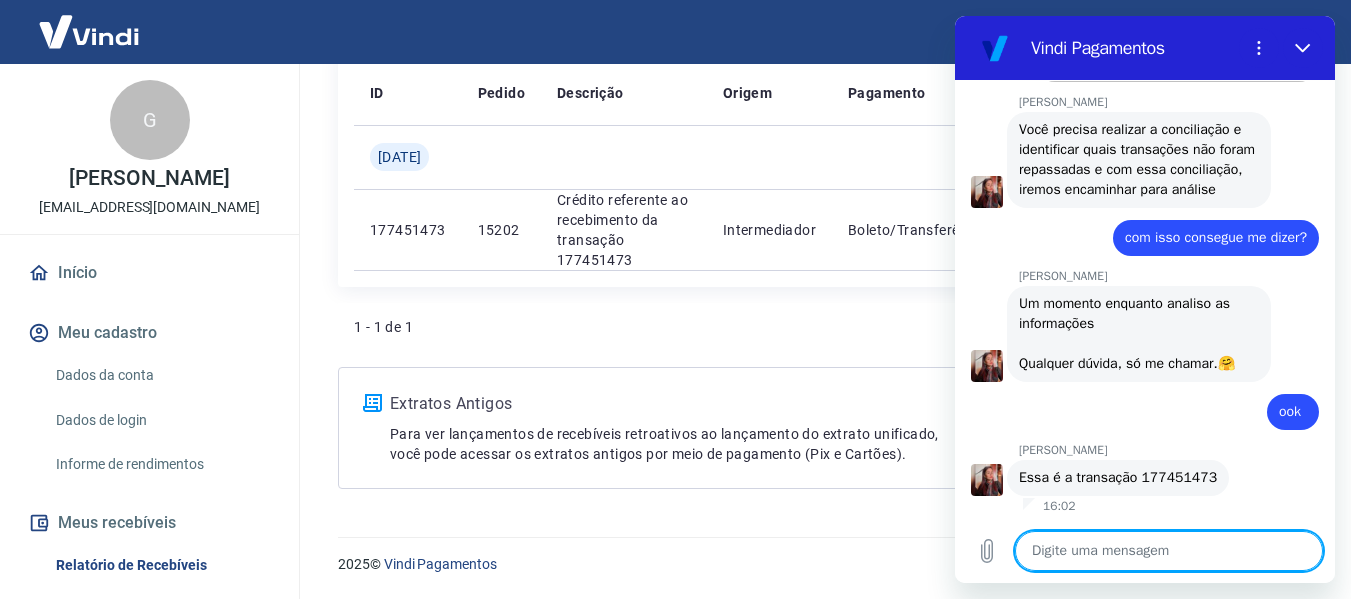 click at bounding box center (1169, 551) 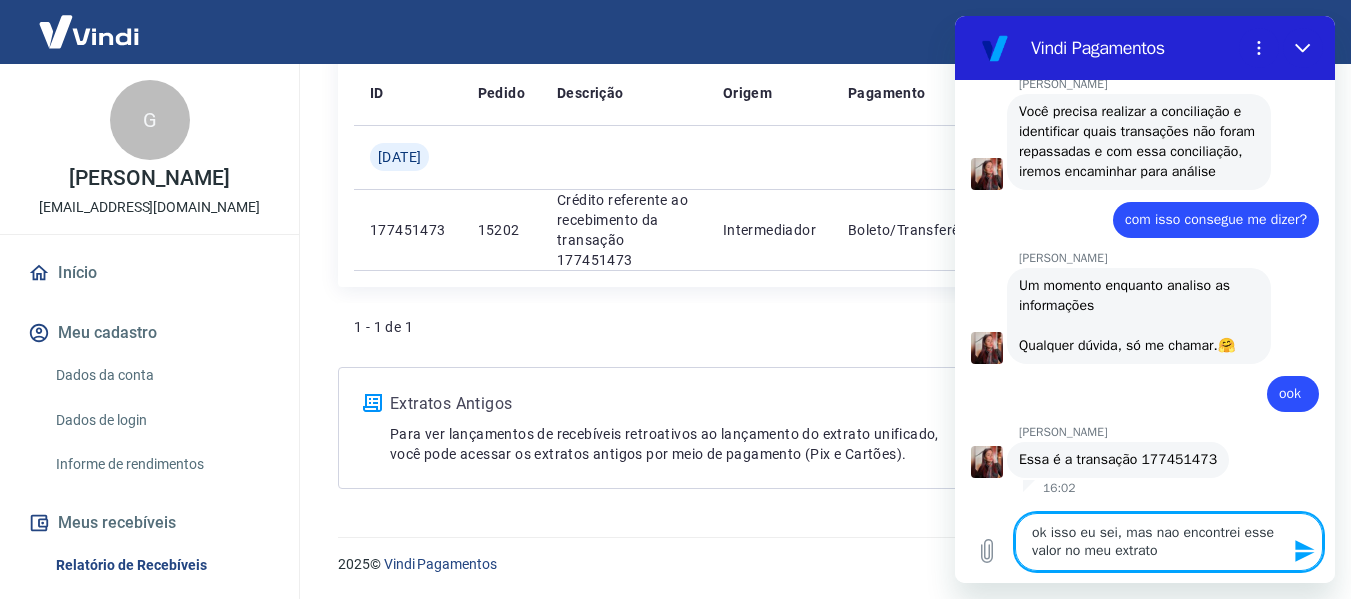 drag, startPoint x: 1048, startPoint y: 533, endPoint x: 1120, endPoint y: 532, distance: 72.00694 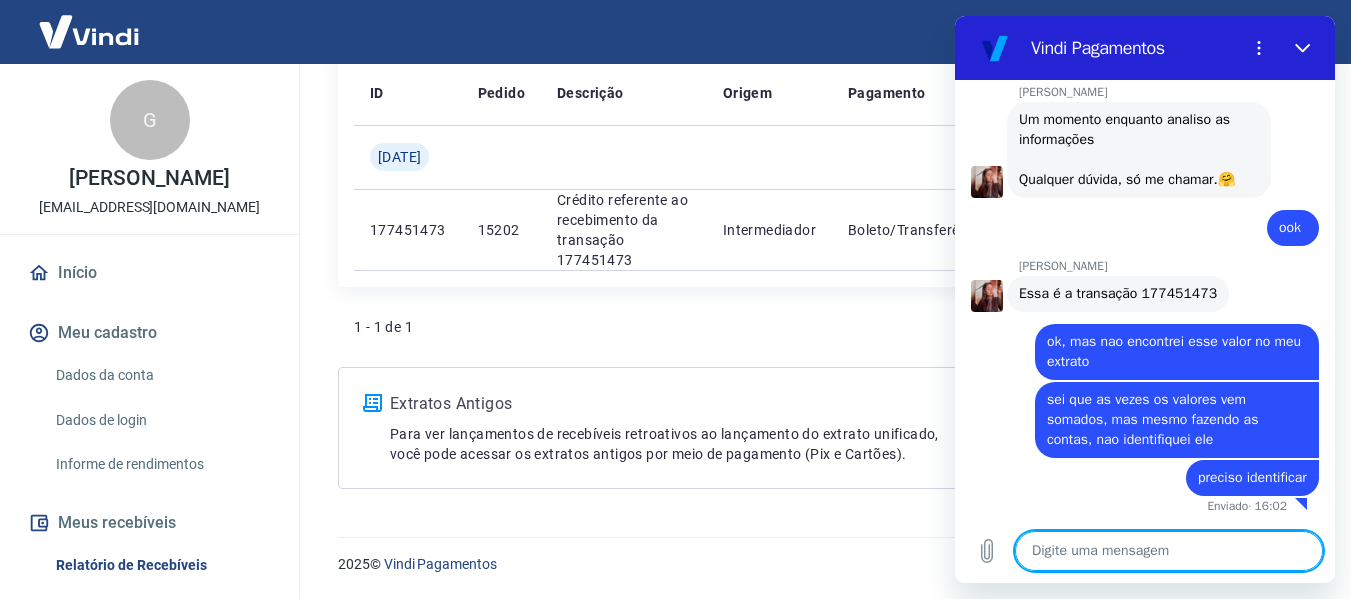 scroll, scrollTop: 1930, scrollLeft: 0, axis: vertical 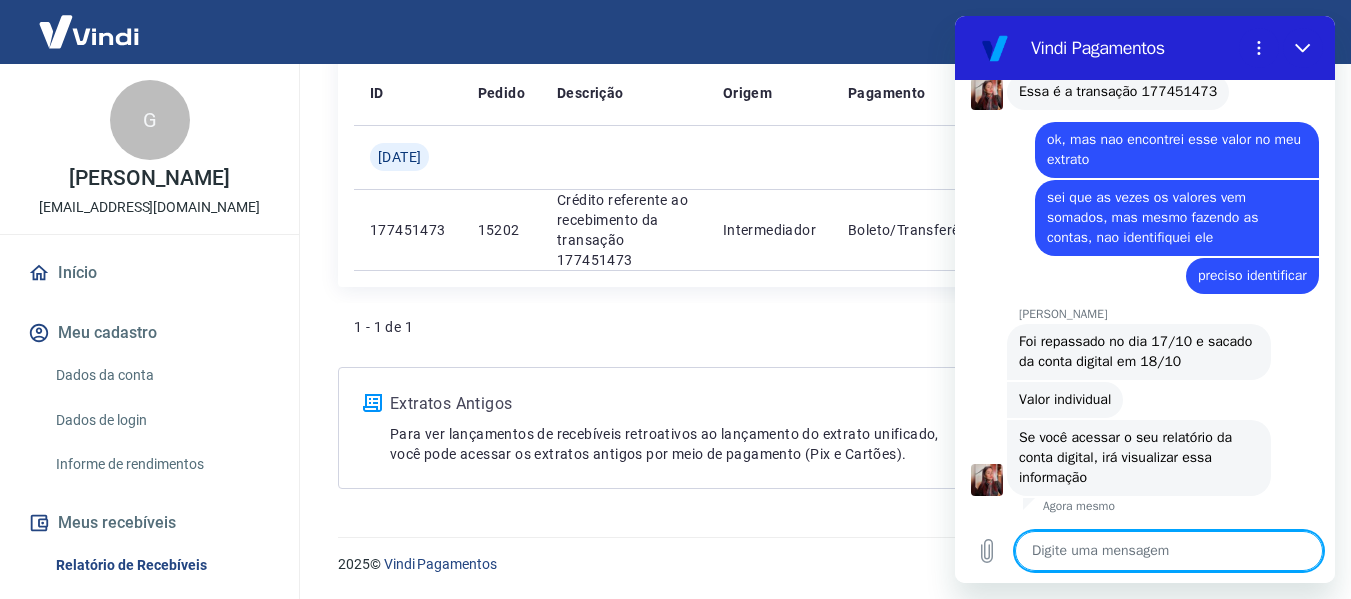 click at bounding box center [1169, 551] 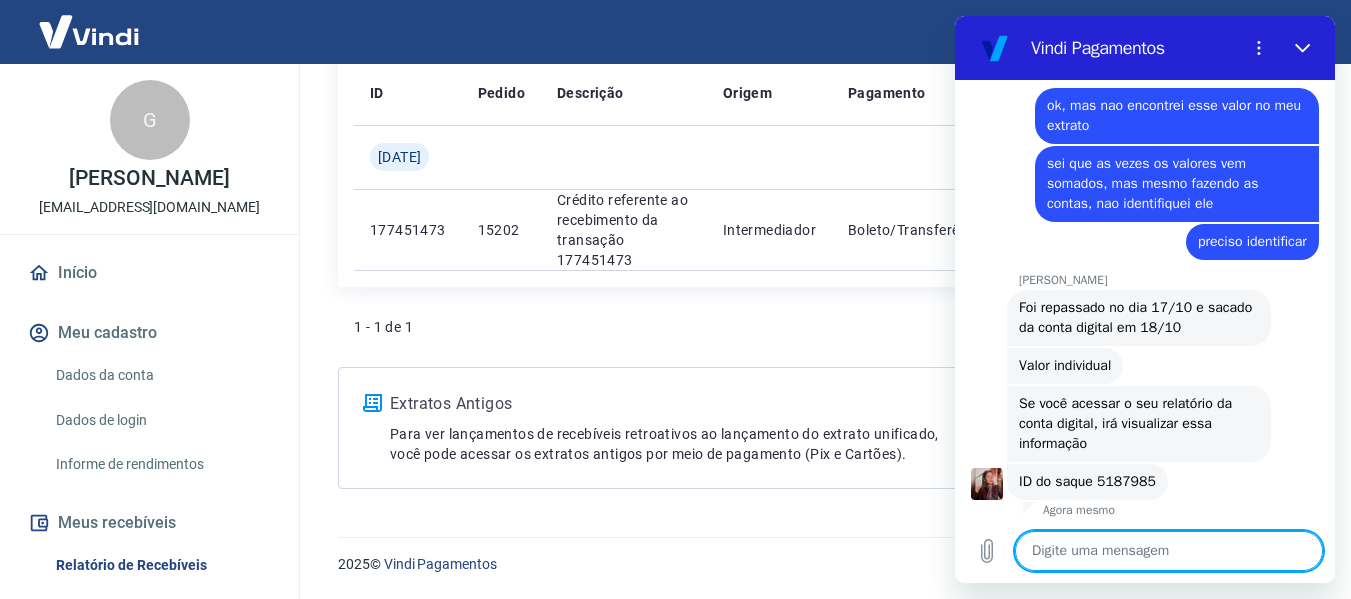 scroll, scrollTop: 2170, scrollLeft: 0, axis: vertical 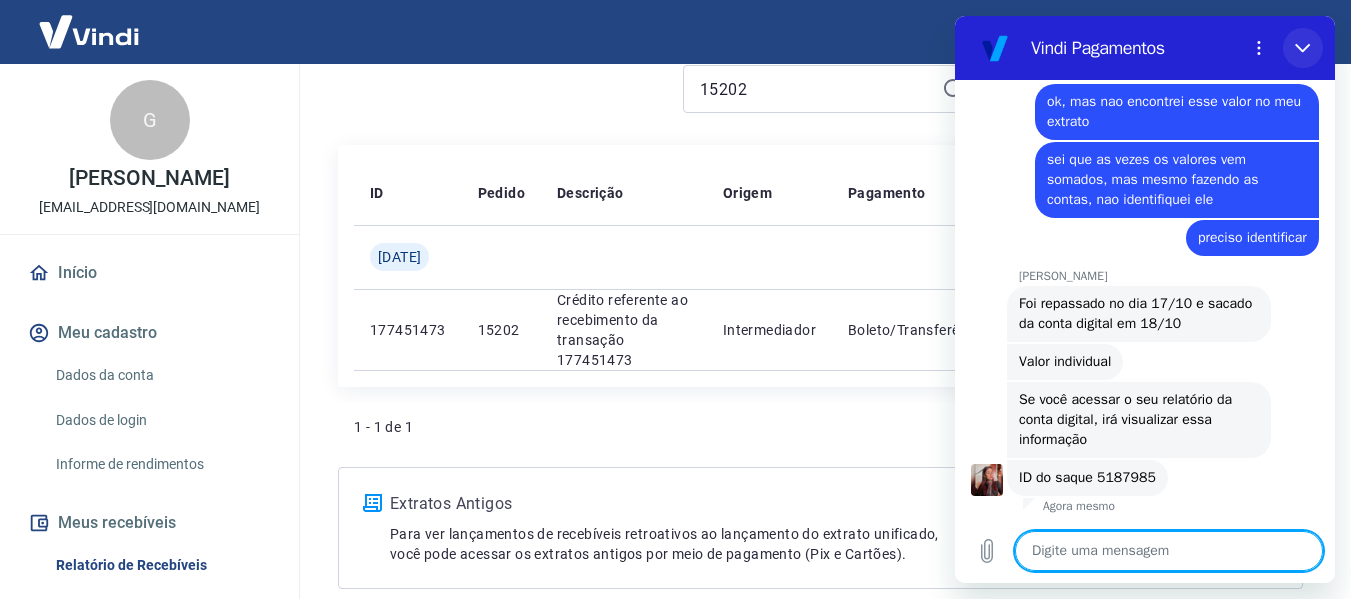 click 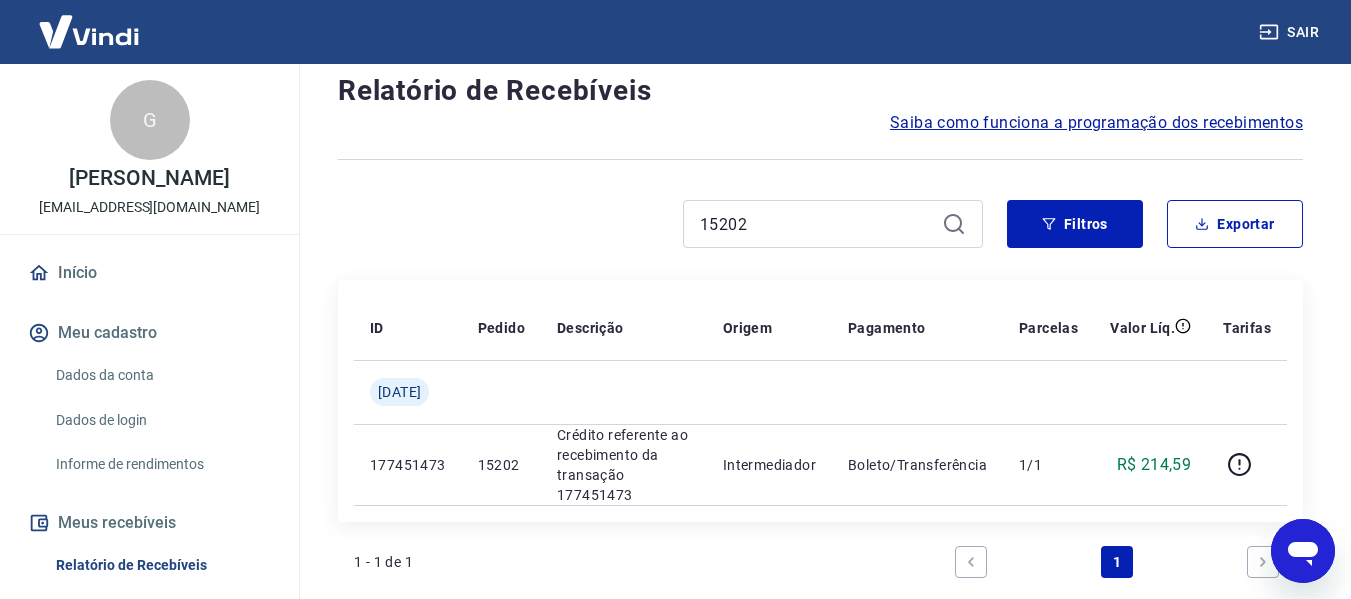 scroll, scrollTop: 202, scrollLeft: 0, axis: vertical 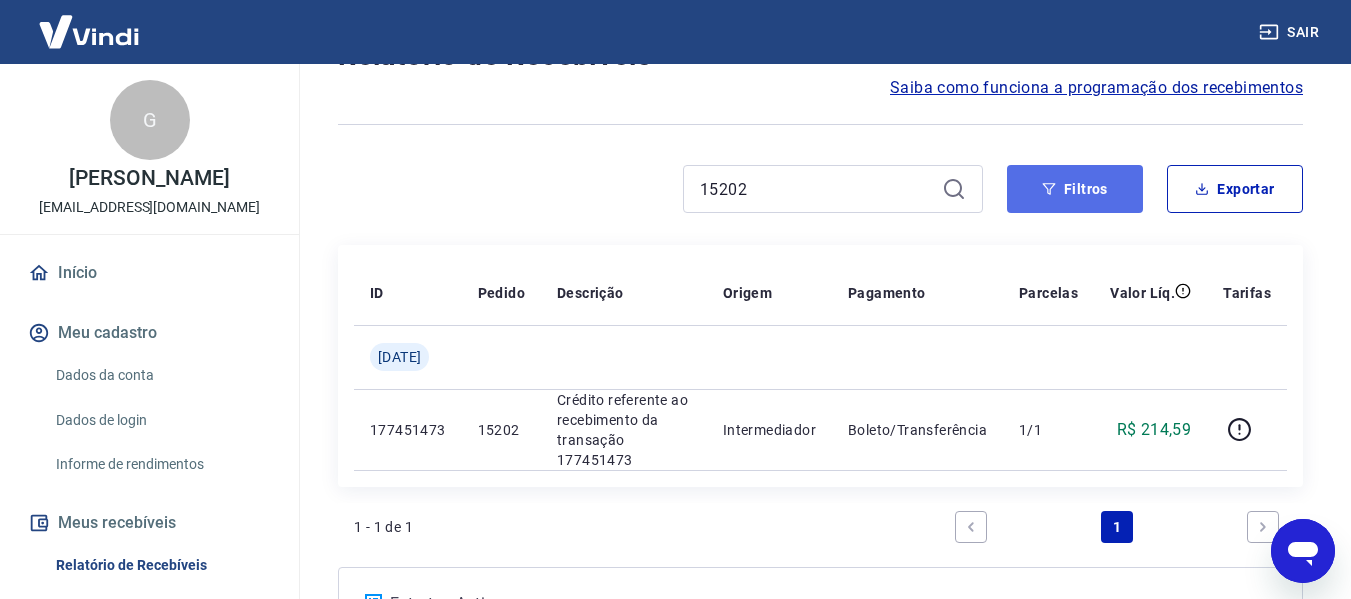 click on "Filtros" at bounding box center [1075, 189] 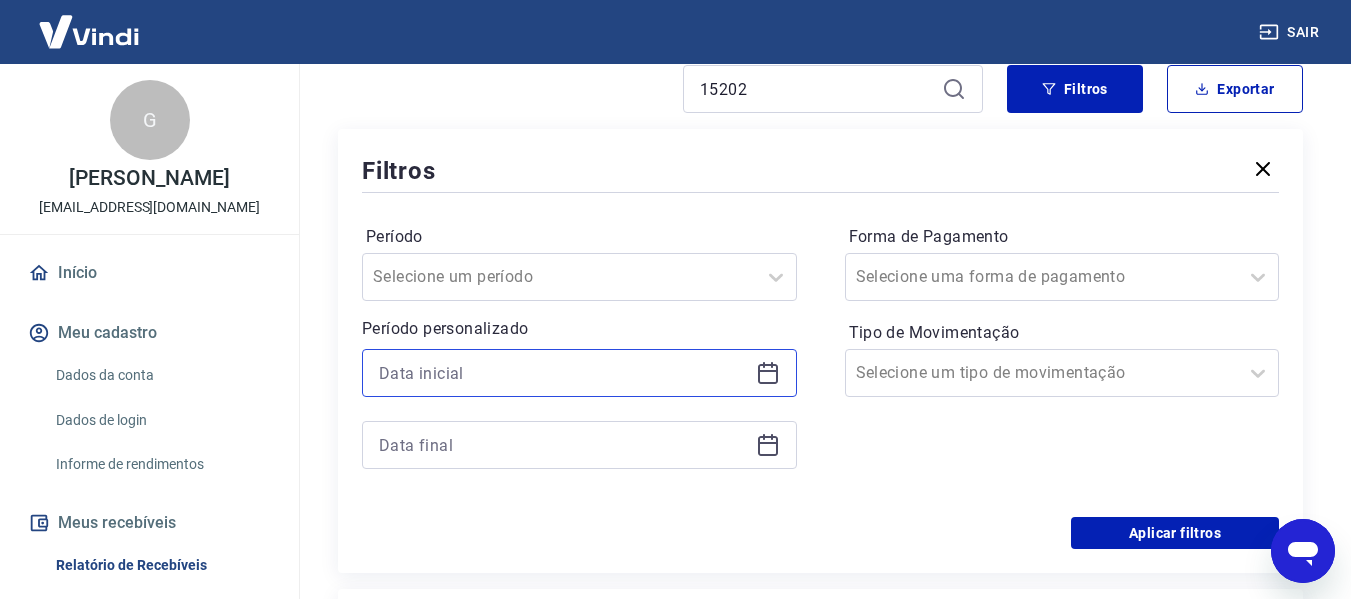 click at bounding box center [563, 373] 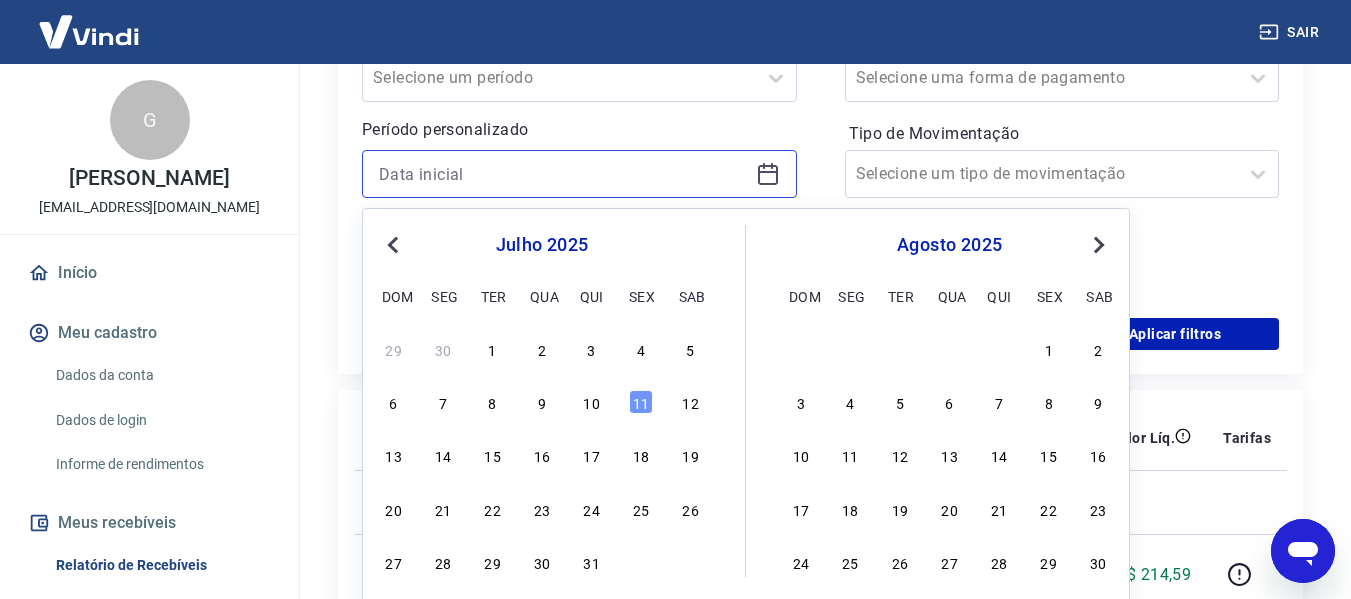 scroll, scrollTop: 502, scrollLeft: 0, axis: vertical 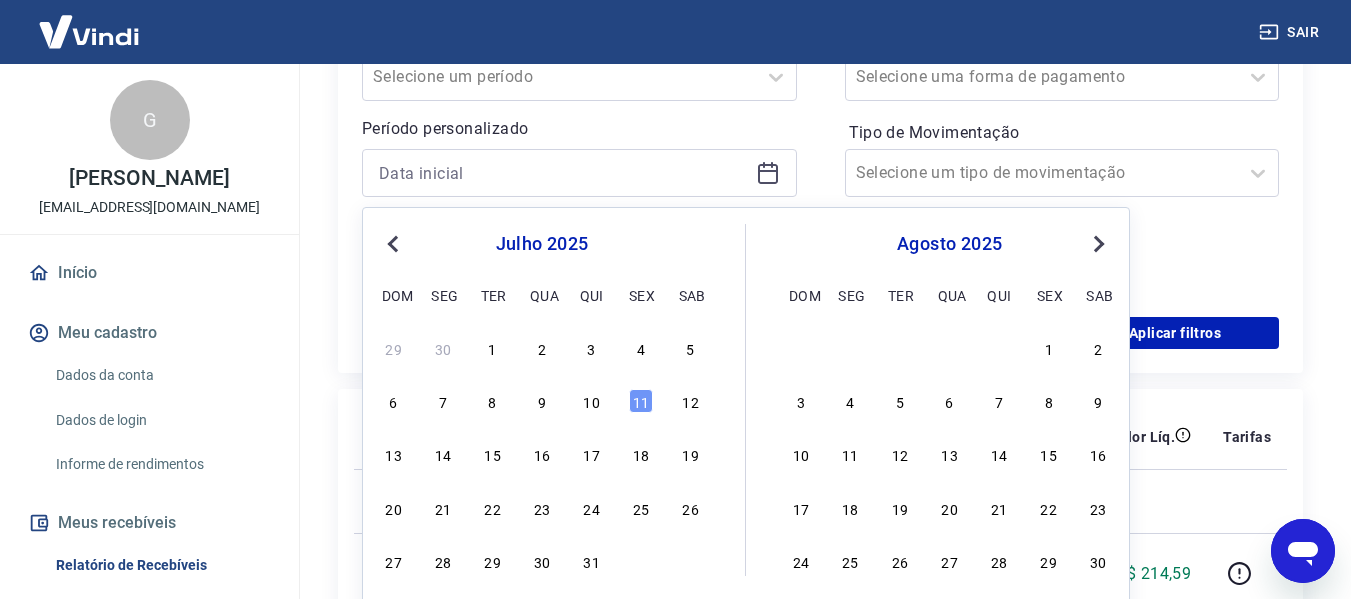 click on "[DATE] dom seg ter qua qui sex sab" at bounding box center [542, 266] 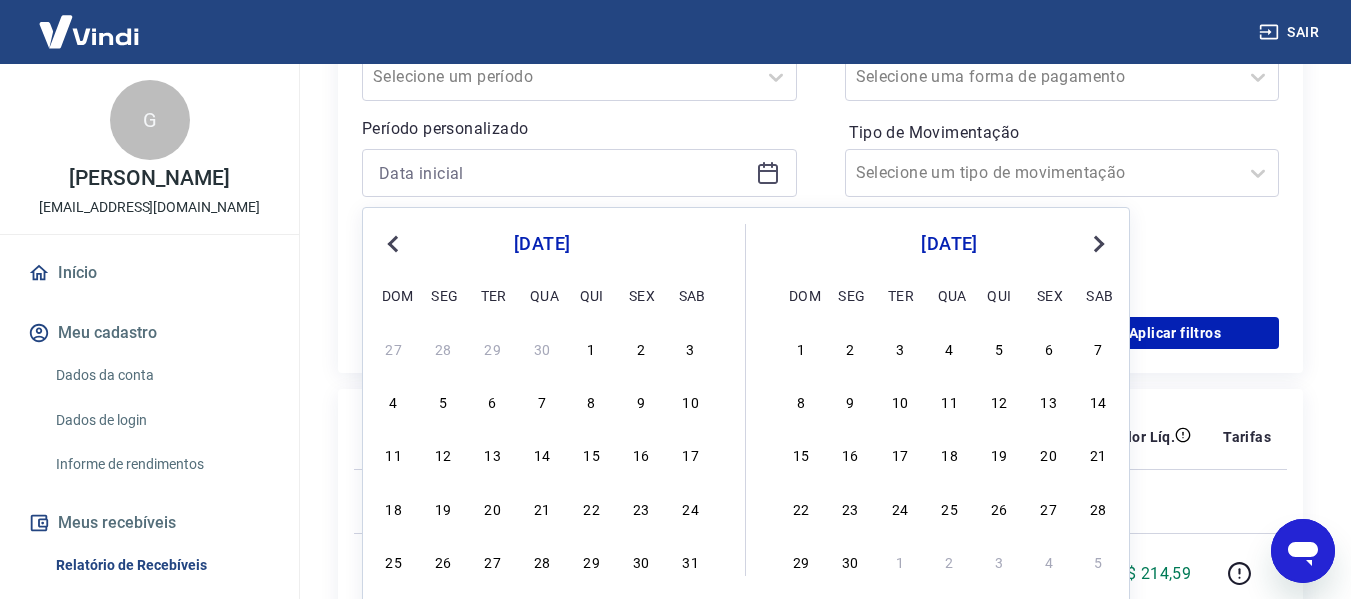 click on "Previous Month" at bounding box center (395, 243) 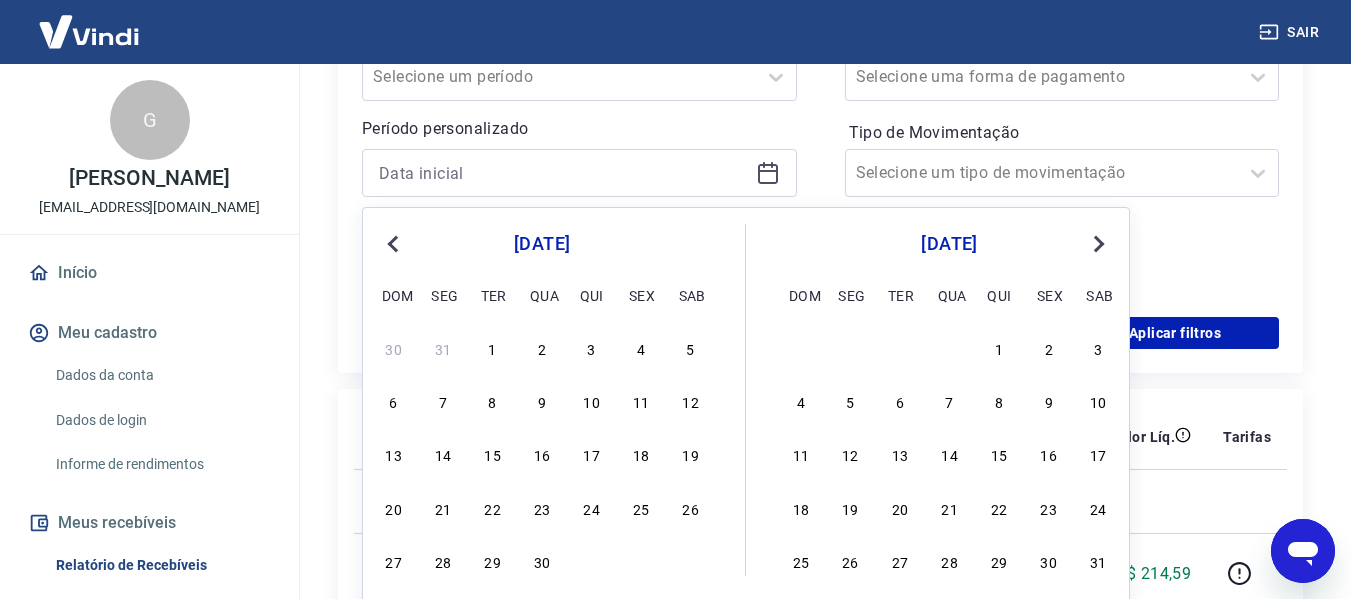 click on "Previous Month" at bounding box center (395, 243) 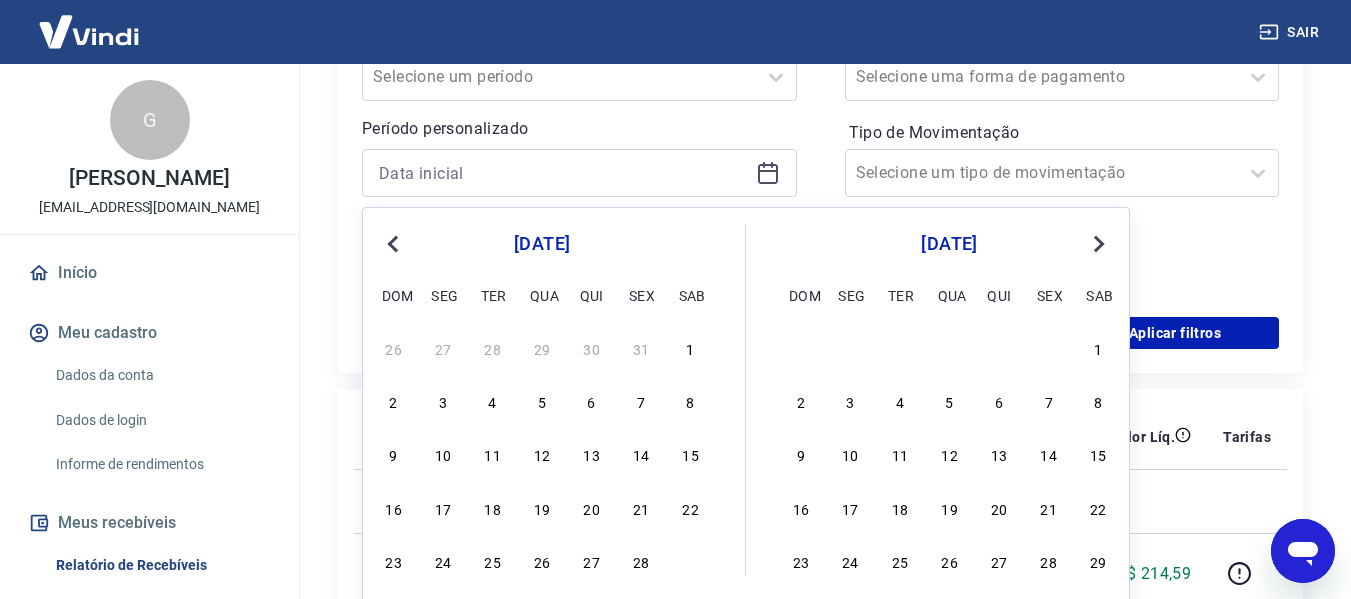 click on "Previous Month" at bounding box center (395, 243) 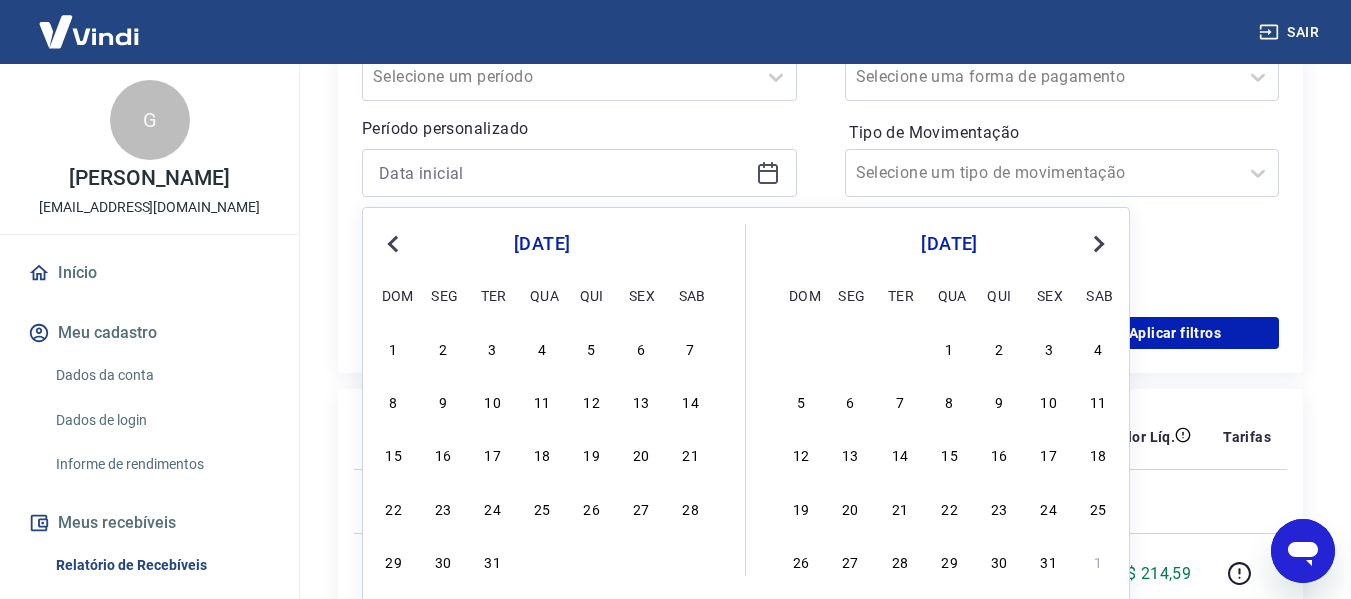 click on "Previous Month" at bounding box center [395, 243] 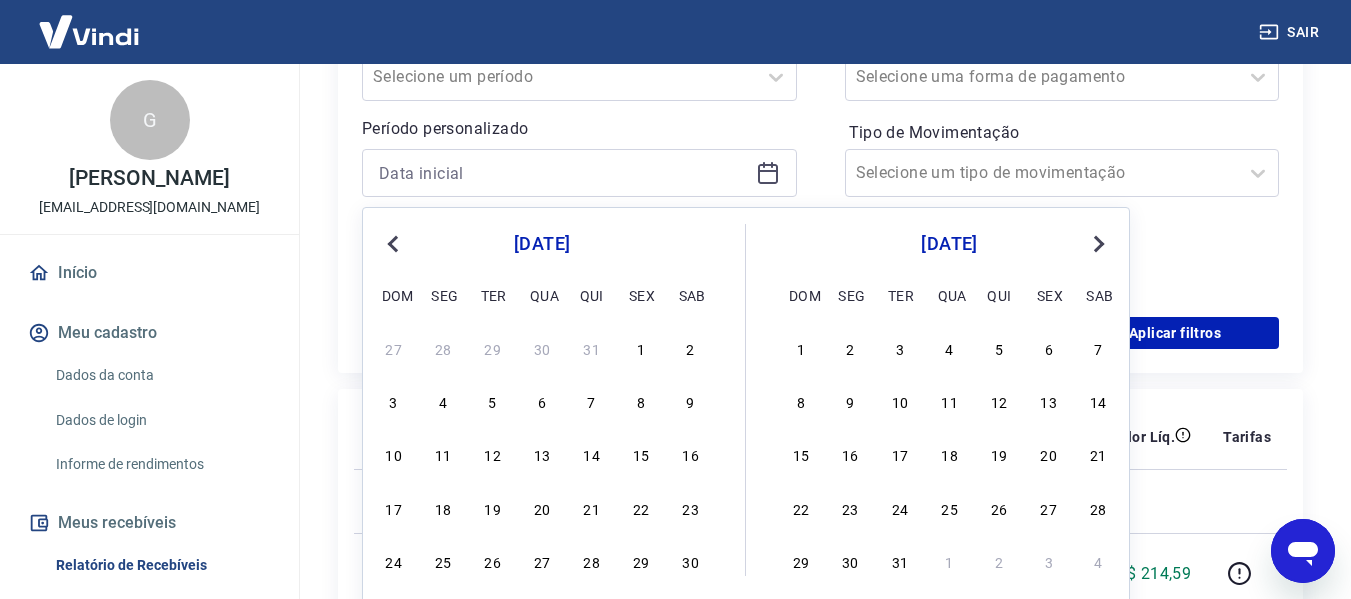 click on "Previous Month" at bounding box center [395, 243] 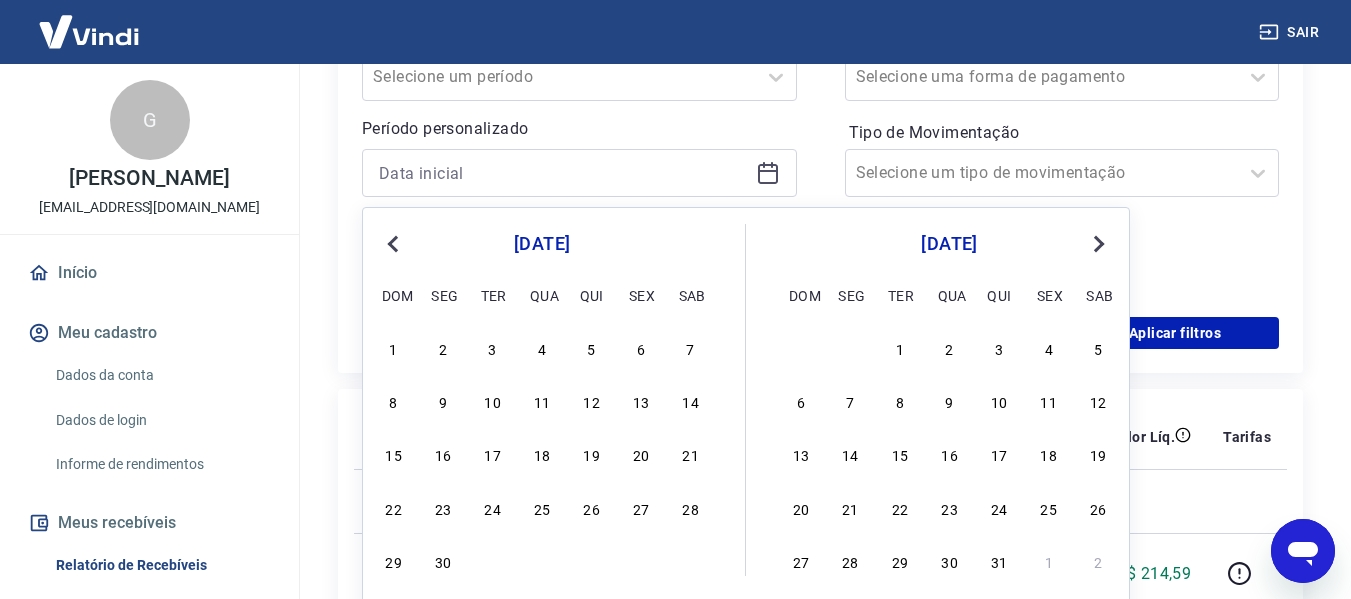 click on "Next Month" at bounding box center (1099, 244) 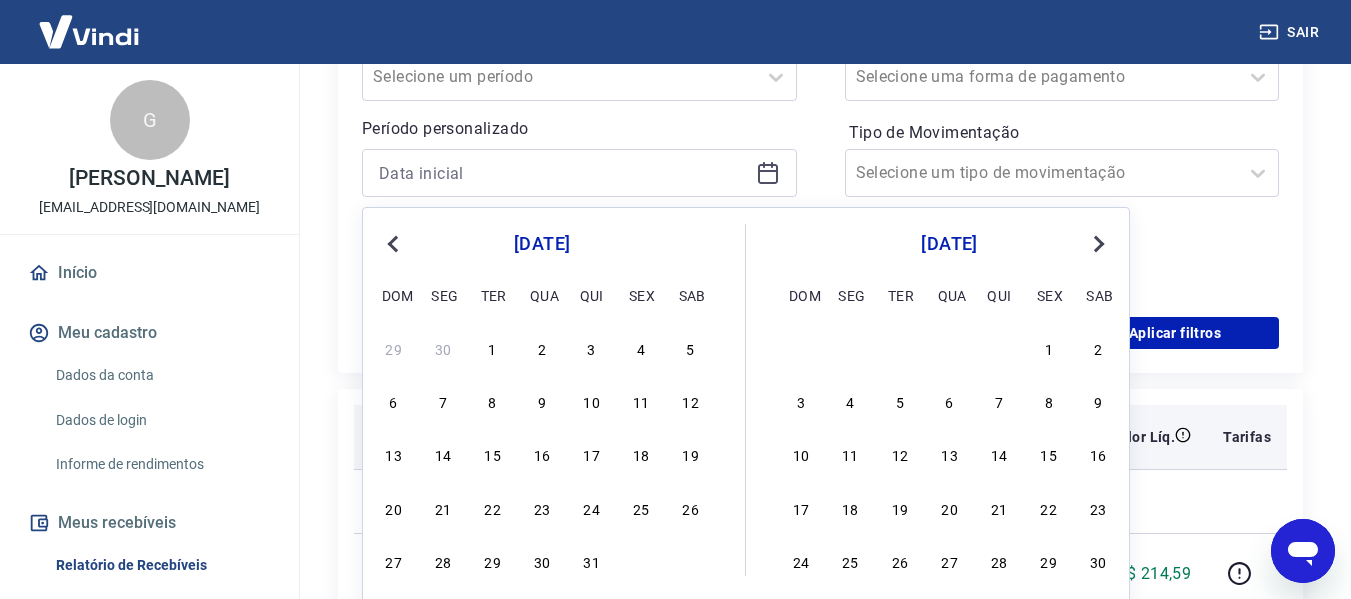 click on "16" at bounding box center [542, 454] 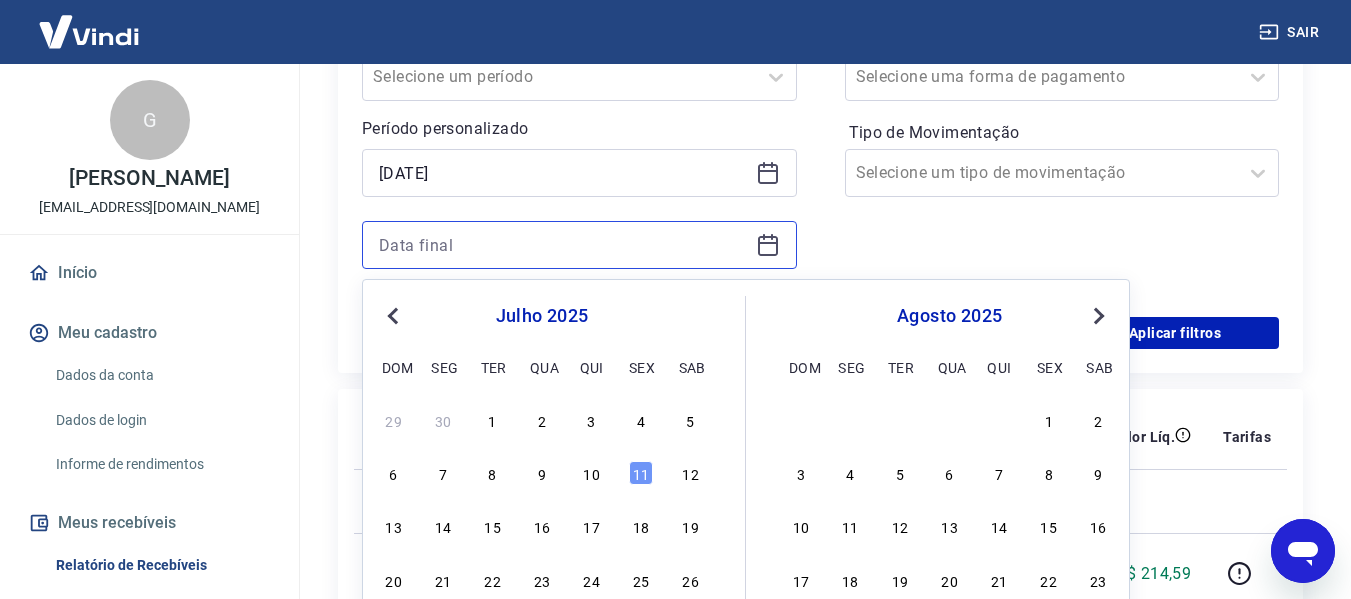 click at bounding box center [563, 245] 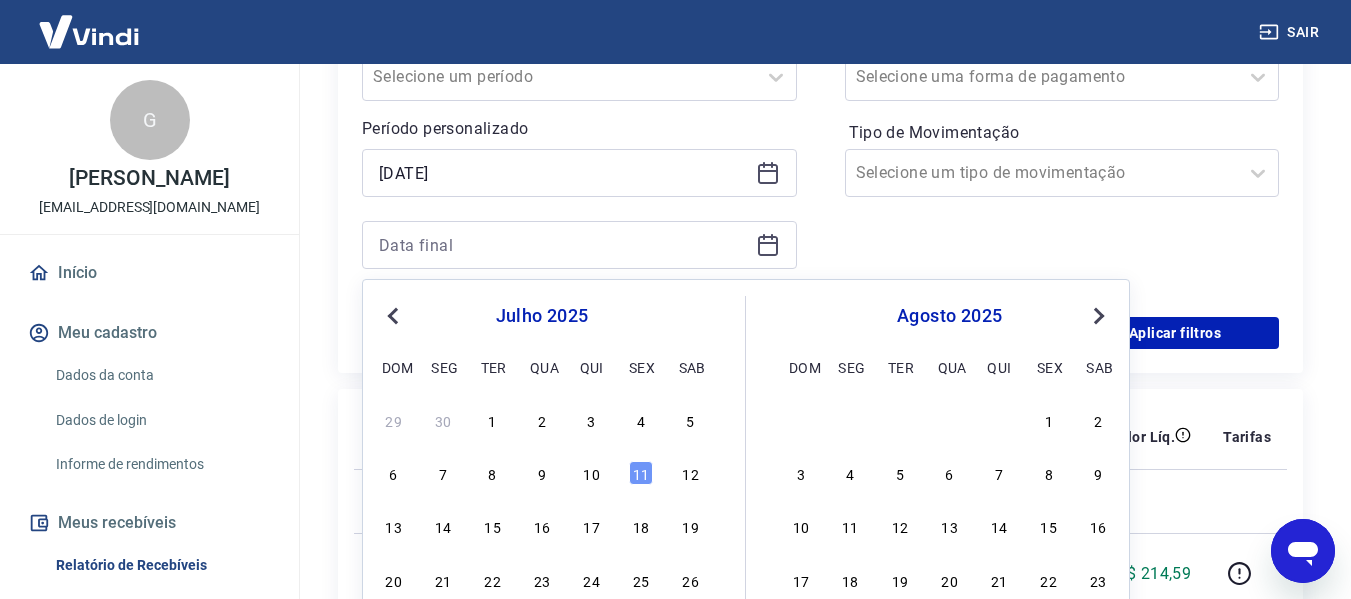 click on "Previous Month" at bounding box center [393, 316] 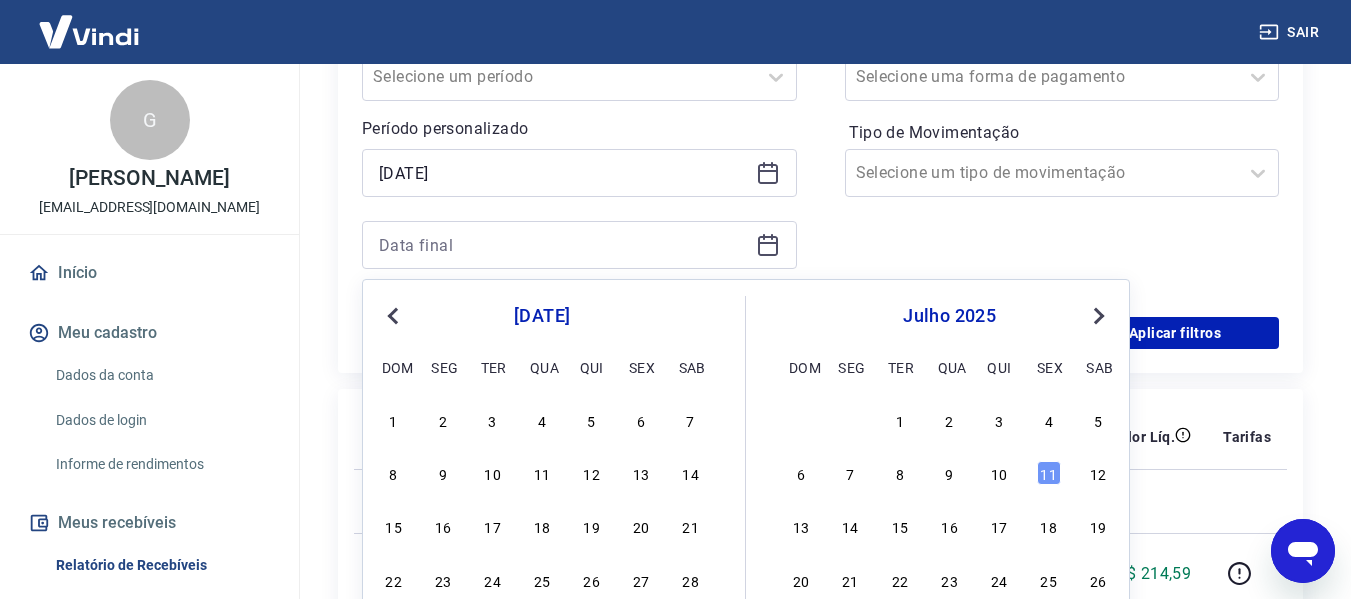 click on "Previous Month" at bounding box center [393, 316] 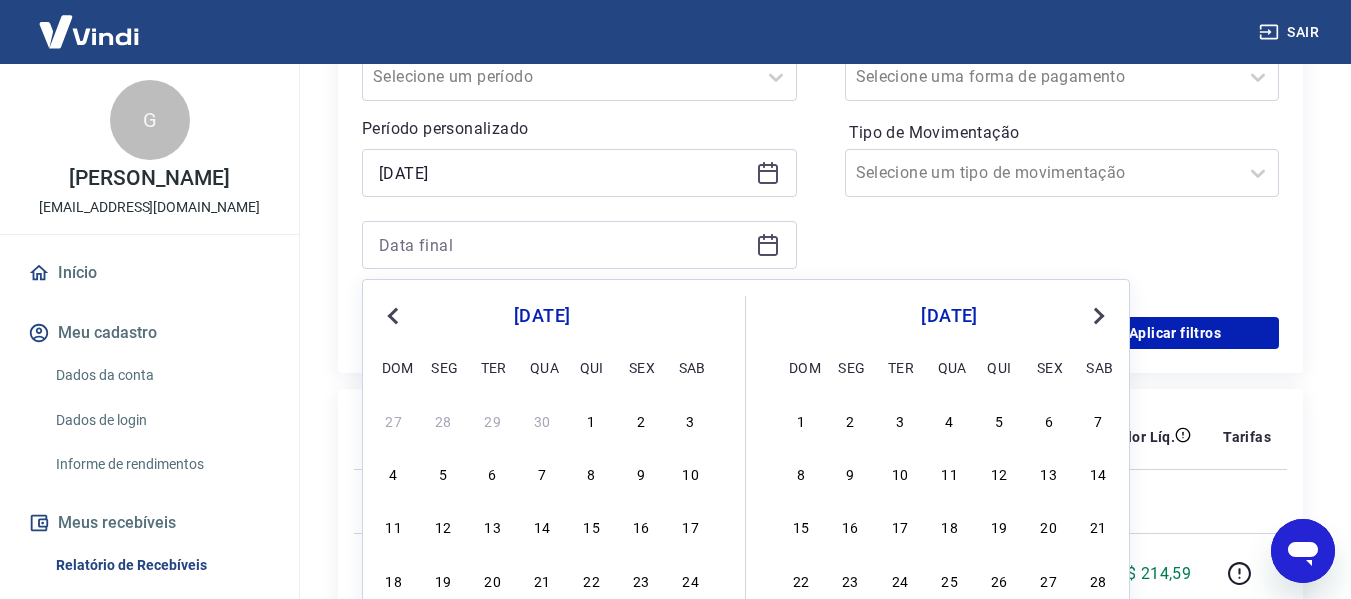 click on "Previous Month" at bounding box center [393, 316] 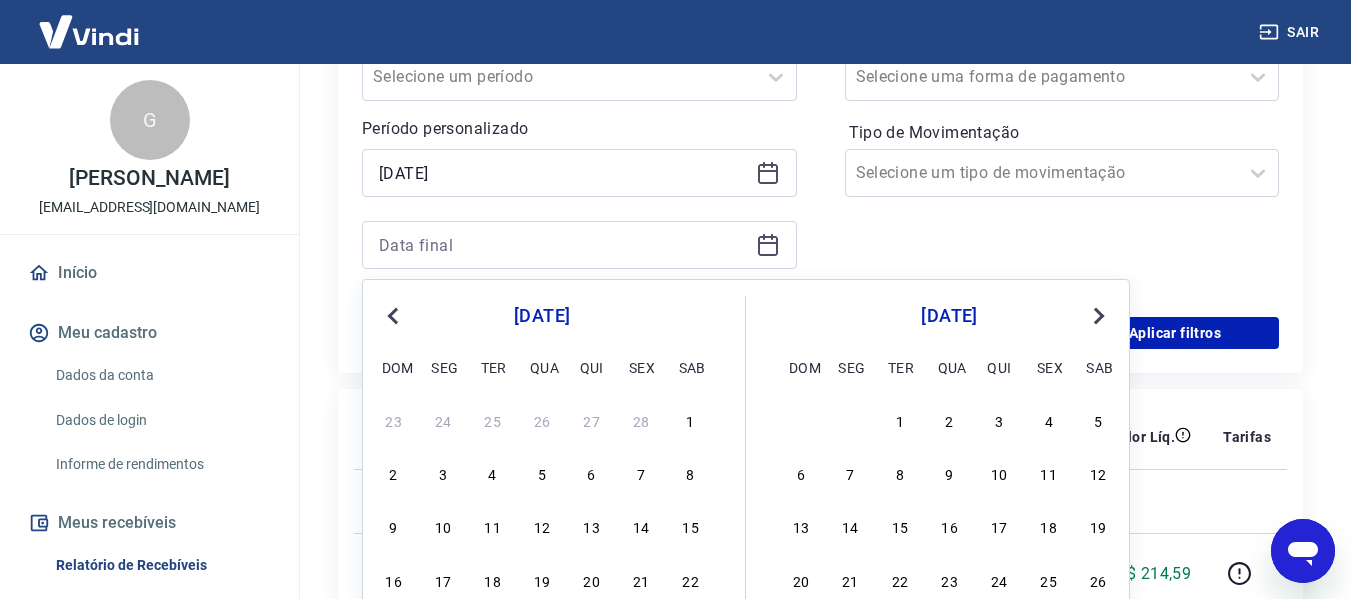 click on "Previous Month" at bounding box center [393, 316] 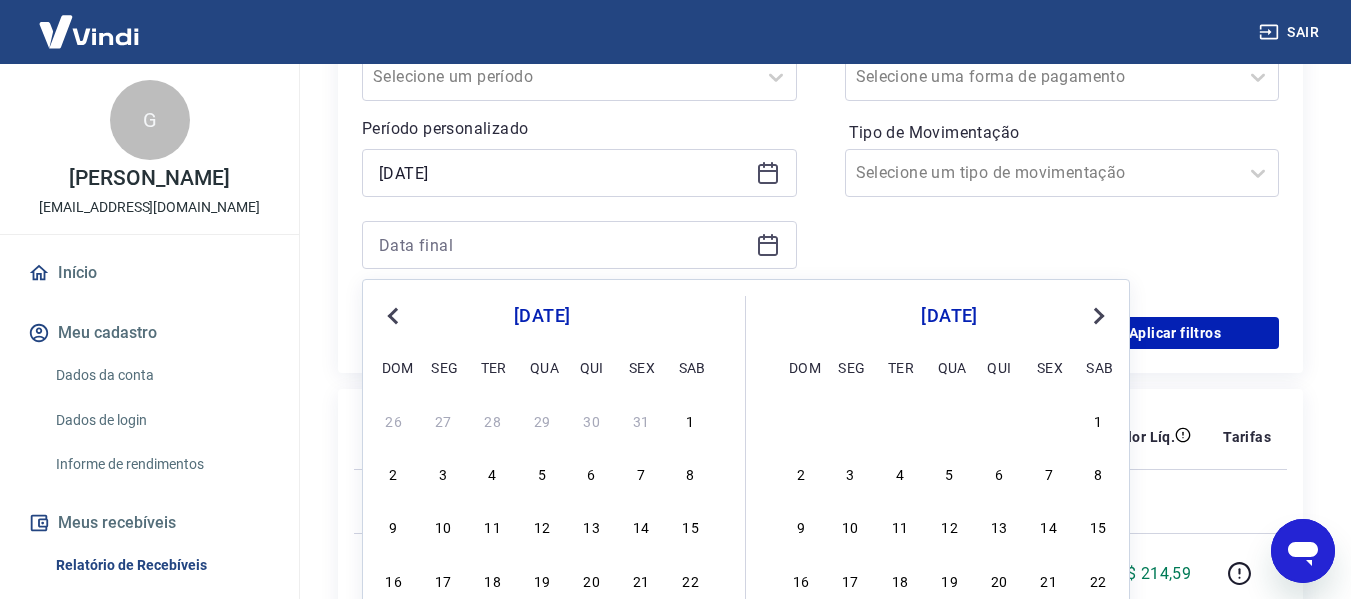 click on "Previous Month" at bounding box center (393, 316) 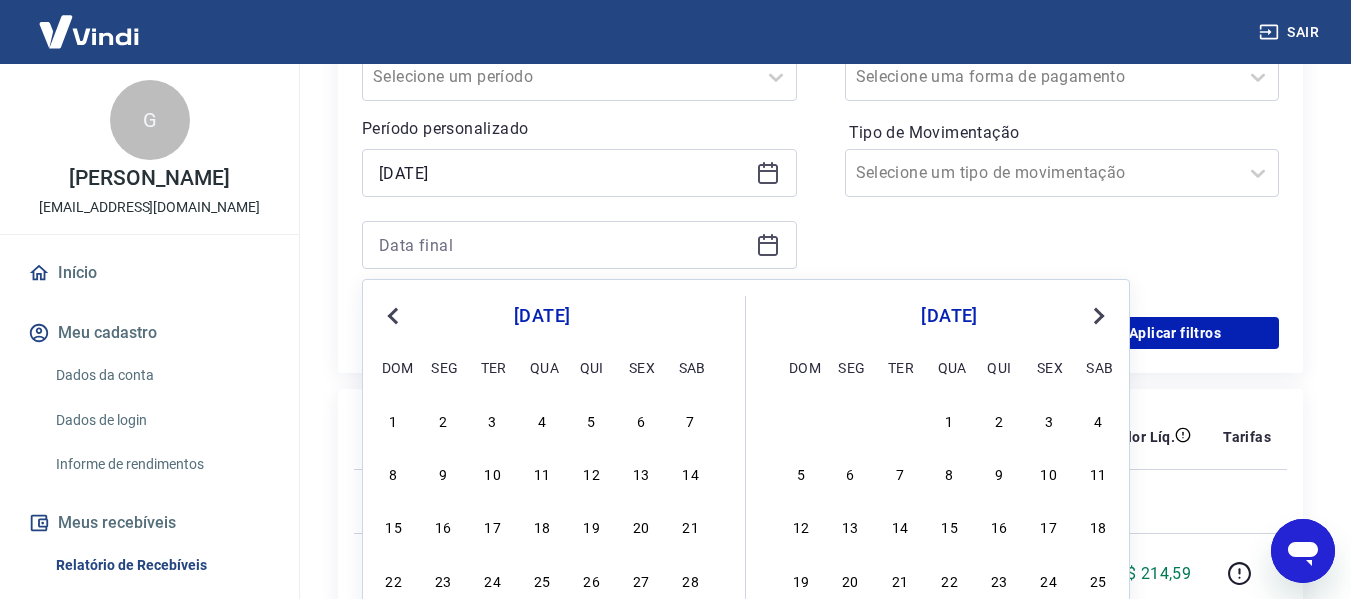 click on "Previous Month" at bounding box center (393, 316) 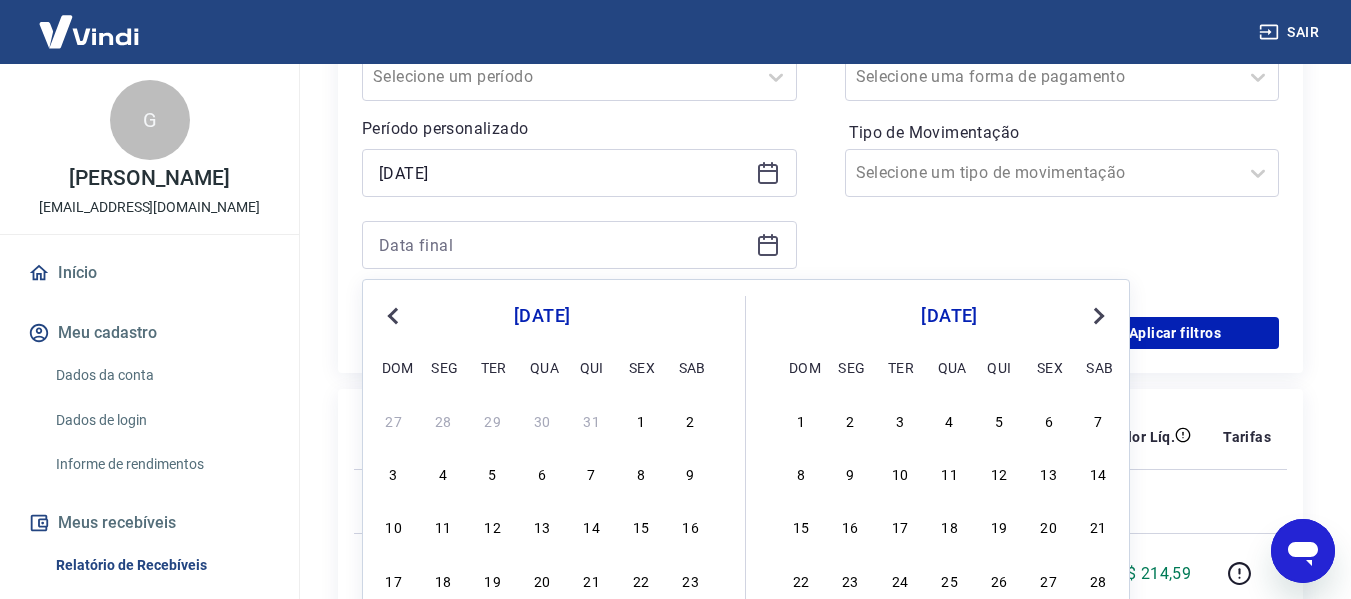 click on "Previous Month" at bounding box center [393, 316] 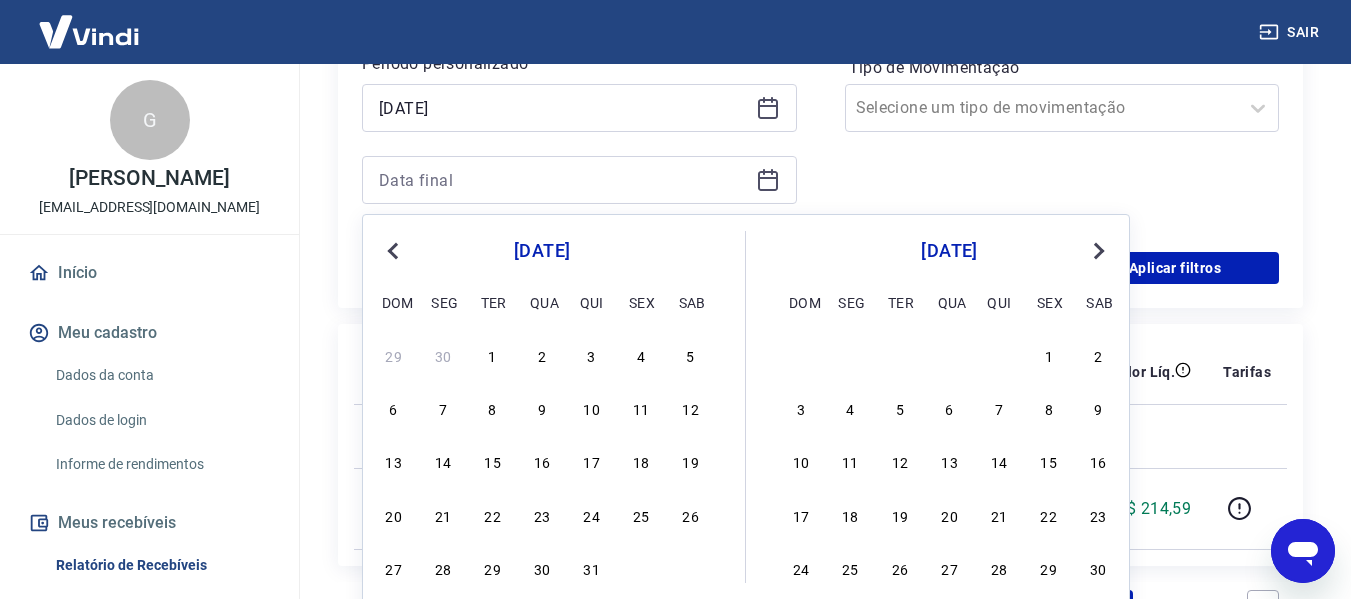 scroll, scrollTop: 602, scrollLeft: 0, axis: vertical 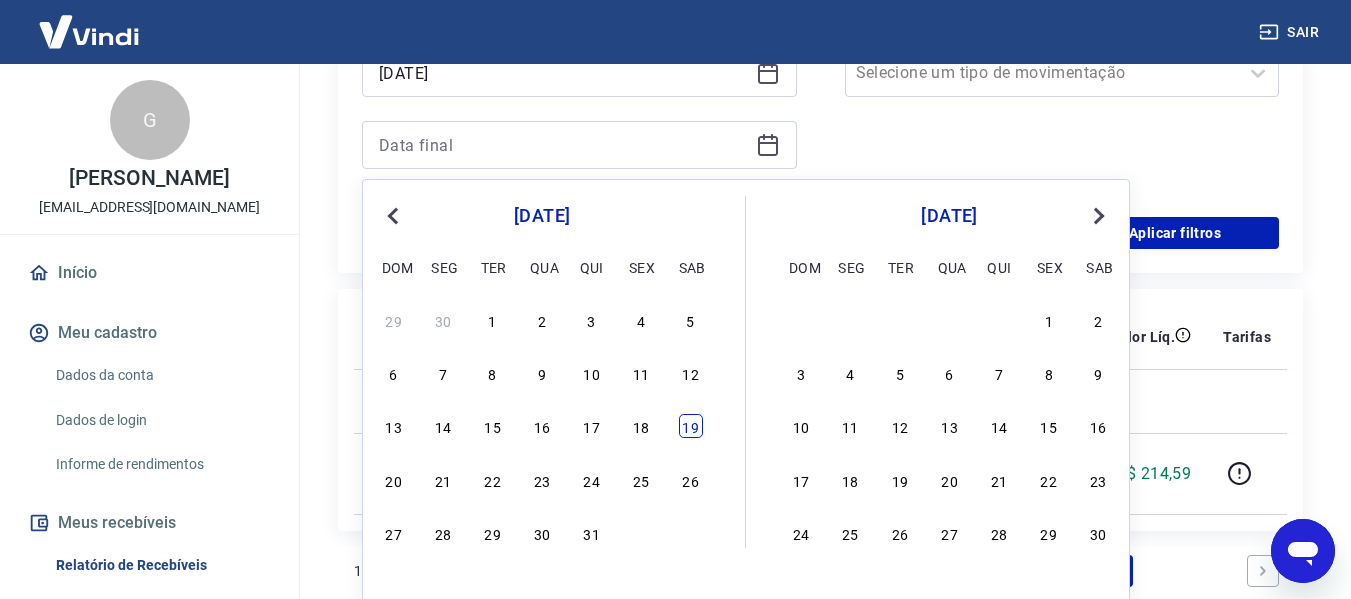 click on "19" at bounding box center [691, 426] 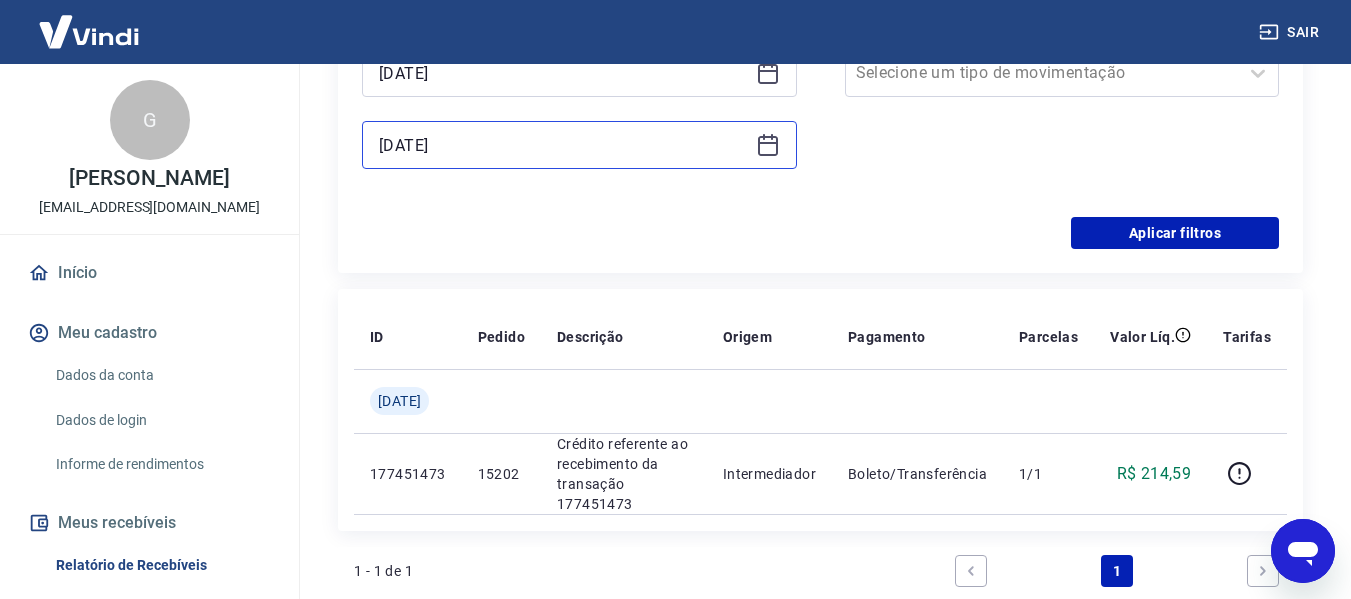 click on "[DATE]" at bounding box center (563, 145) 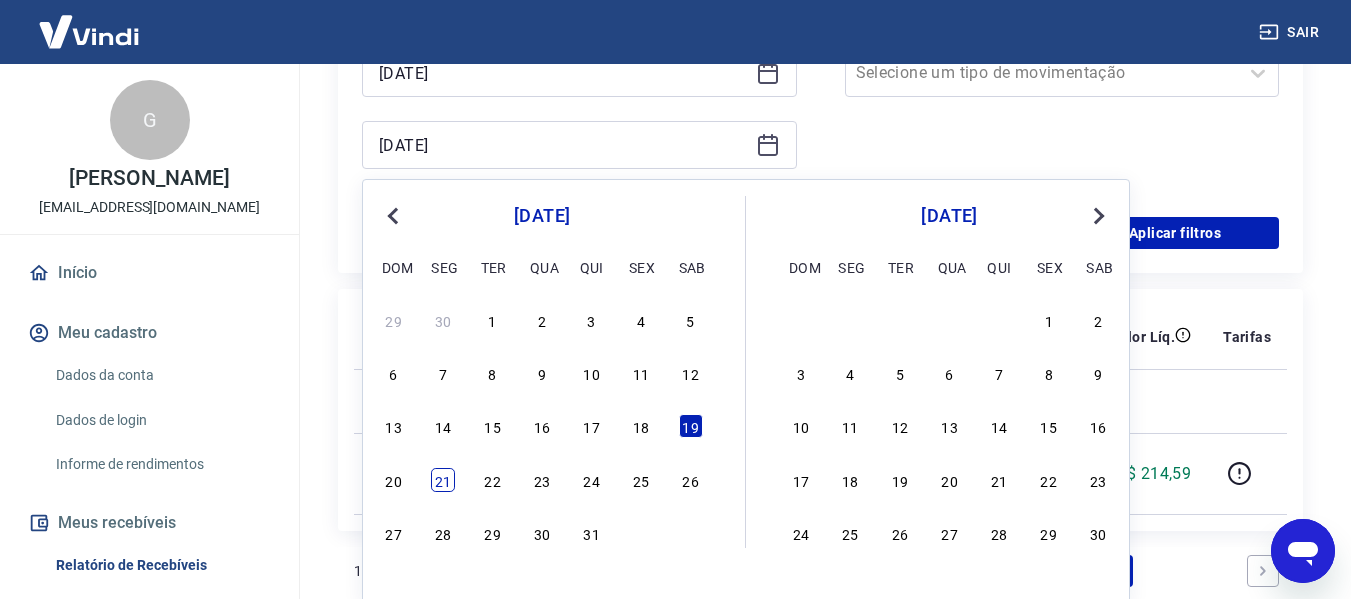 click on "21" at bounding box center (443, 480) 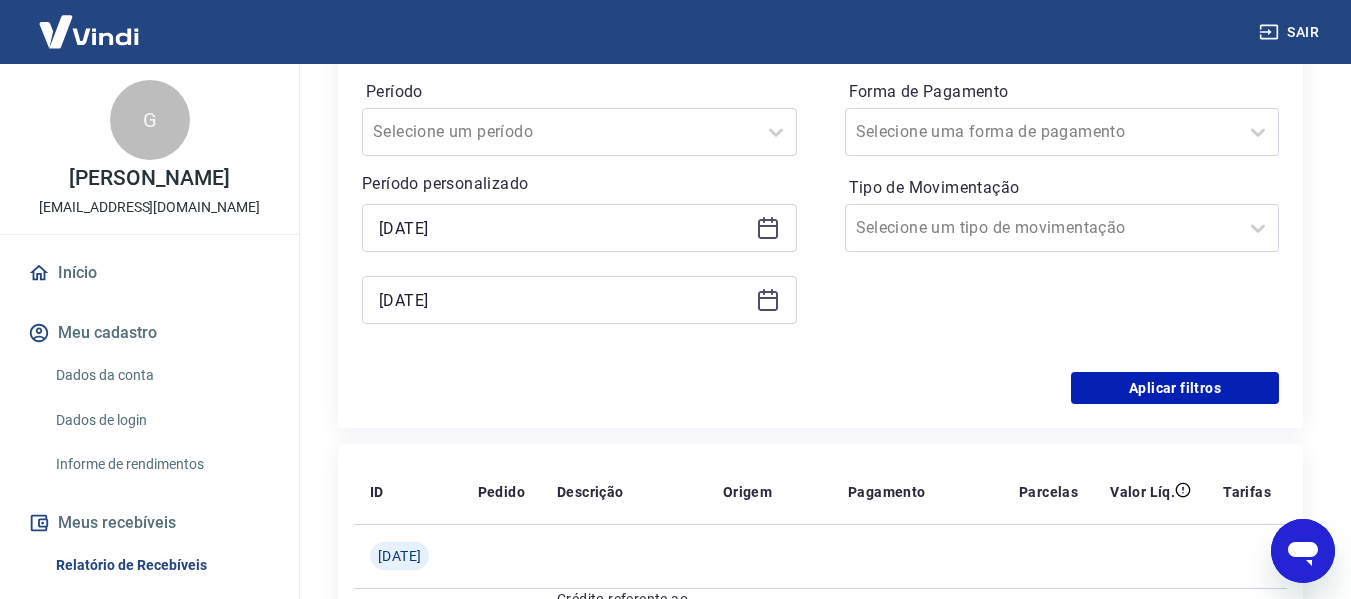 scroll, scrollTop: 402, scrollLeft: 0, axis: vertical 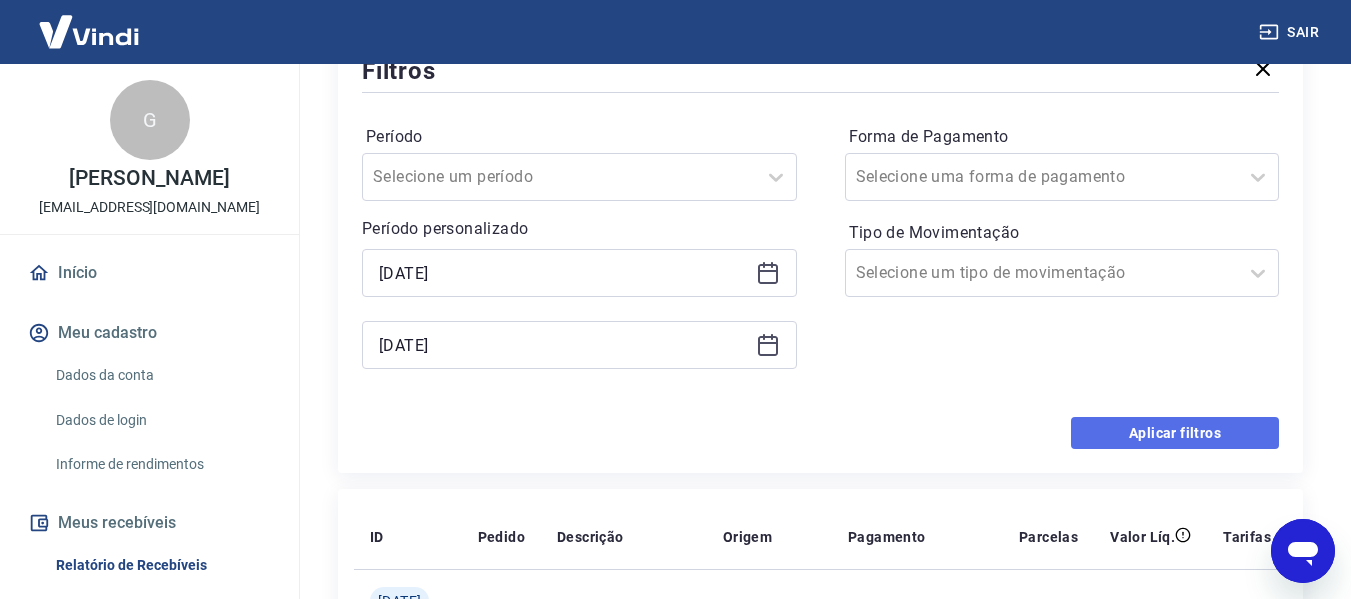 click on "Aplicar filtros" at bounding box center [1175, 433] 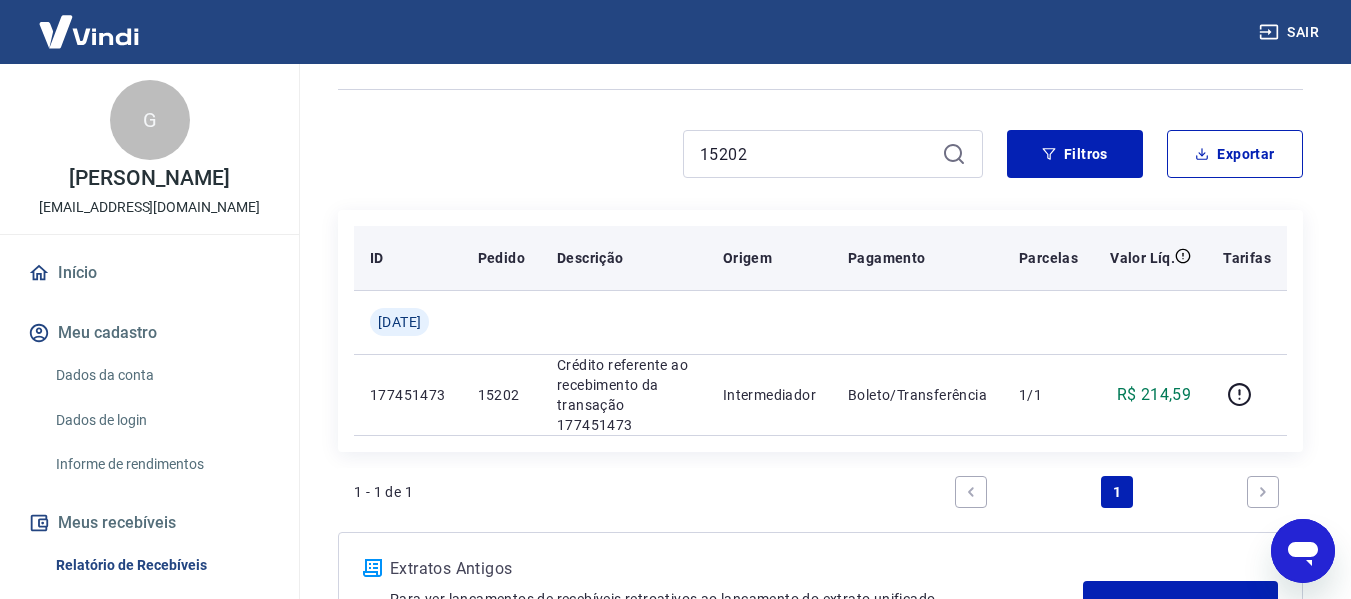 scroll, scrollTop: 202, scrollLeft: 0, axis: vertical 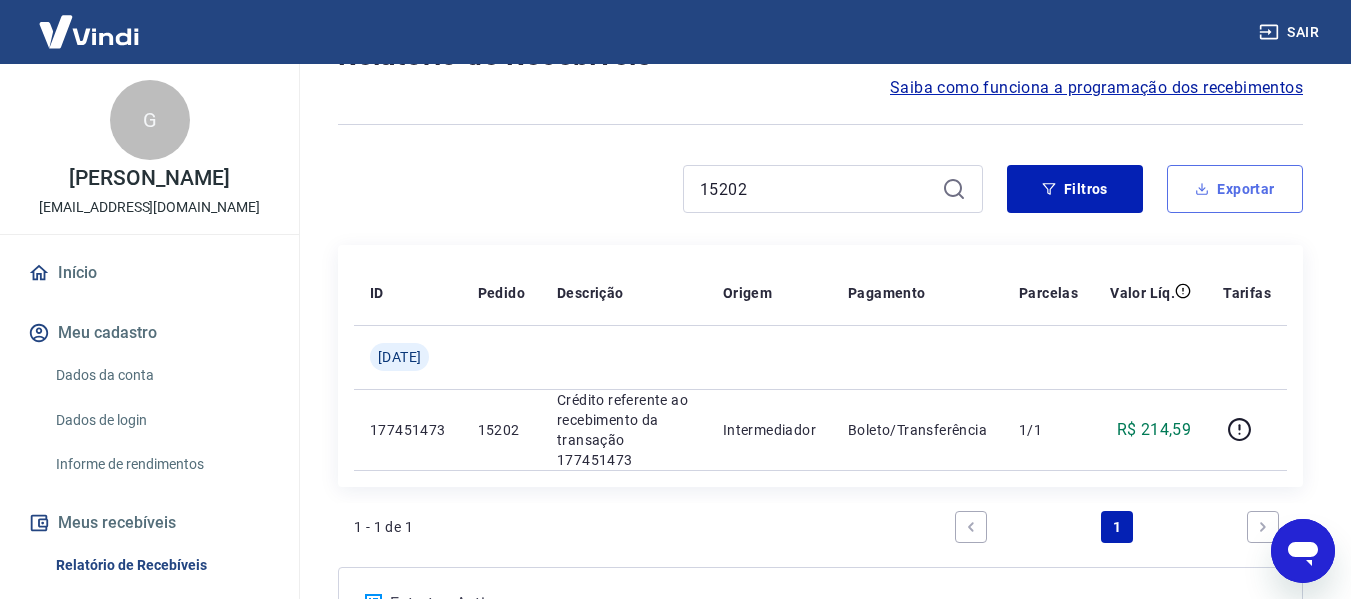 click on "Exportar" at bounding box center (1235, 189) 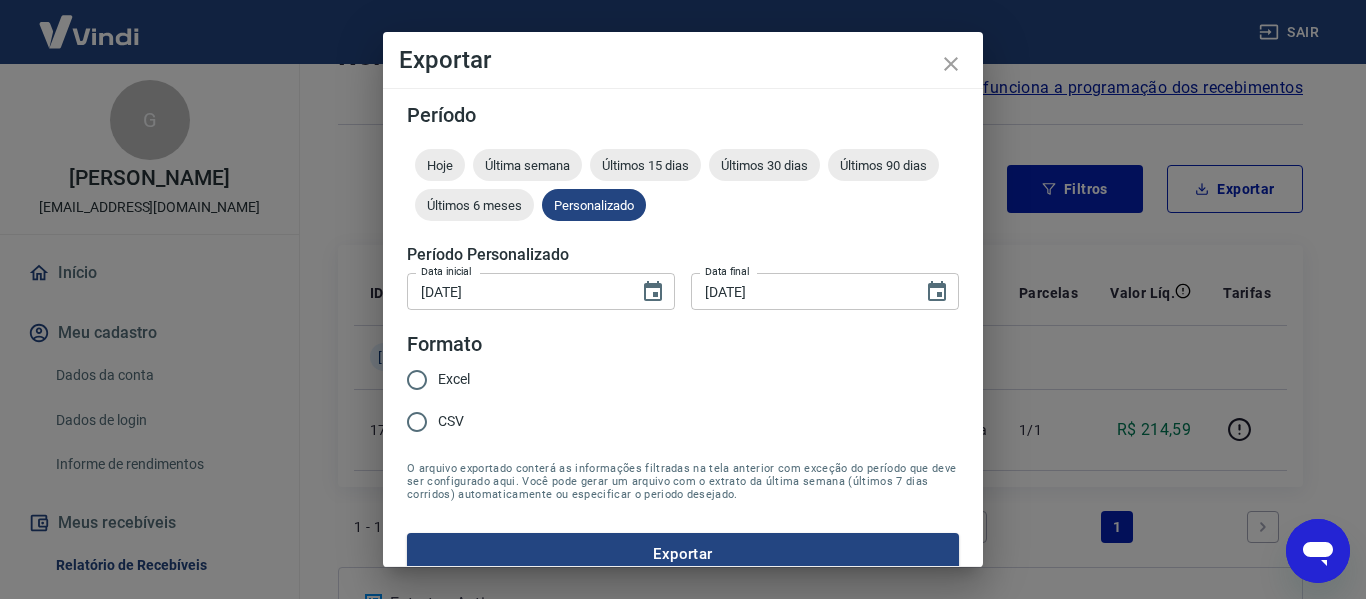 click on "Excel" at bounding box center (454, 379) 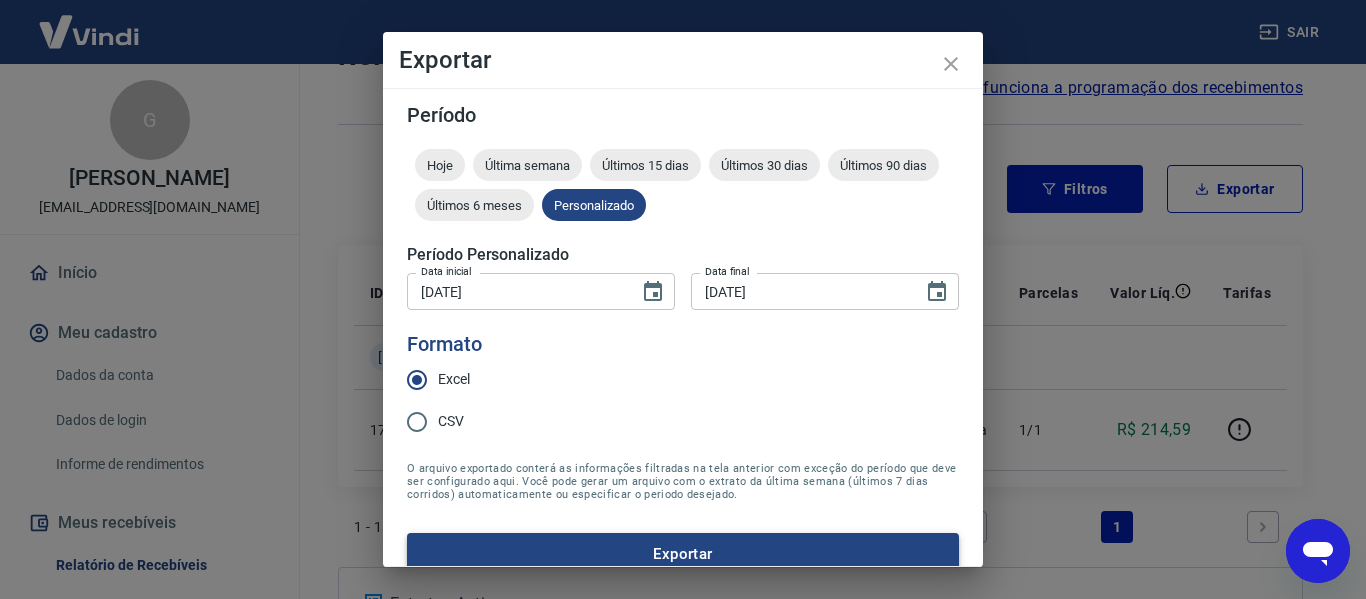 click on "Exportar" at bounding box center (683, 554) 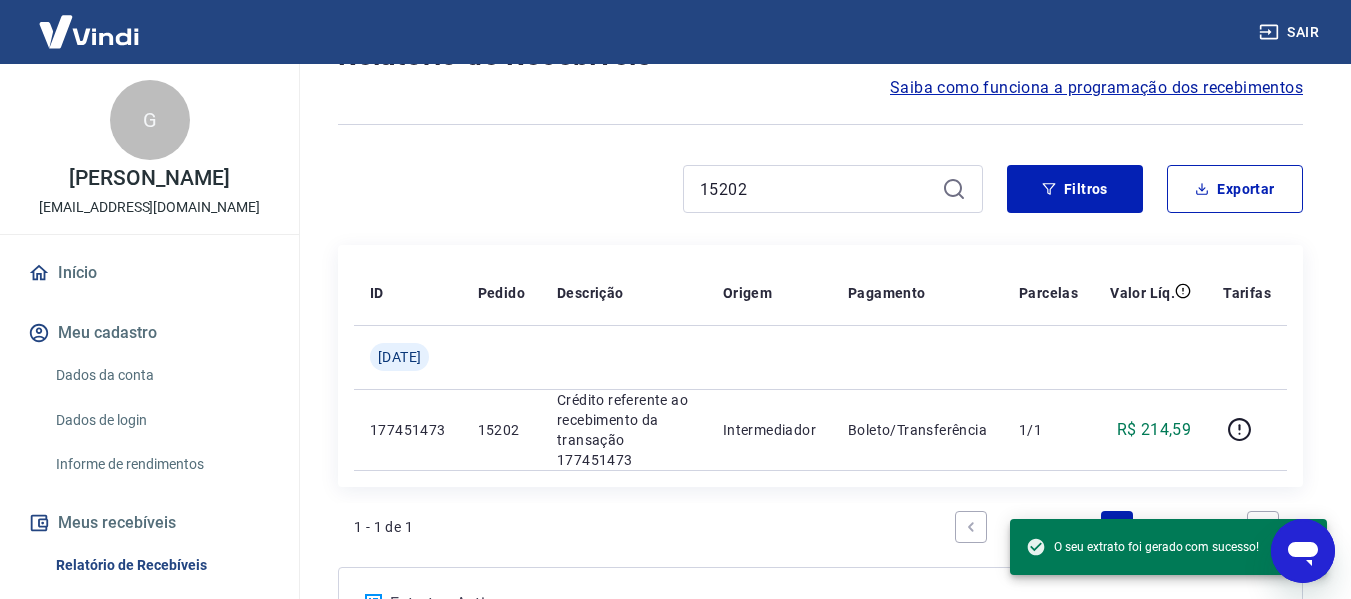 click 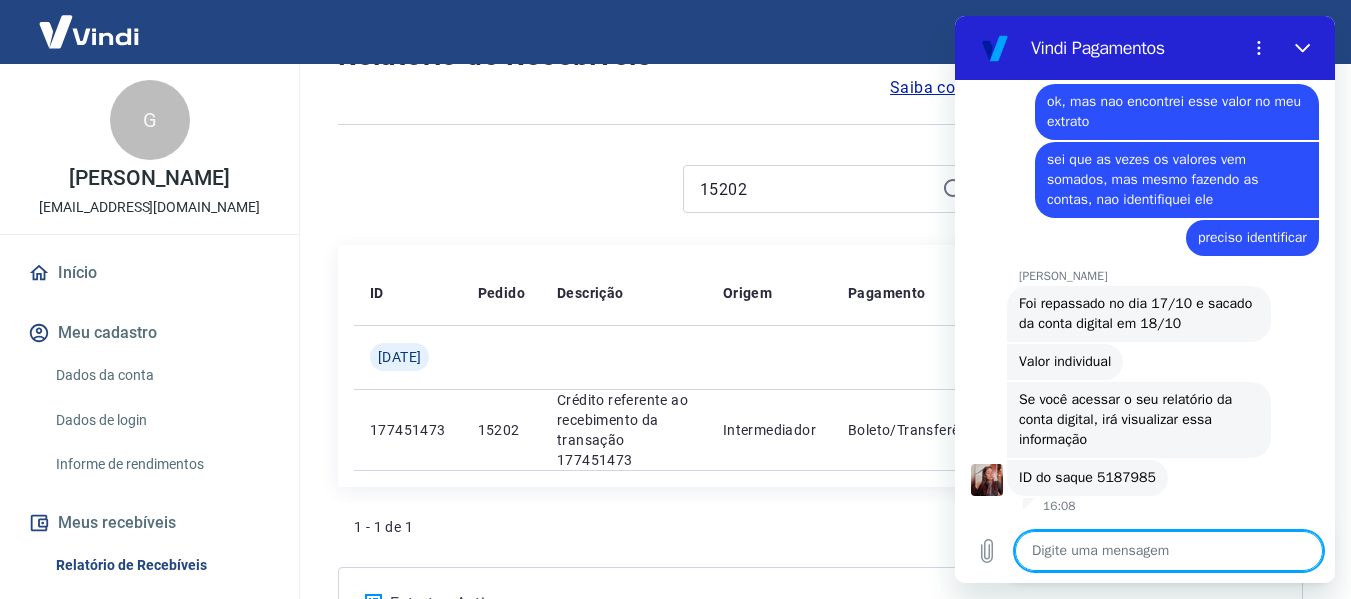 click at bounding box center (1169, 551) 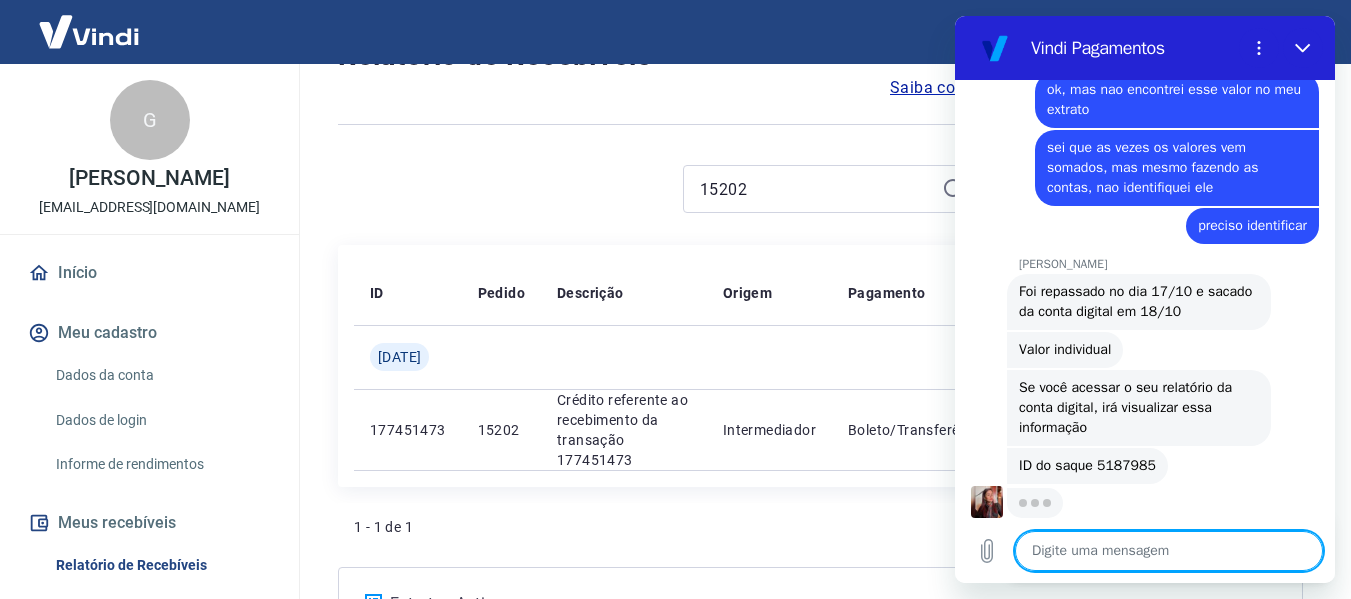 scroll, scrollTop: 2180, scrollLeft: 0, axis: vertical 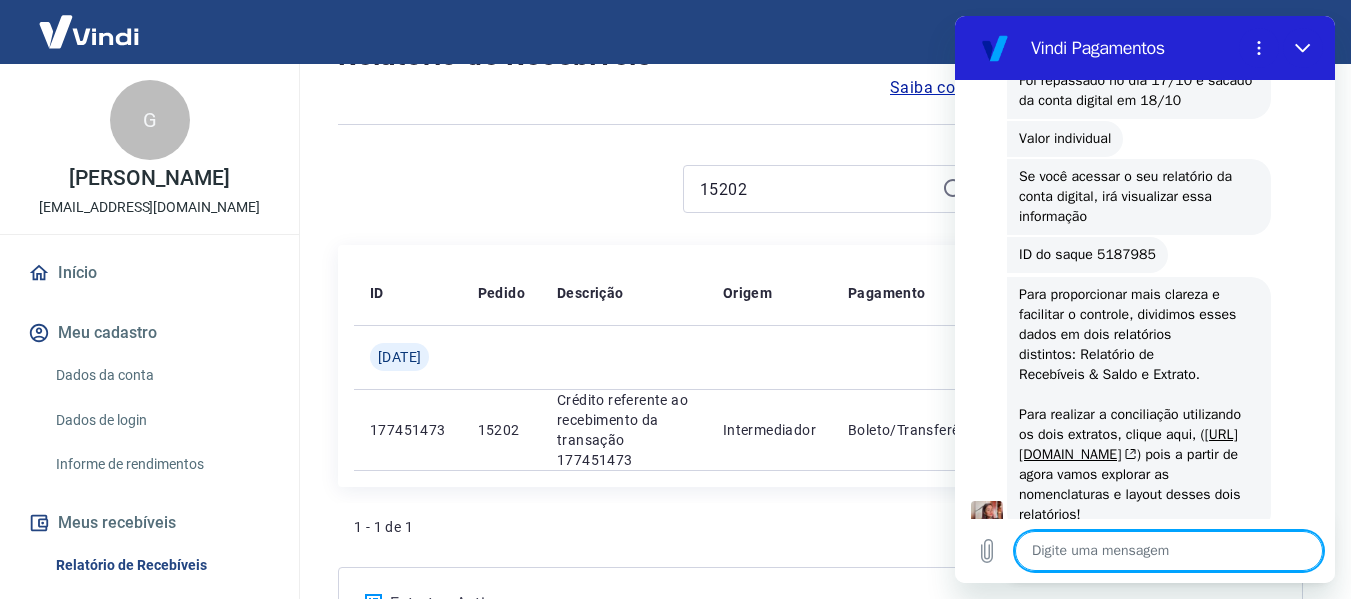 click at bounding box center [1169, 551] 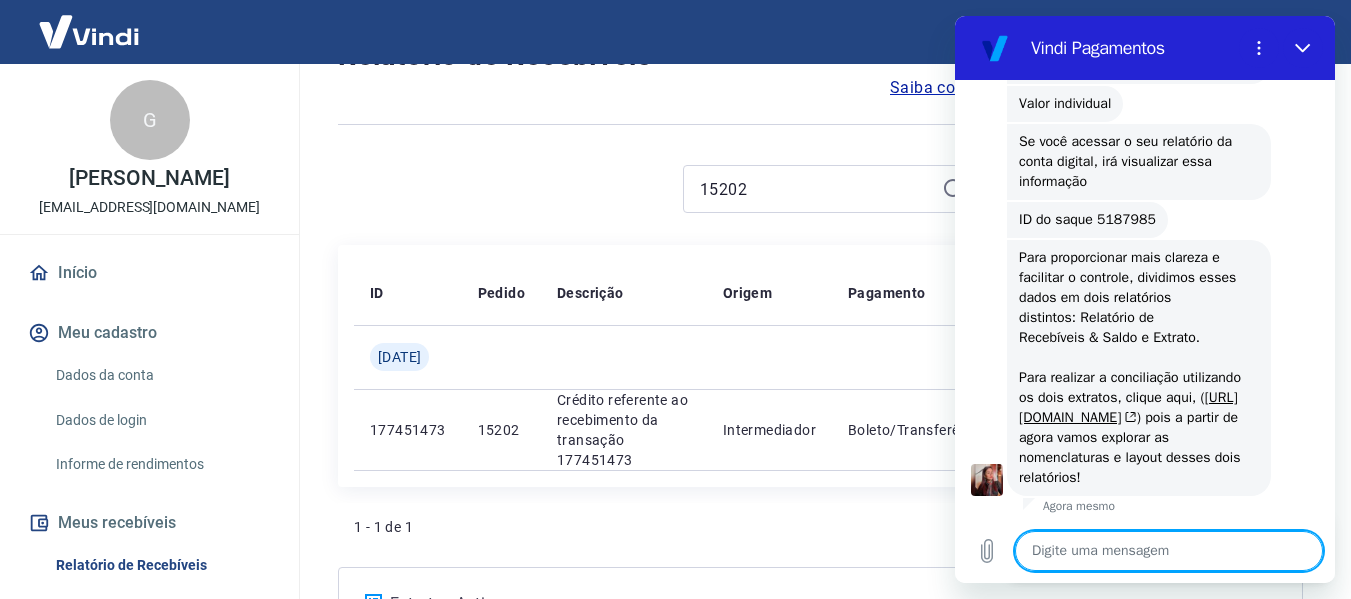 scroll, scrollTop: 2508, scrollLeft: 0, axis: vertical 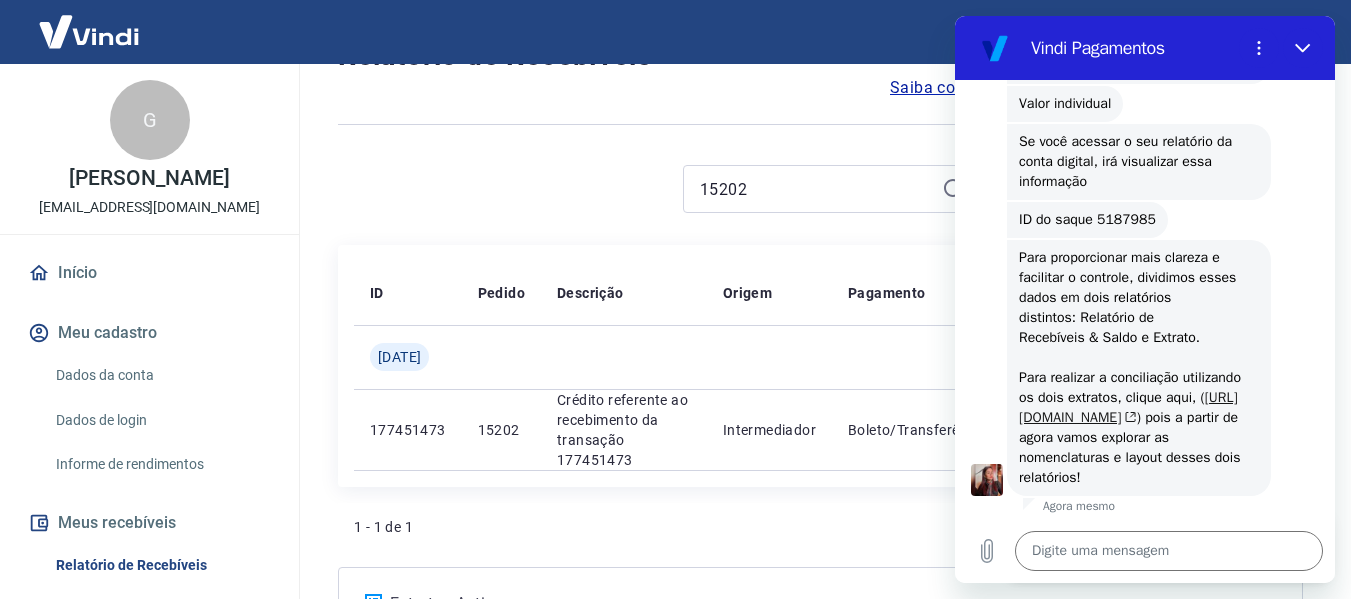 click on "[URL][DOMAIN_NAME]" at bounding box center (1128, 407) 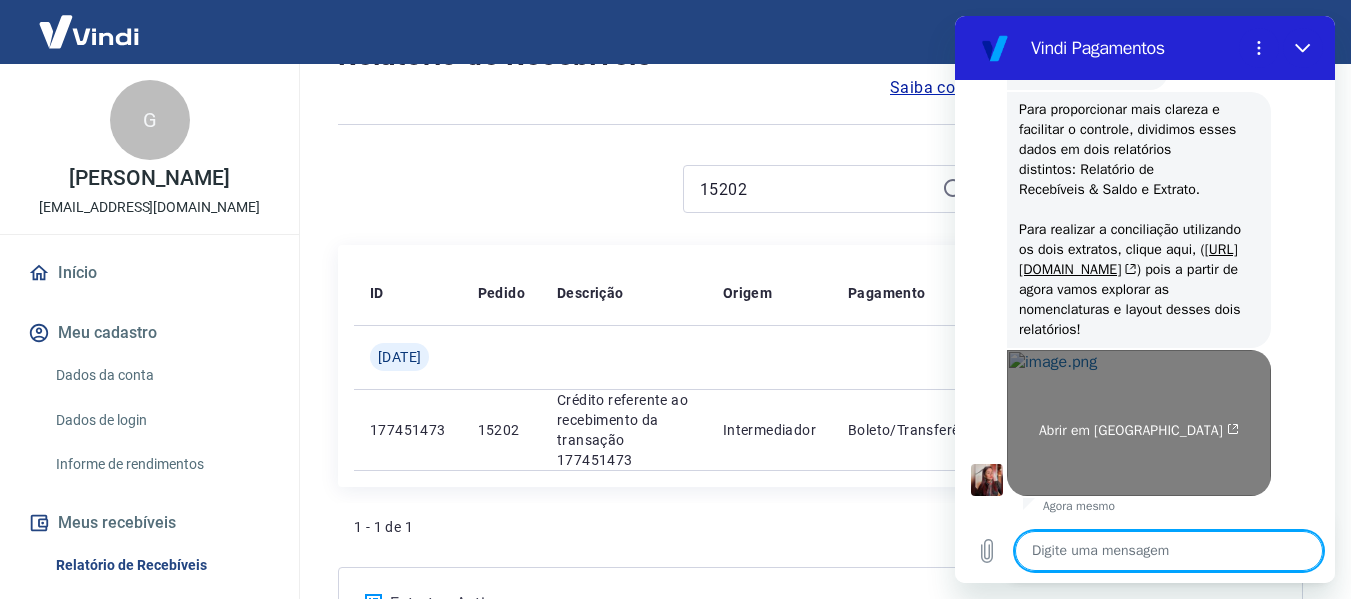 scroll, scrollTop: 2656, scrollLeft: 0, axis: vertical 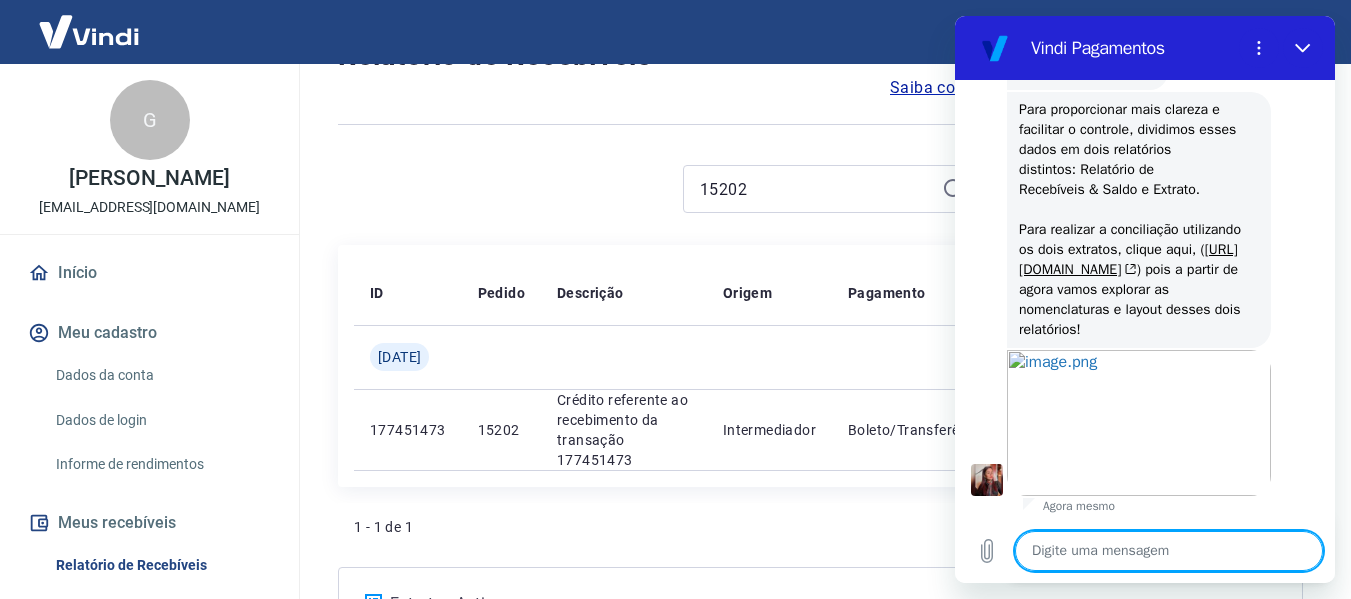 click at bounding box center (1169, 551) 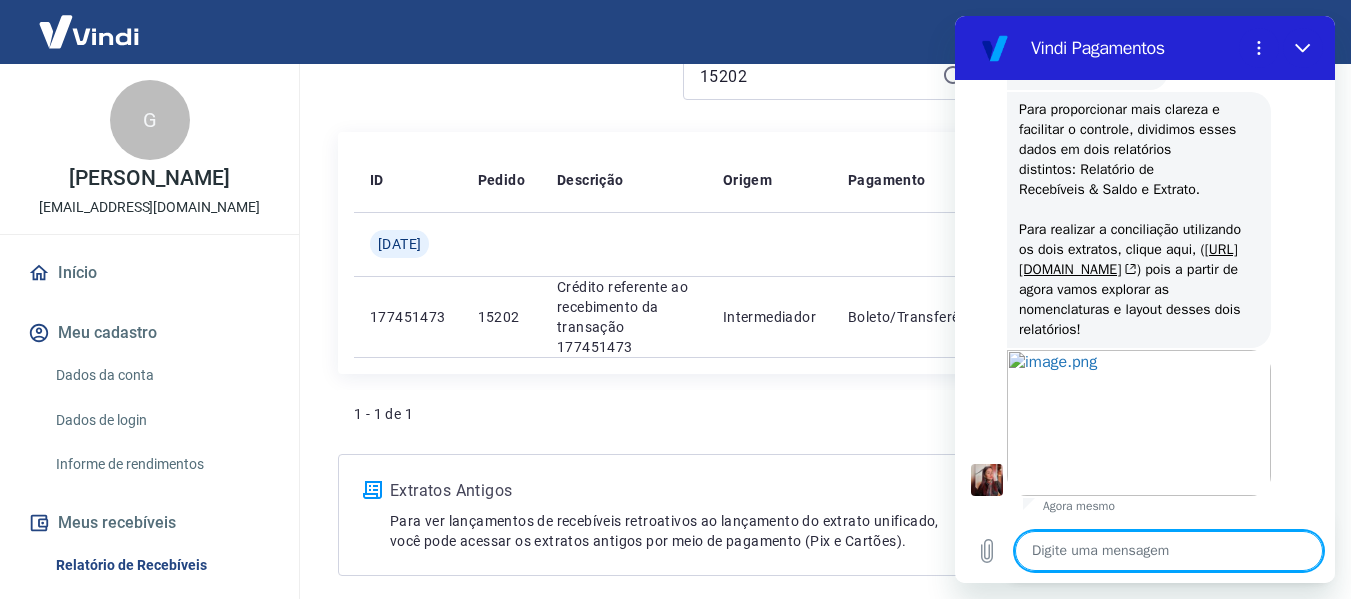 scroll, scrollTop: 402, scrollLeft: 0, axis: vertical 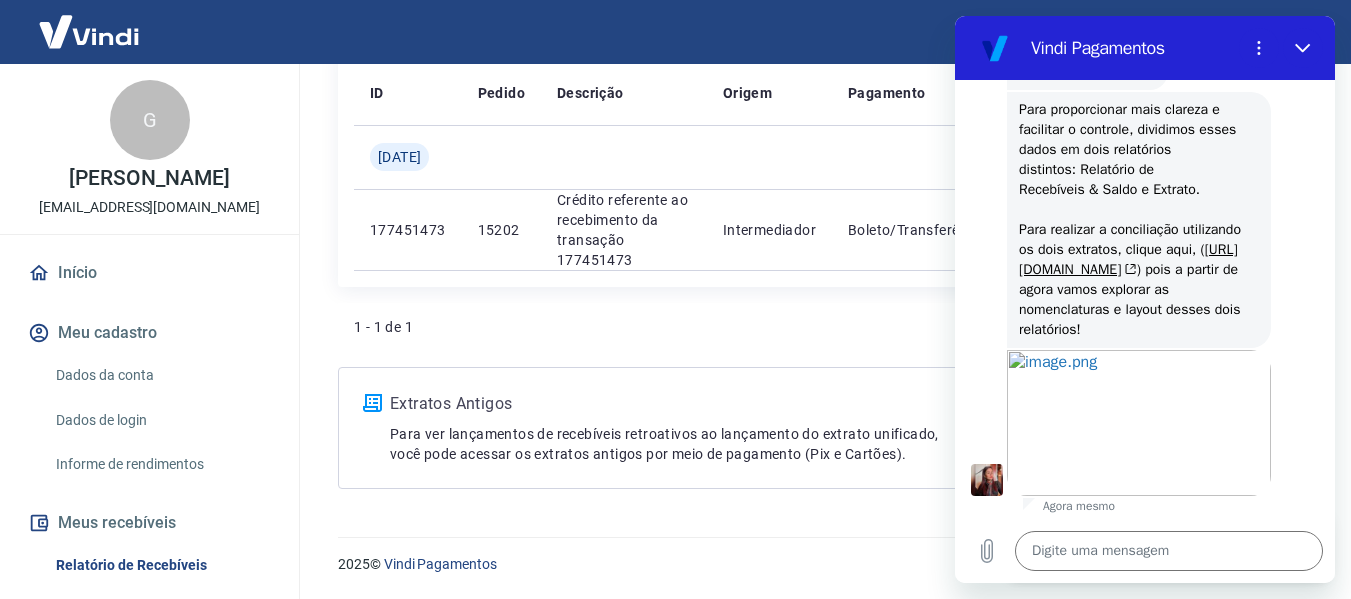click on "Relatório de Recebíveis" at bounding box center [161, 565] 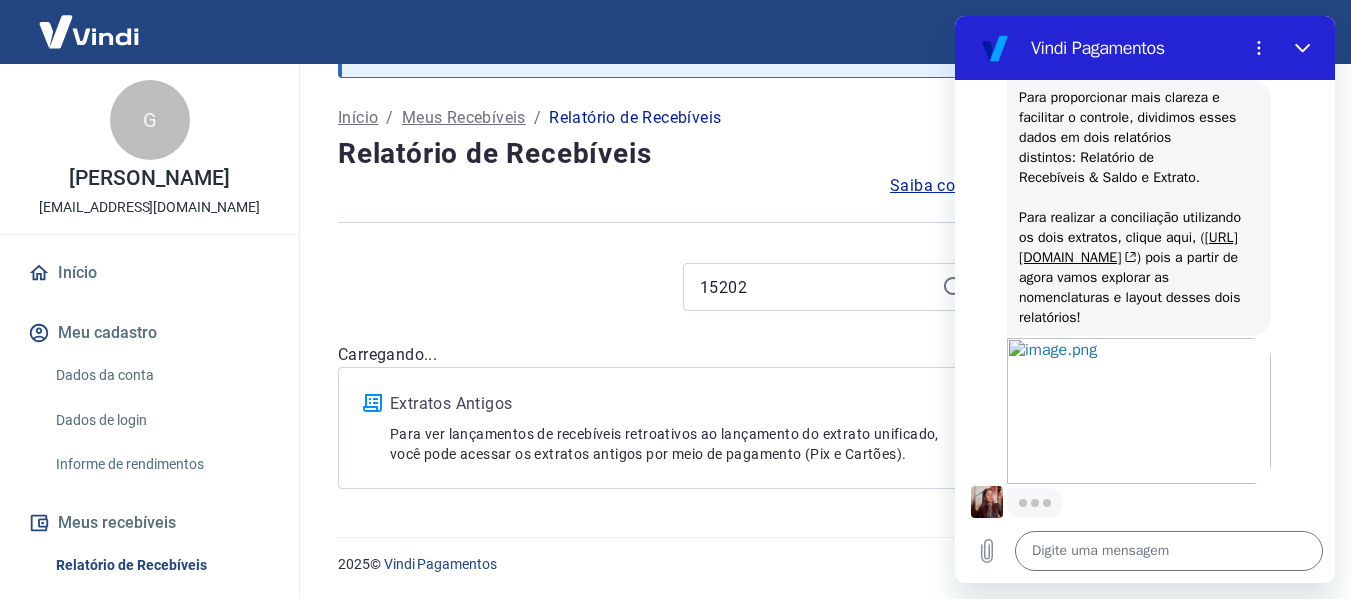 scroll, scrollTop: 104, scrollLeft: 0, axis: vertical 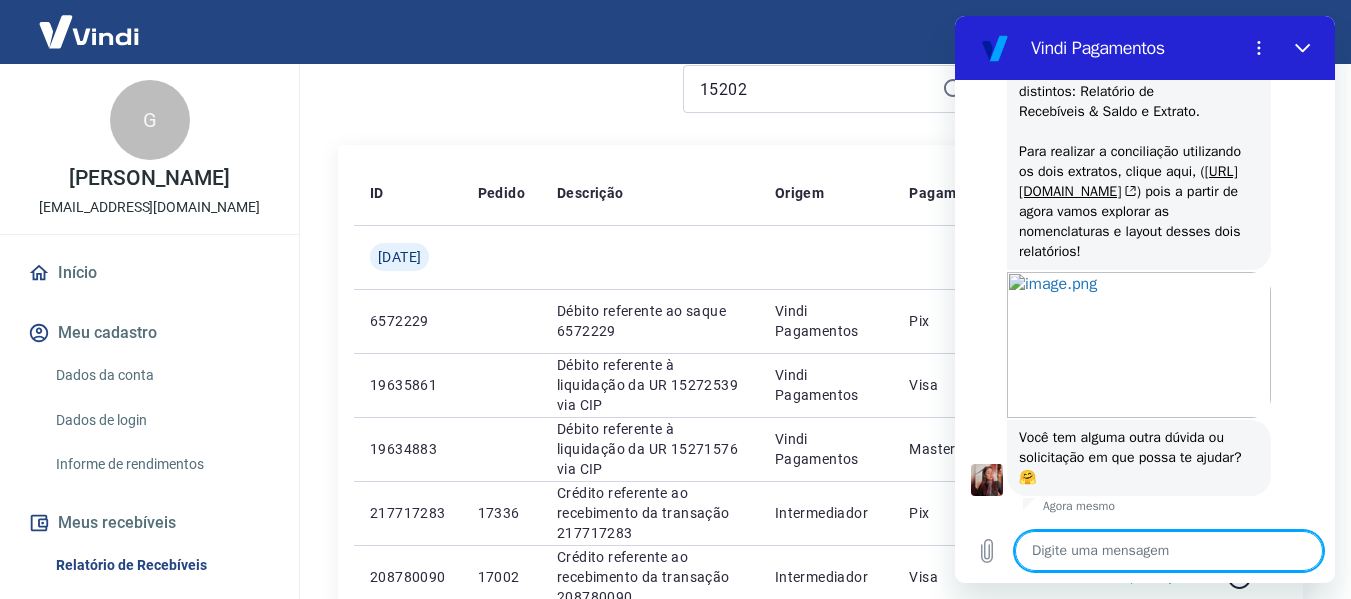 click at bounding box center (1169, 551) 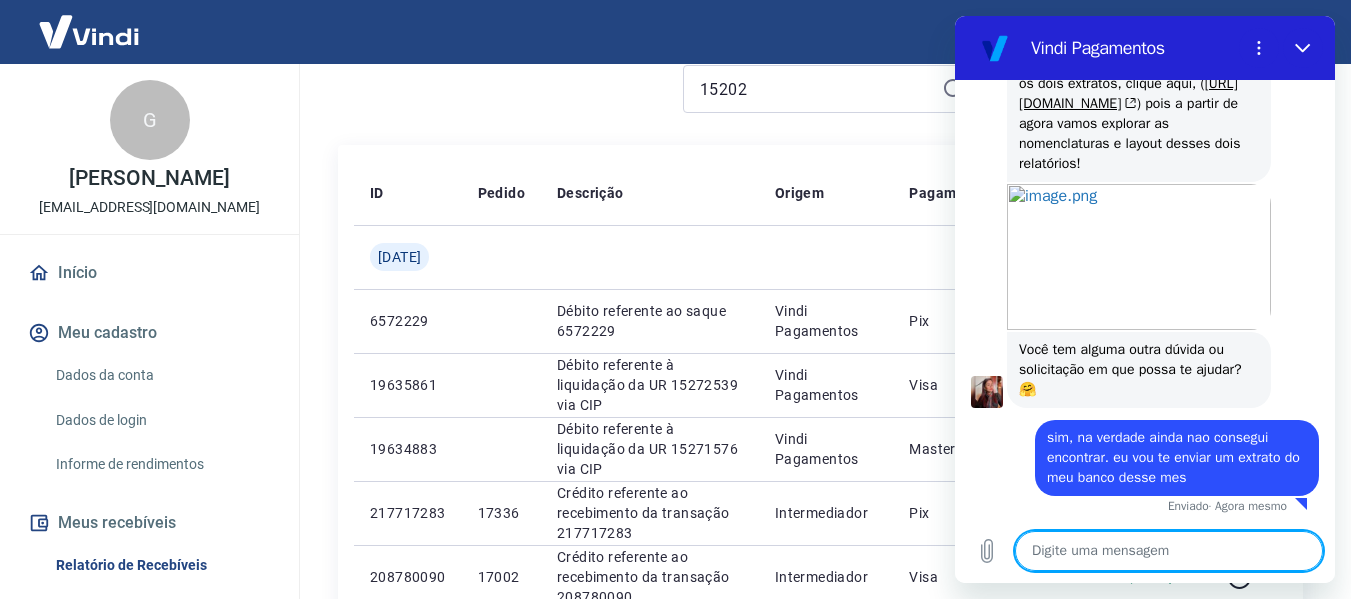 scroll, scrollTop: 2822, scrollLeft: 0, axis: vertical 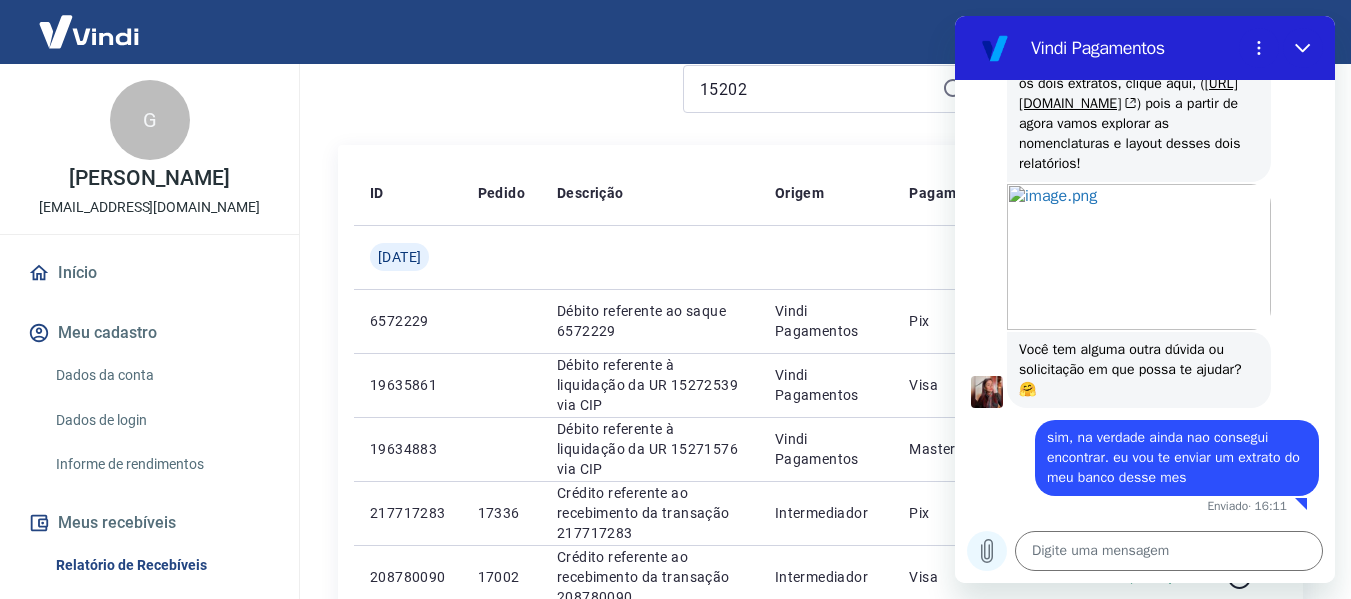 click 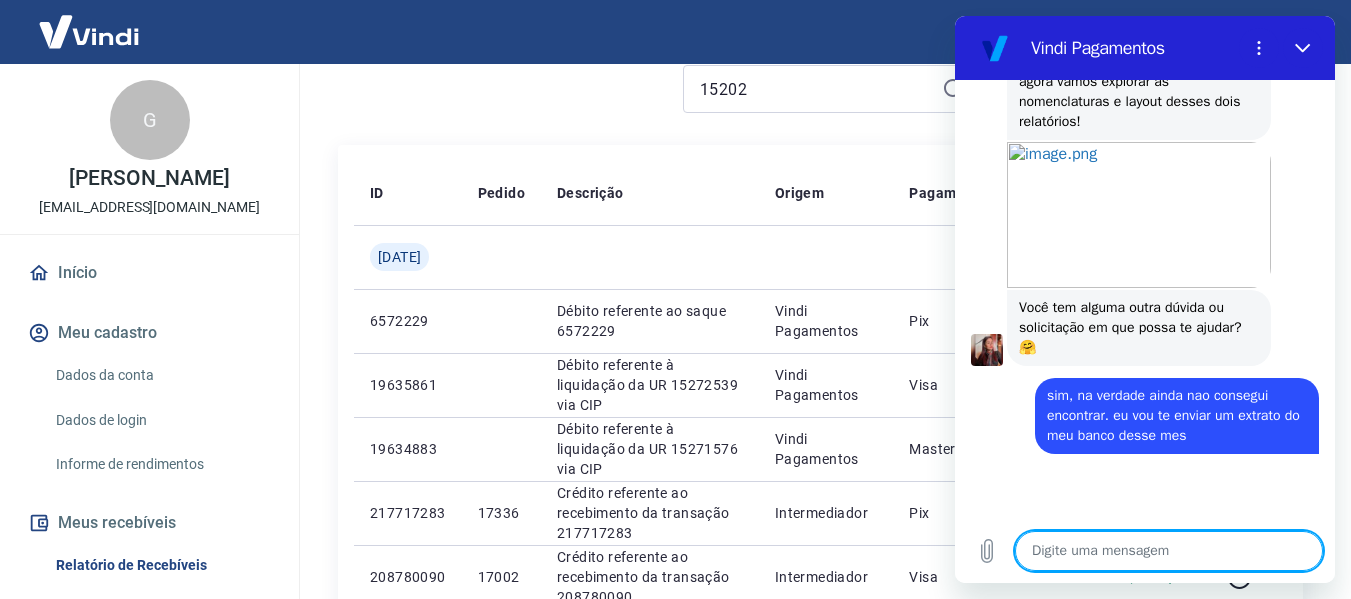 click at bounding box center [1169, 551] 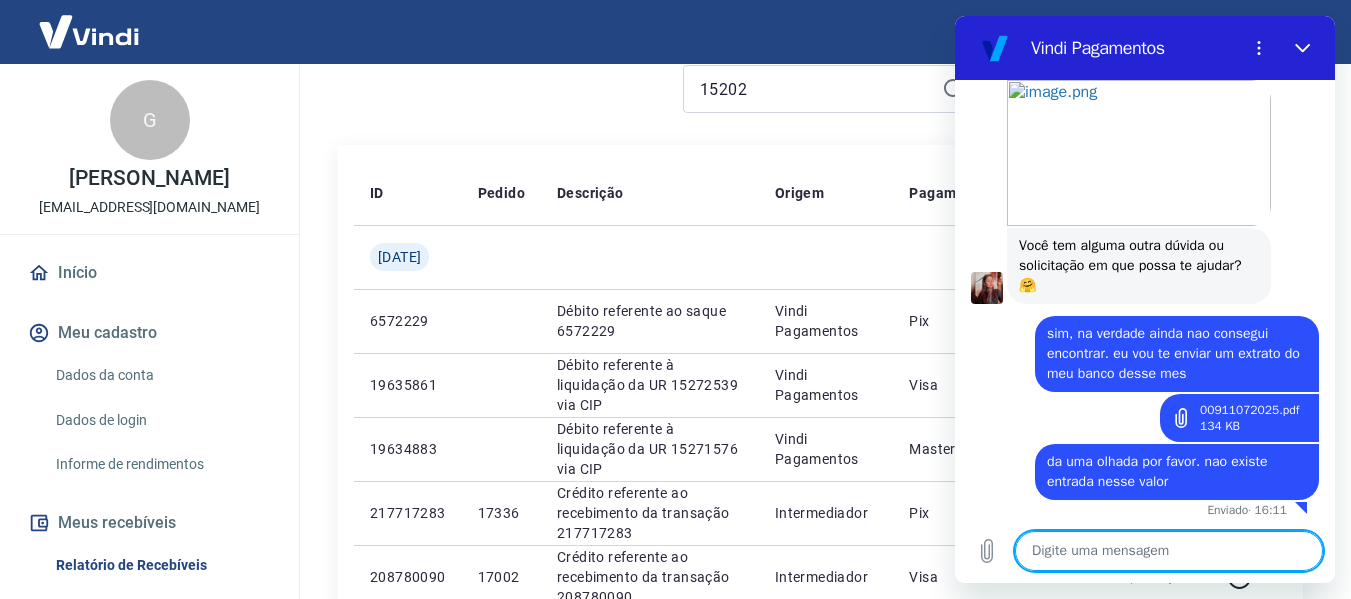scroll, scrollTop: 2930, scrollLeft: 0, axis: vertical 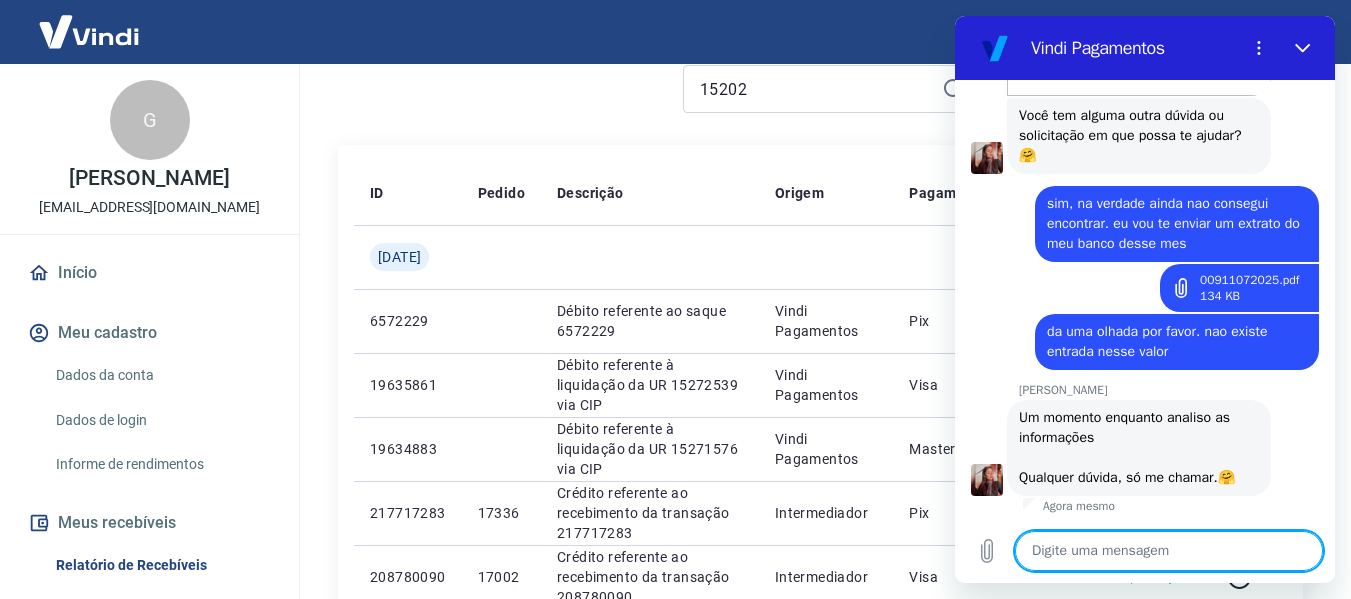 click at bounding box center (1169, 551) 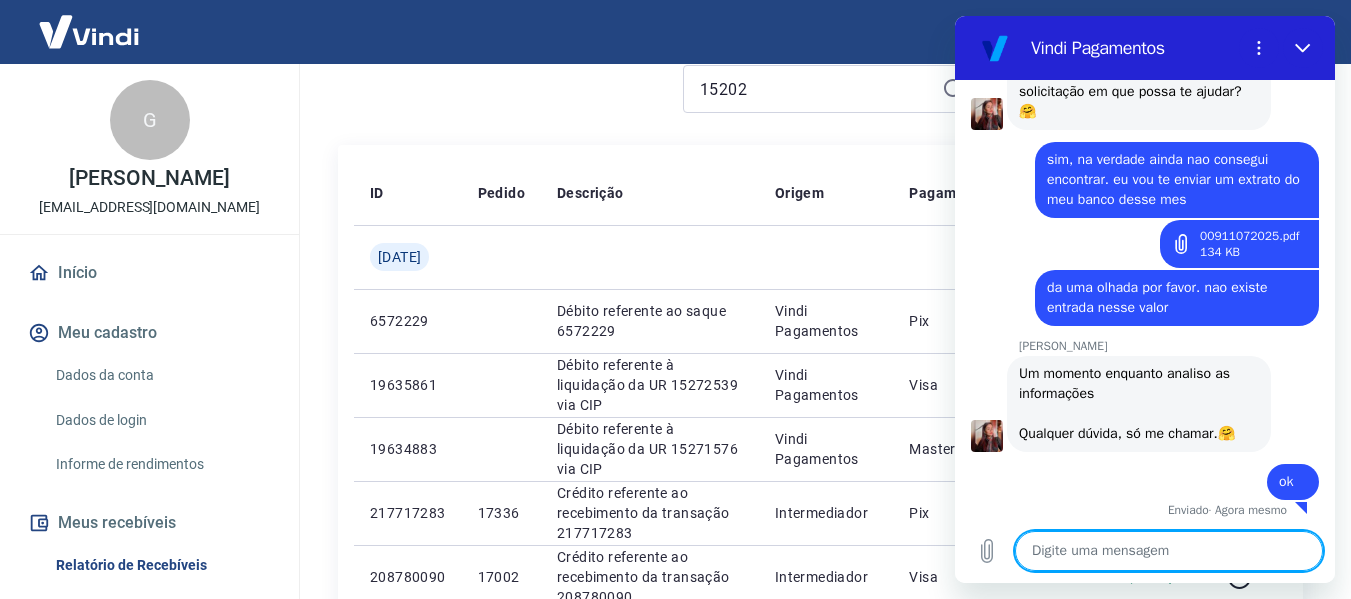 scroll, scrollTop: 3104, scrollLeft: 0, axis: vertical 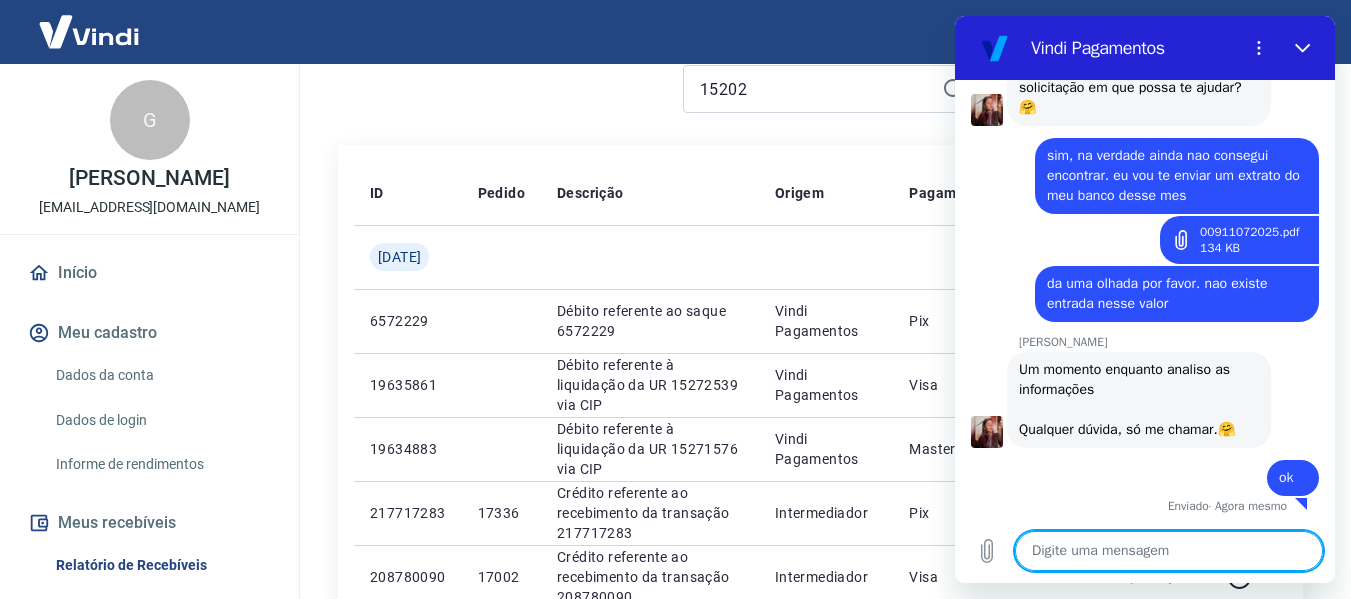 click at bounding box center (1169, 551) 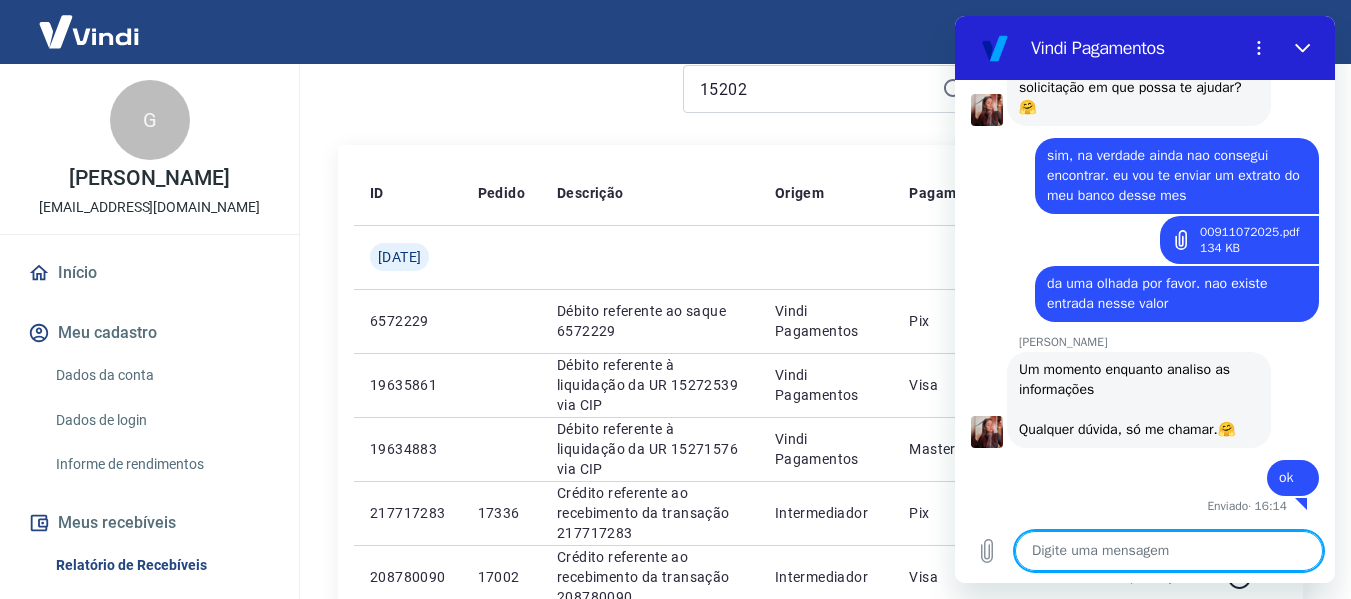 click at bounding box center [1169, 551] 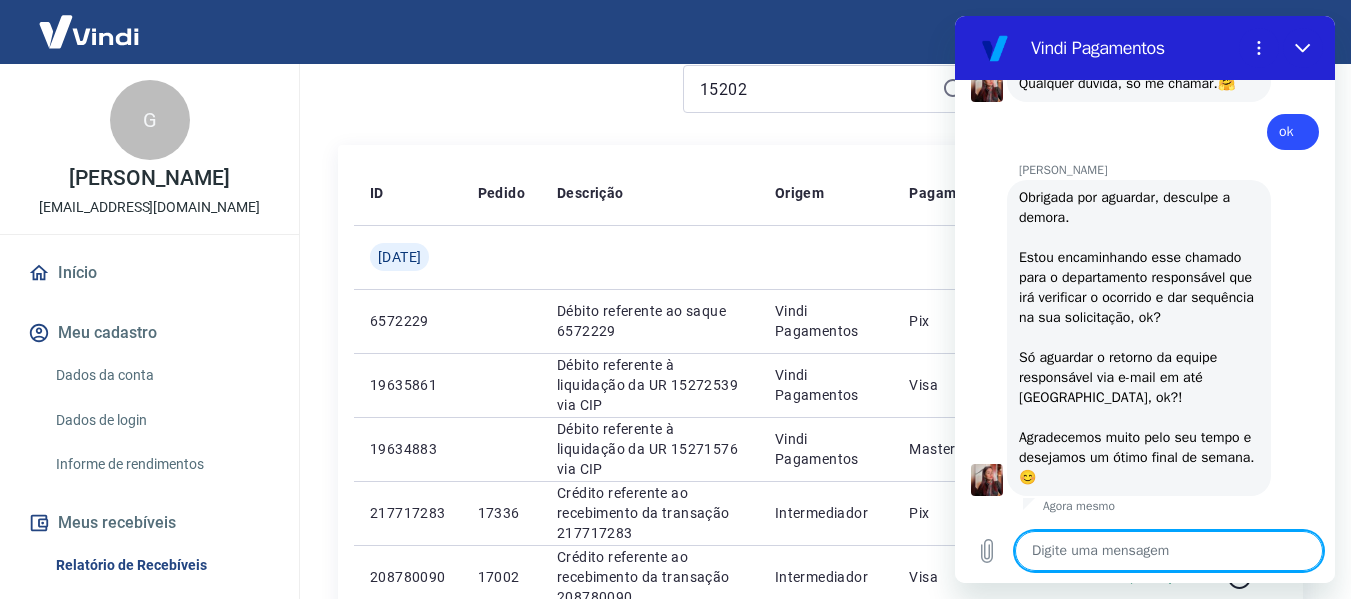 scroll, scrollTop: 3450, scrollLeft: 0, axis: vertical 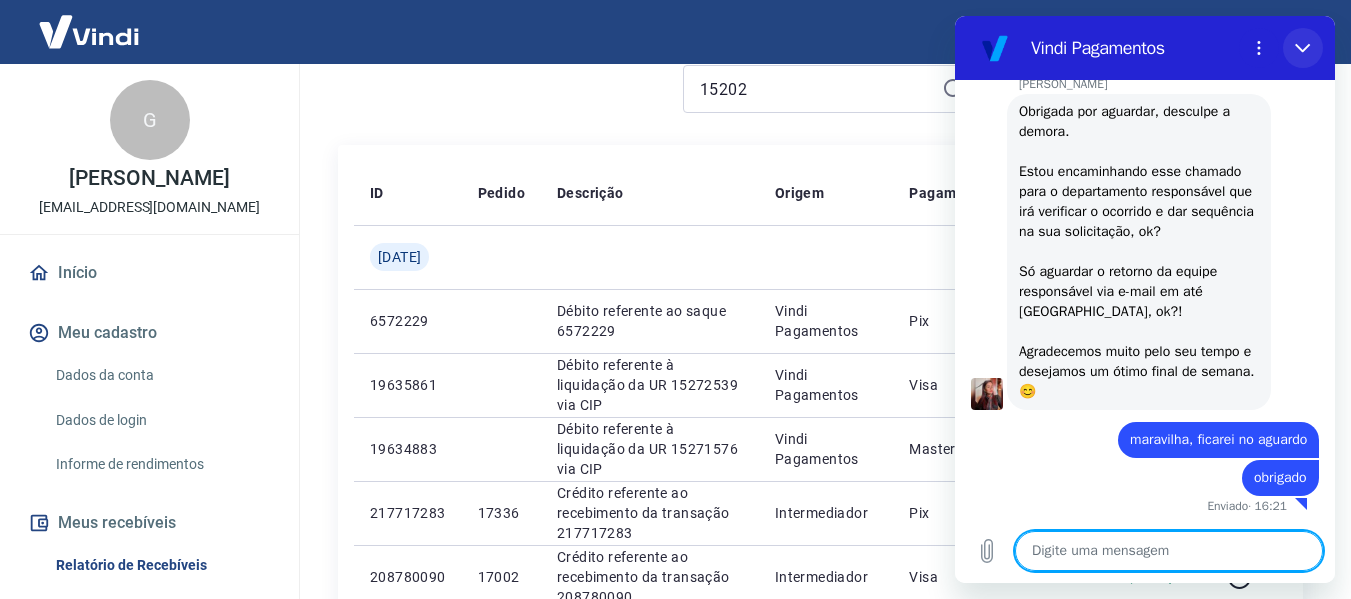 click 